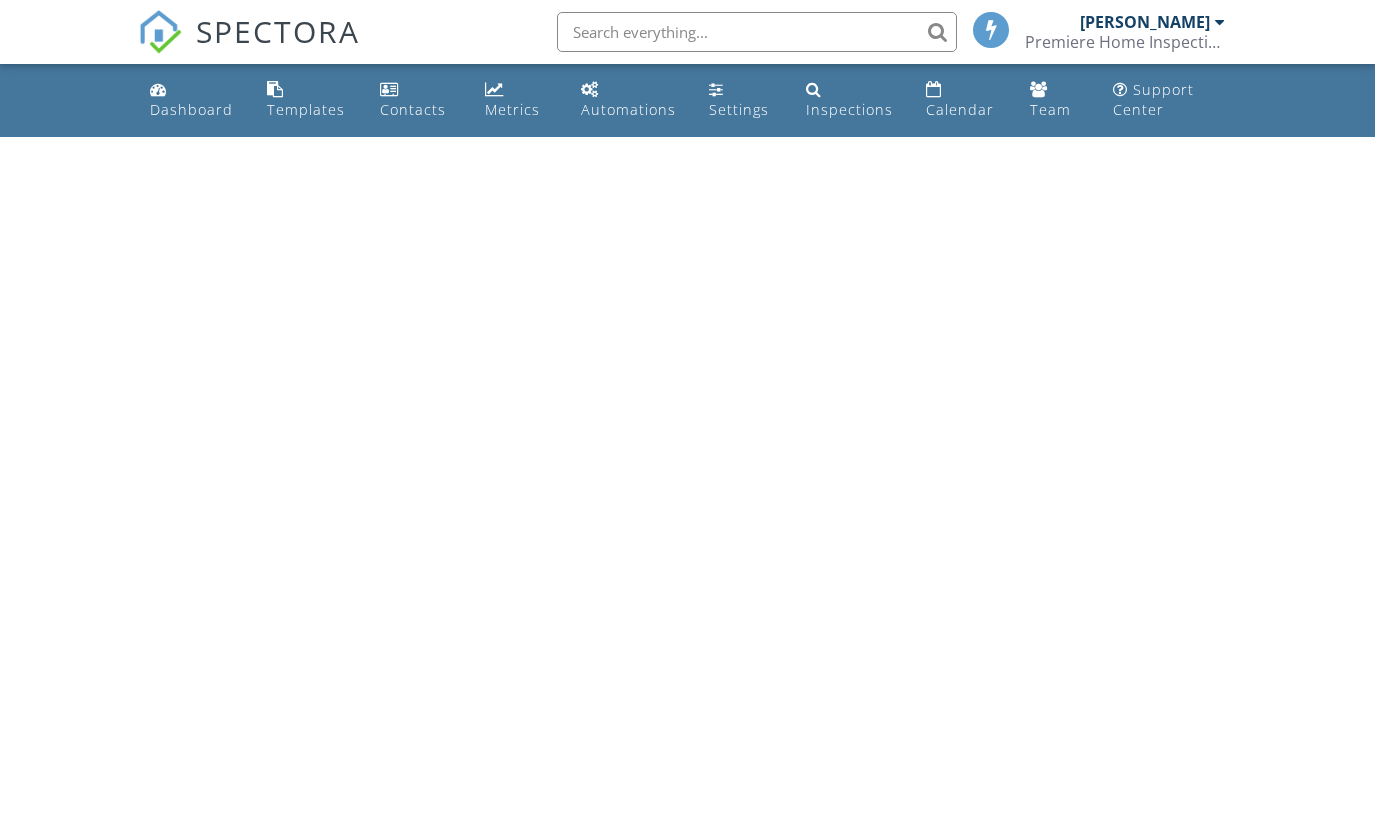 scroll, scrollTop: 0, scrollLeft: 0, axis: both 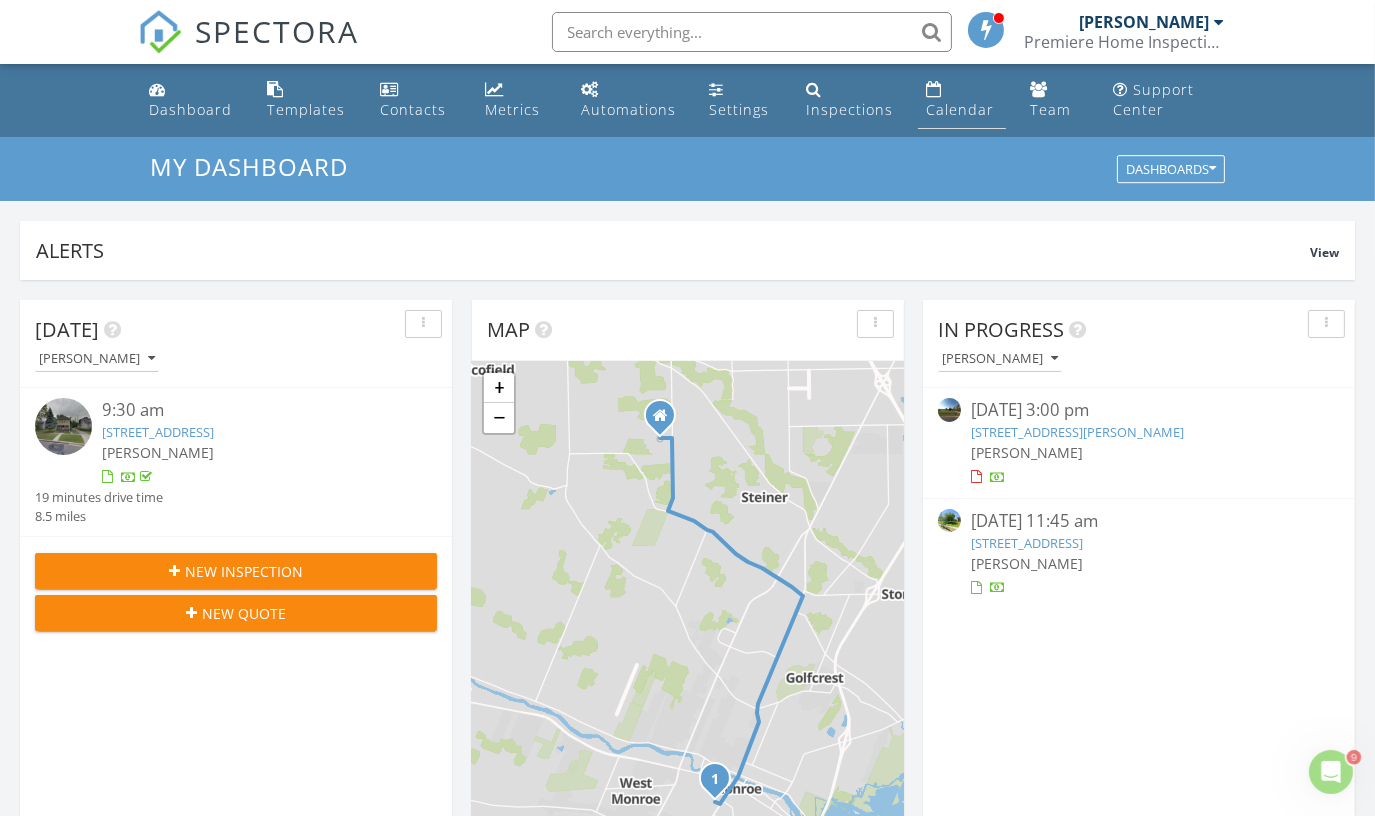 click on "Calendar" at bounding box center (960, 109) 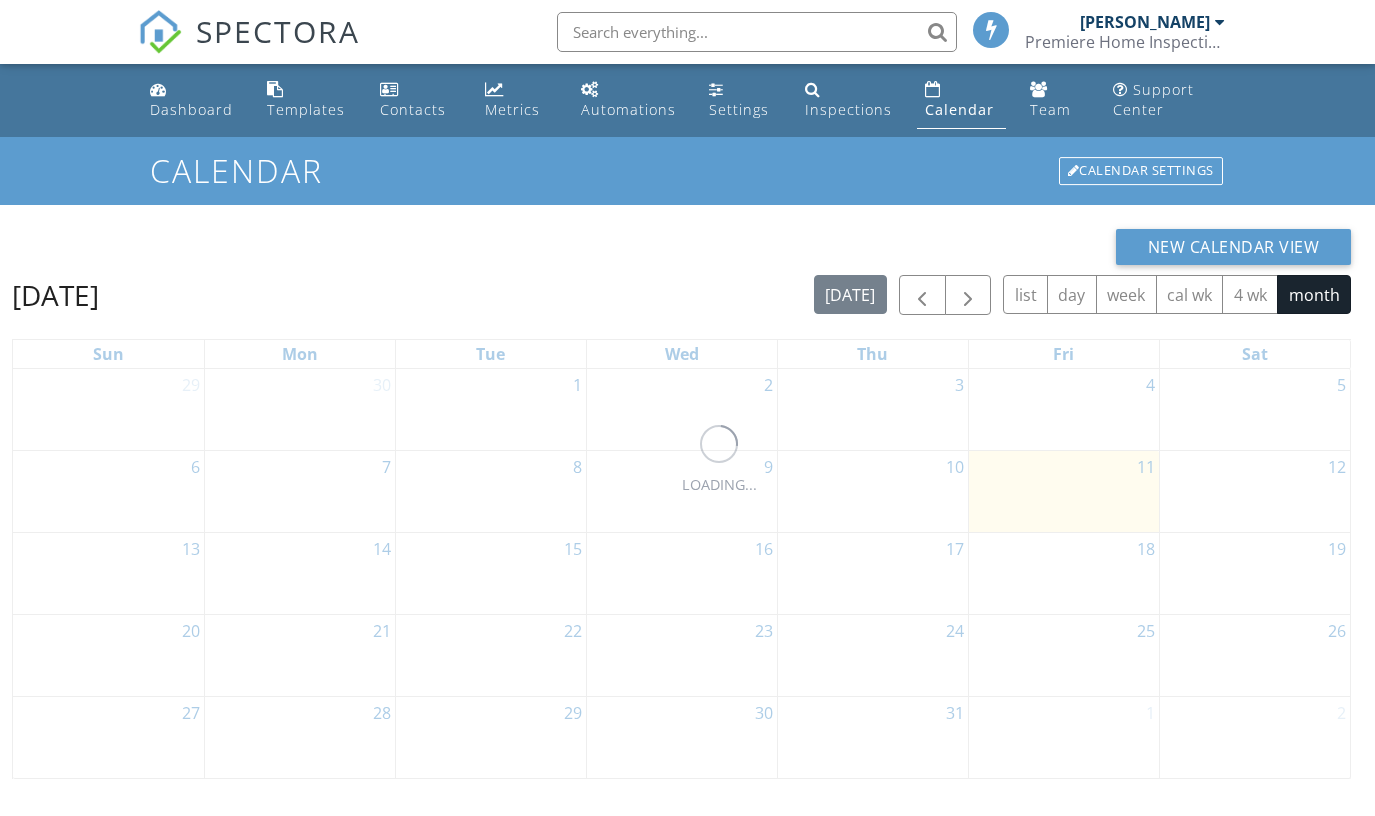 scroll, scrollTop: 0, scrollLeft: 0, axis: both 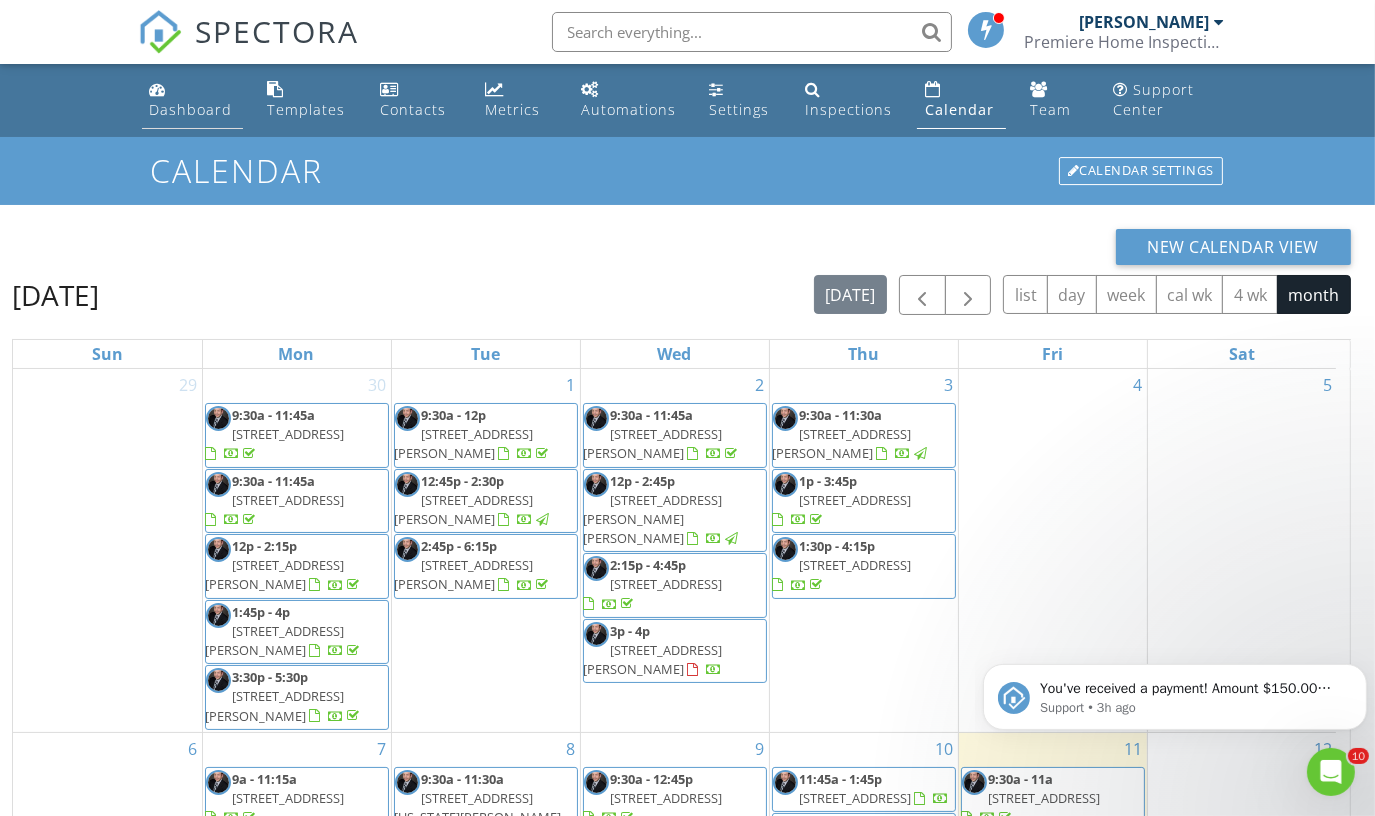 click on "Dashboard" at bounding box center [191, 109] 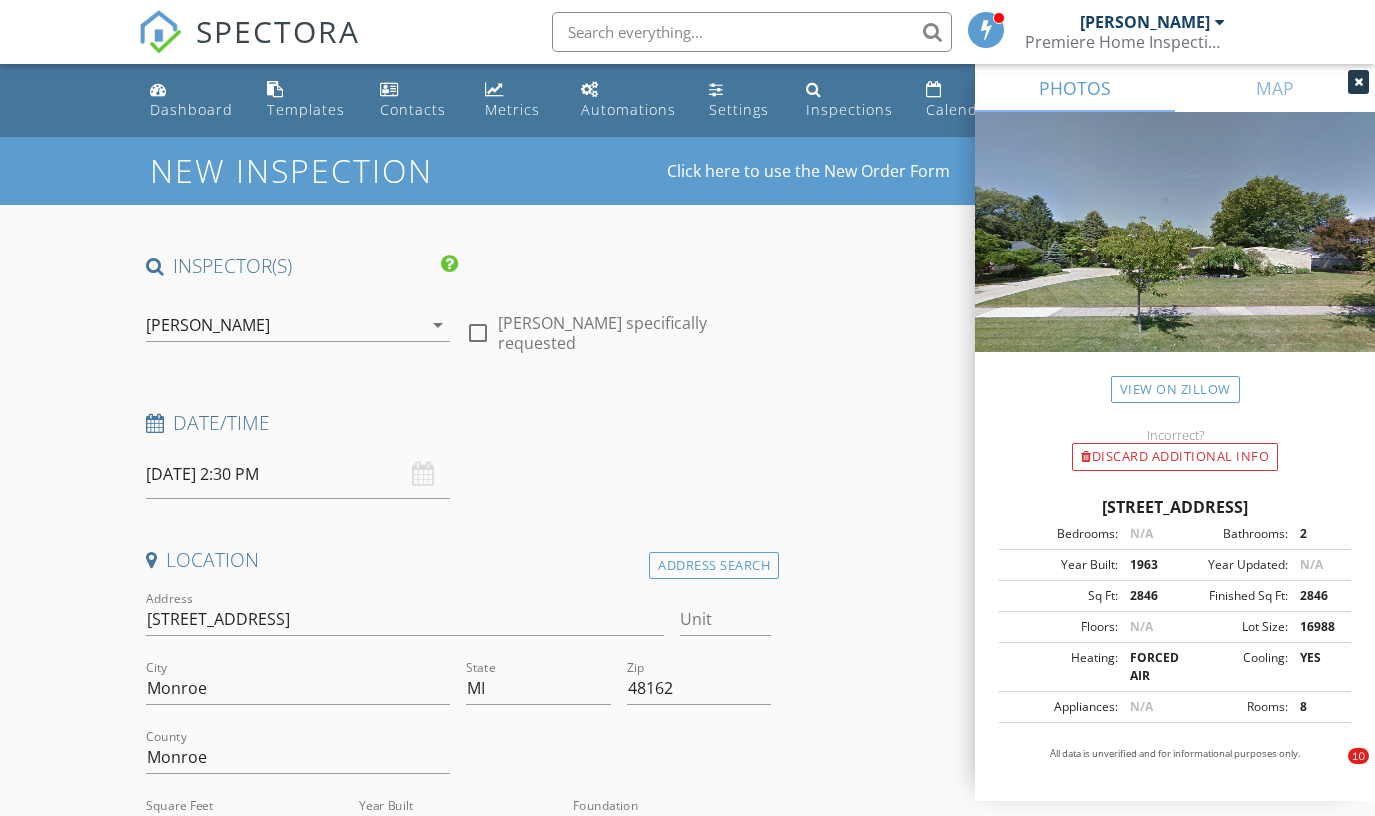 scroll, scrollTop: 268, scrollLeft: 0, axis: vertical 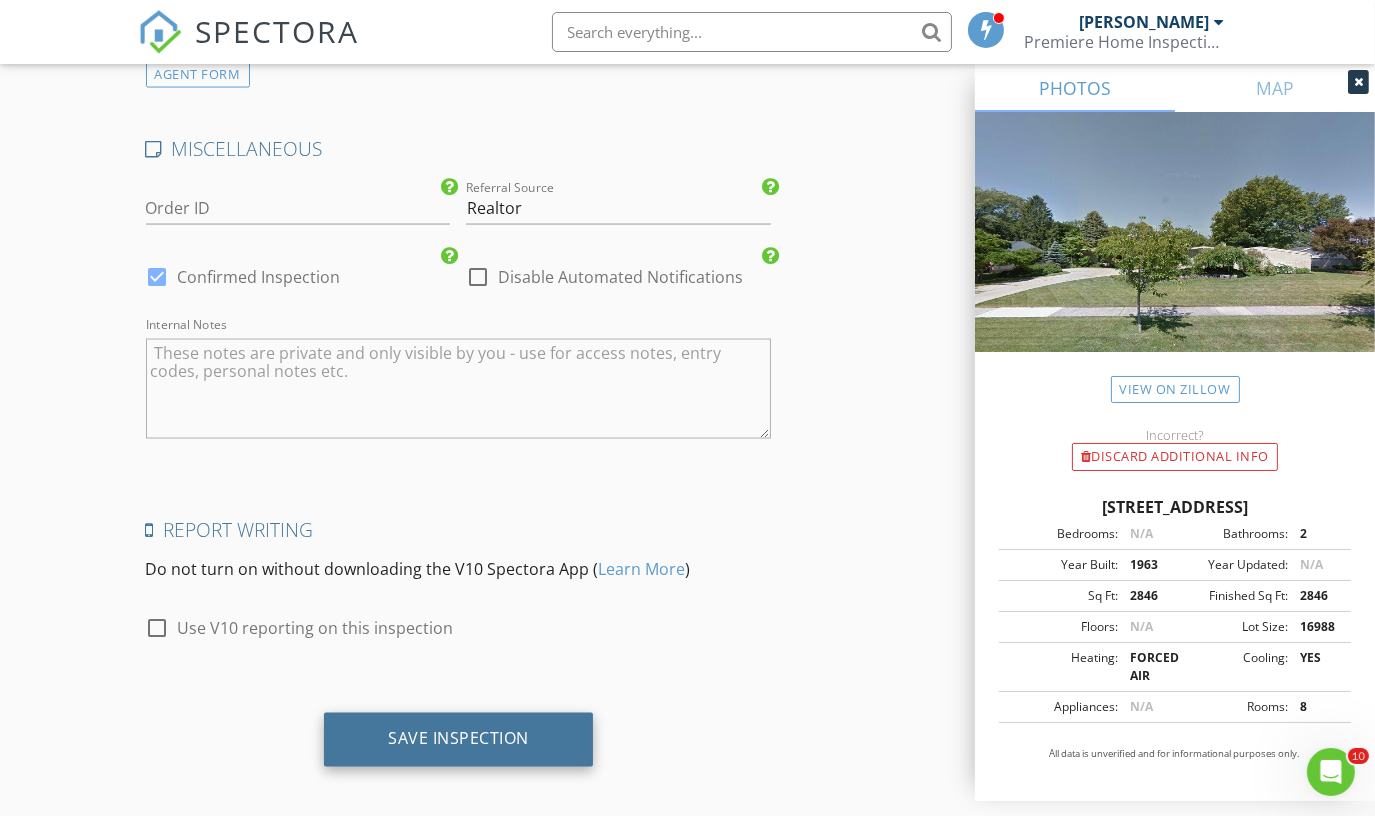 click on "Save Inspection" at bounding box center (458, 740) 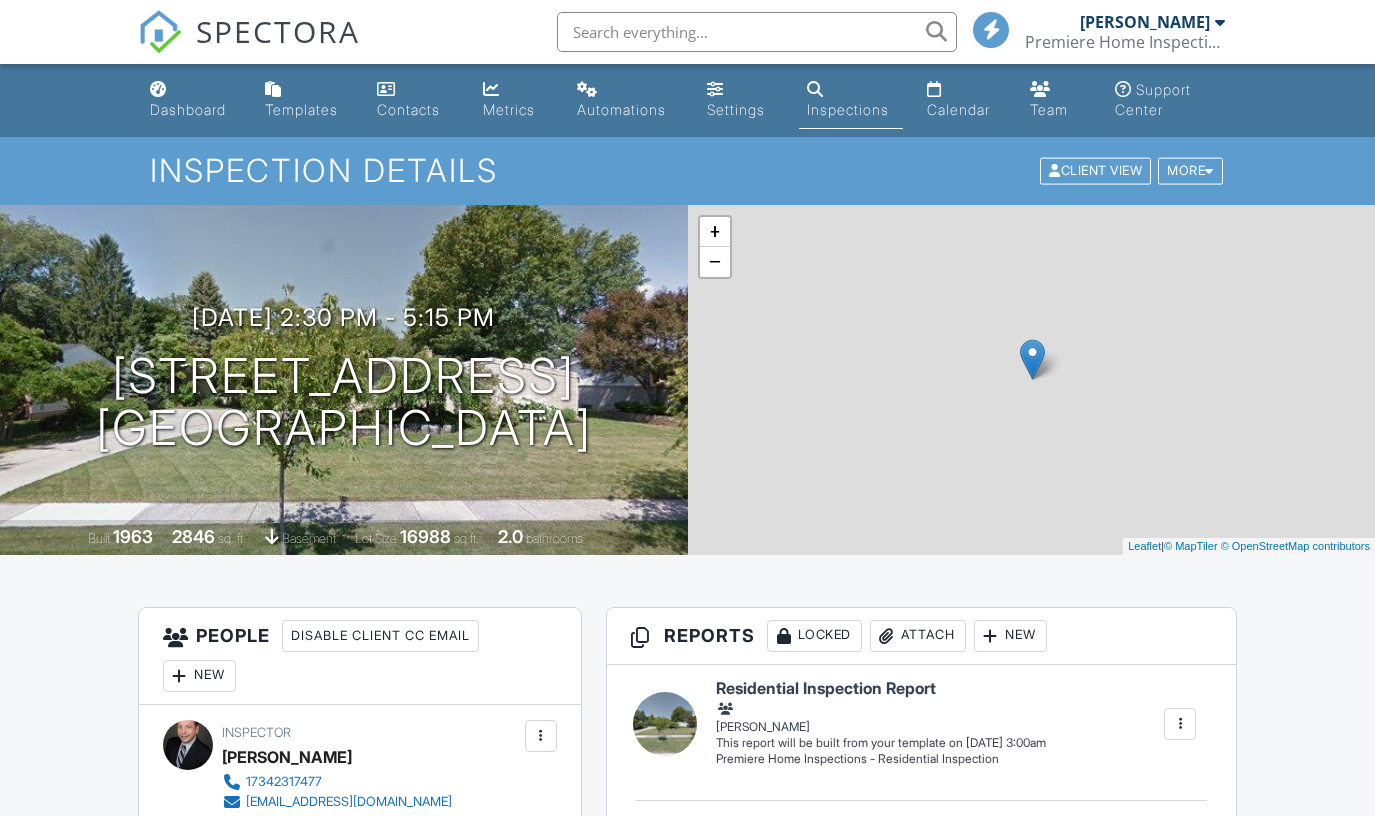 scroll, scrollTop: 0, scrollLeft: 0, axis: both 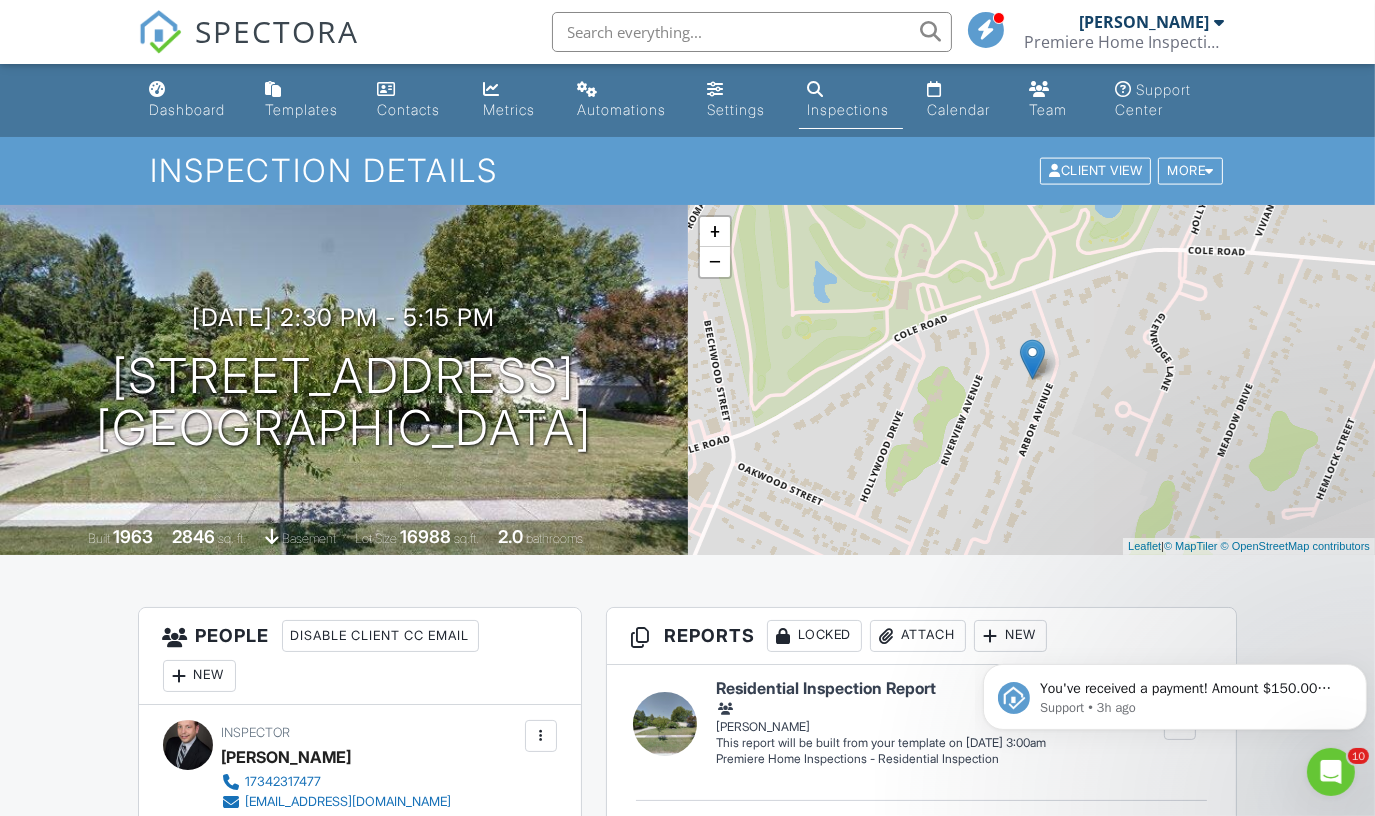 drag, startPoint x: 0, startPoint y: 0, endPoint x: 166, endPoint y: 472, distance: 500.33987 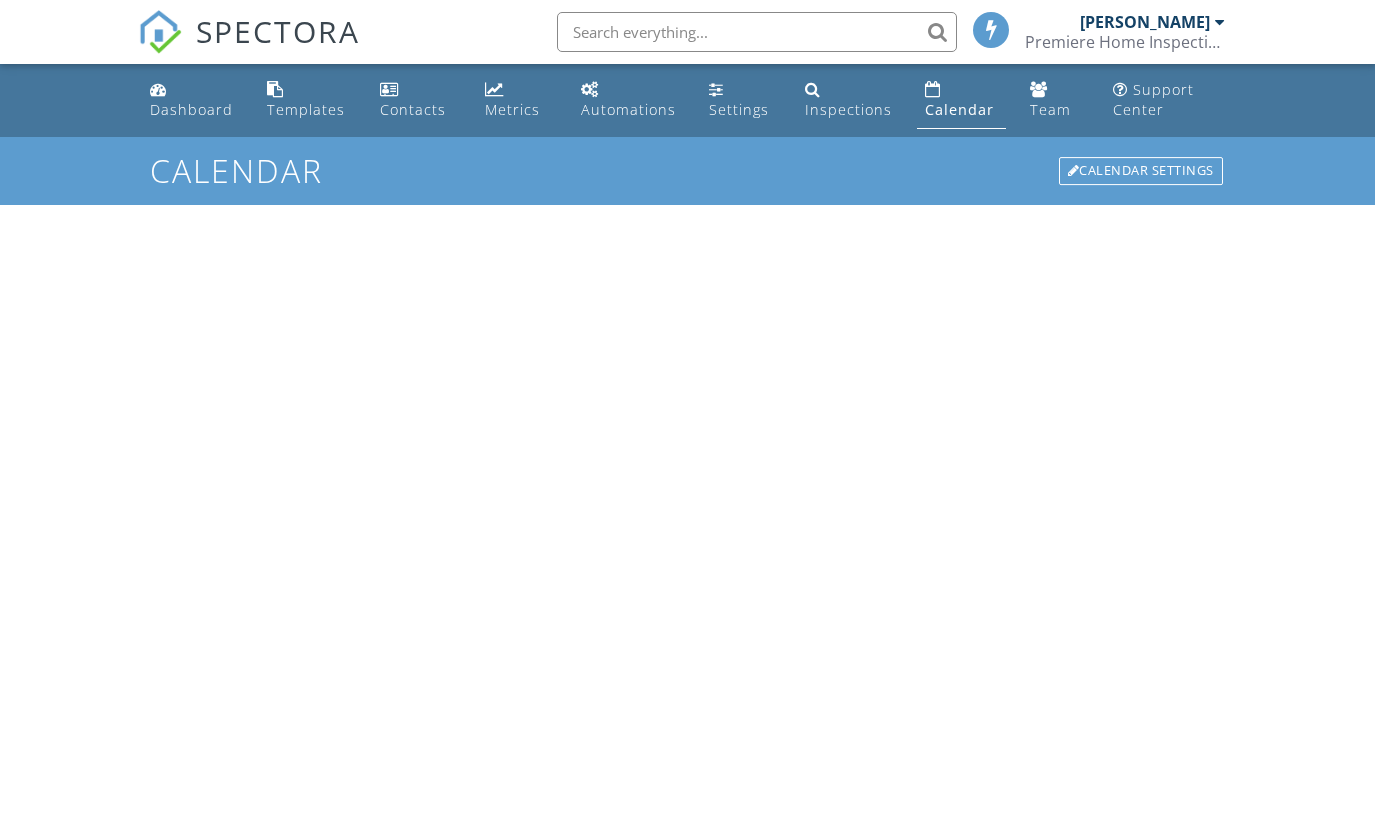 scroll, scrollTop: 0, scrollLeft: 0, axis: both 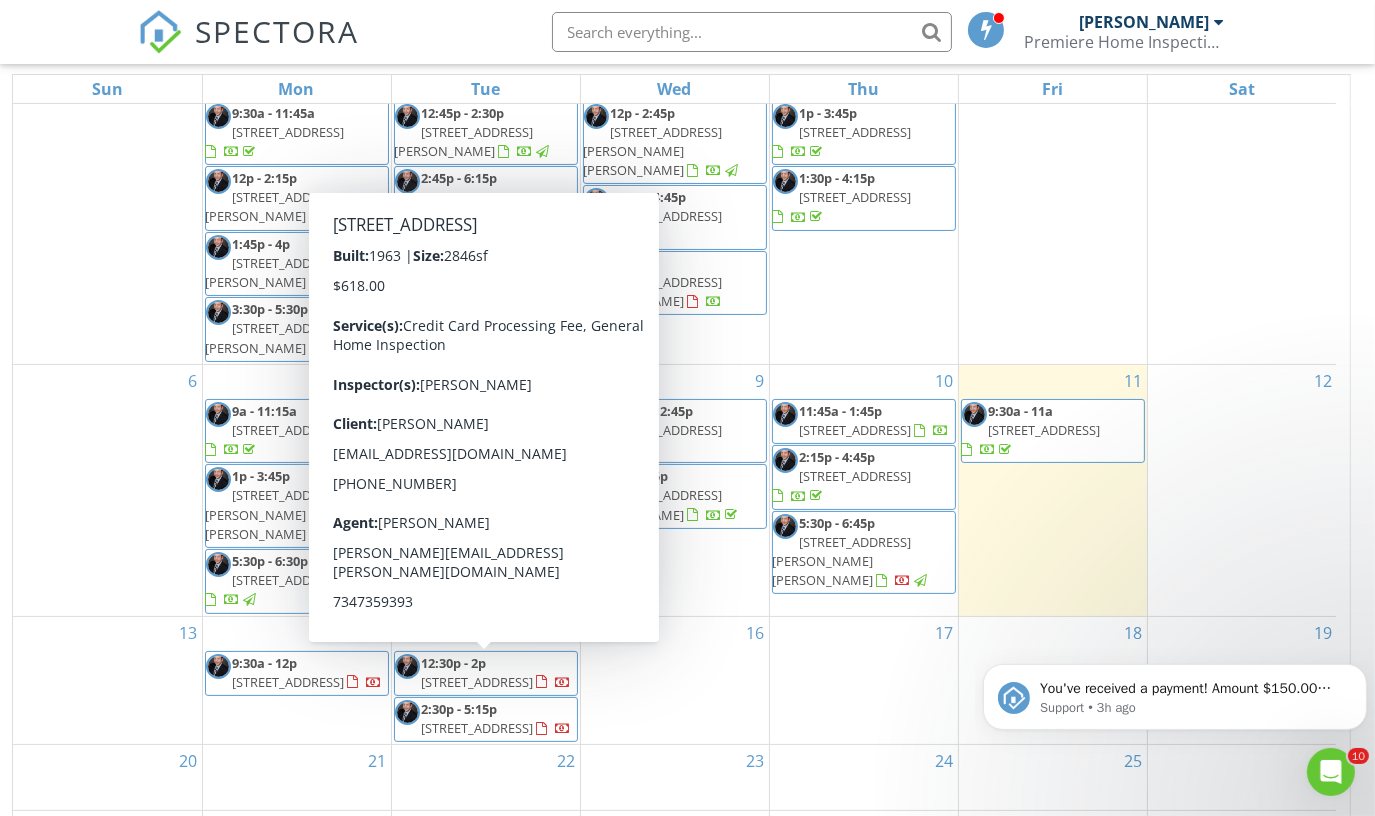 click on "21" at bounding box center [297, 761] 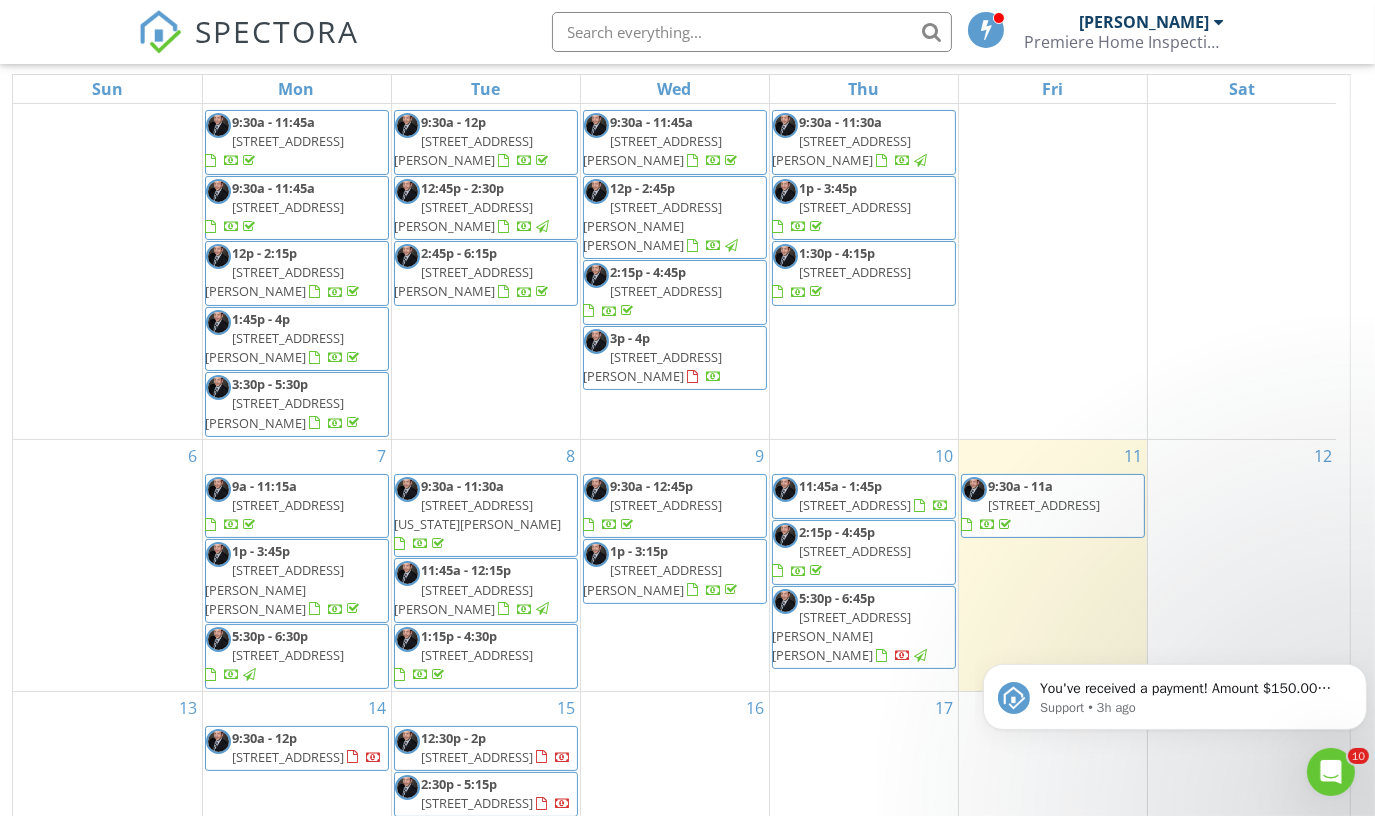 scroll, scrollTop: 0, scrollLeft: 0, axis: both 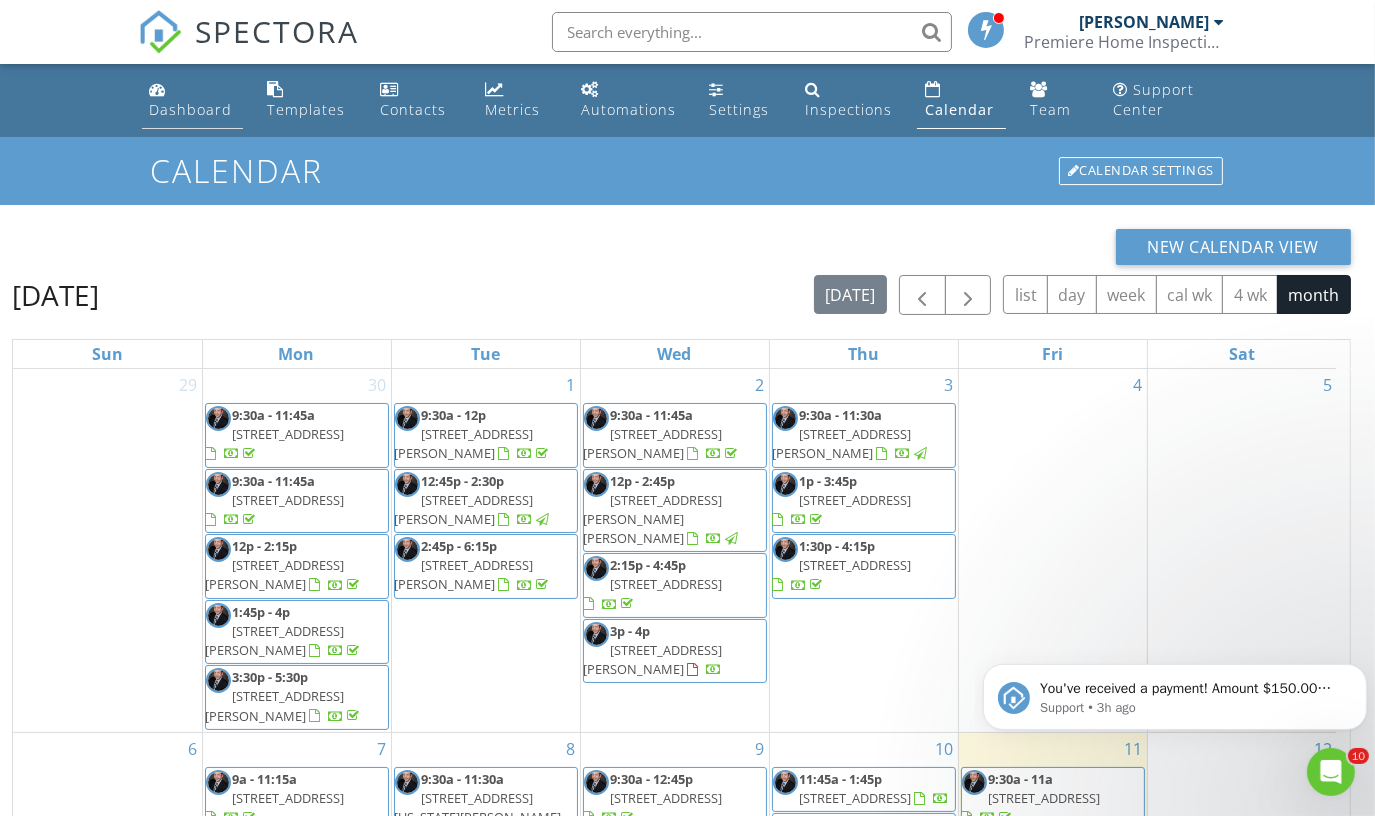 click on "Dashboard" at bounding box center [191, 109] 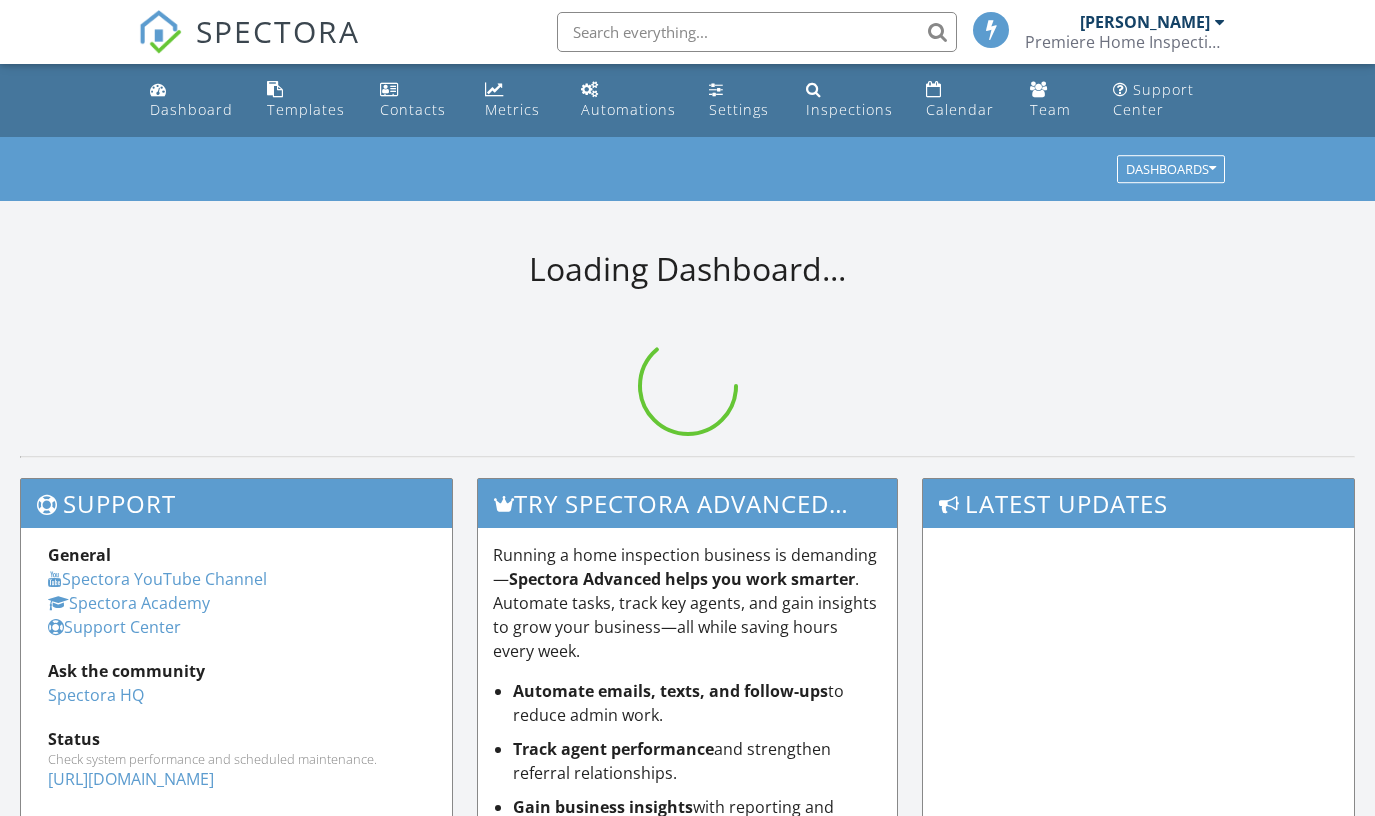 scroll, scrollTop: 0, scrollLeft: 0, axis: both 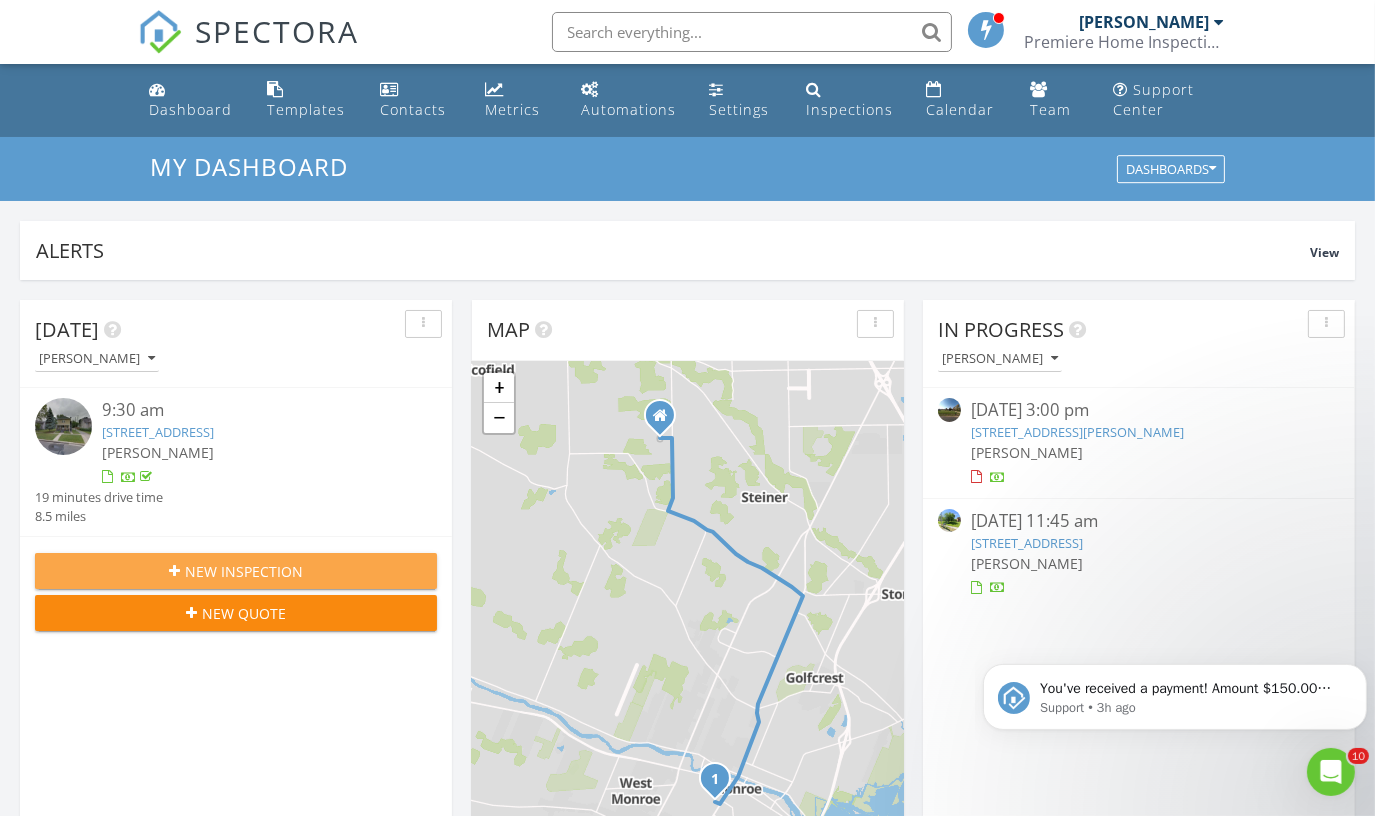 click on "New Inspection" at bounding box center (236, 571) 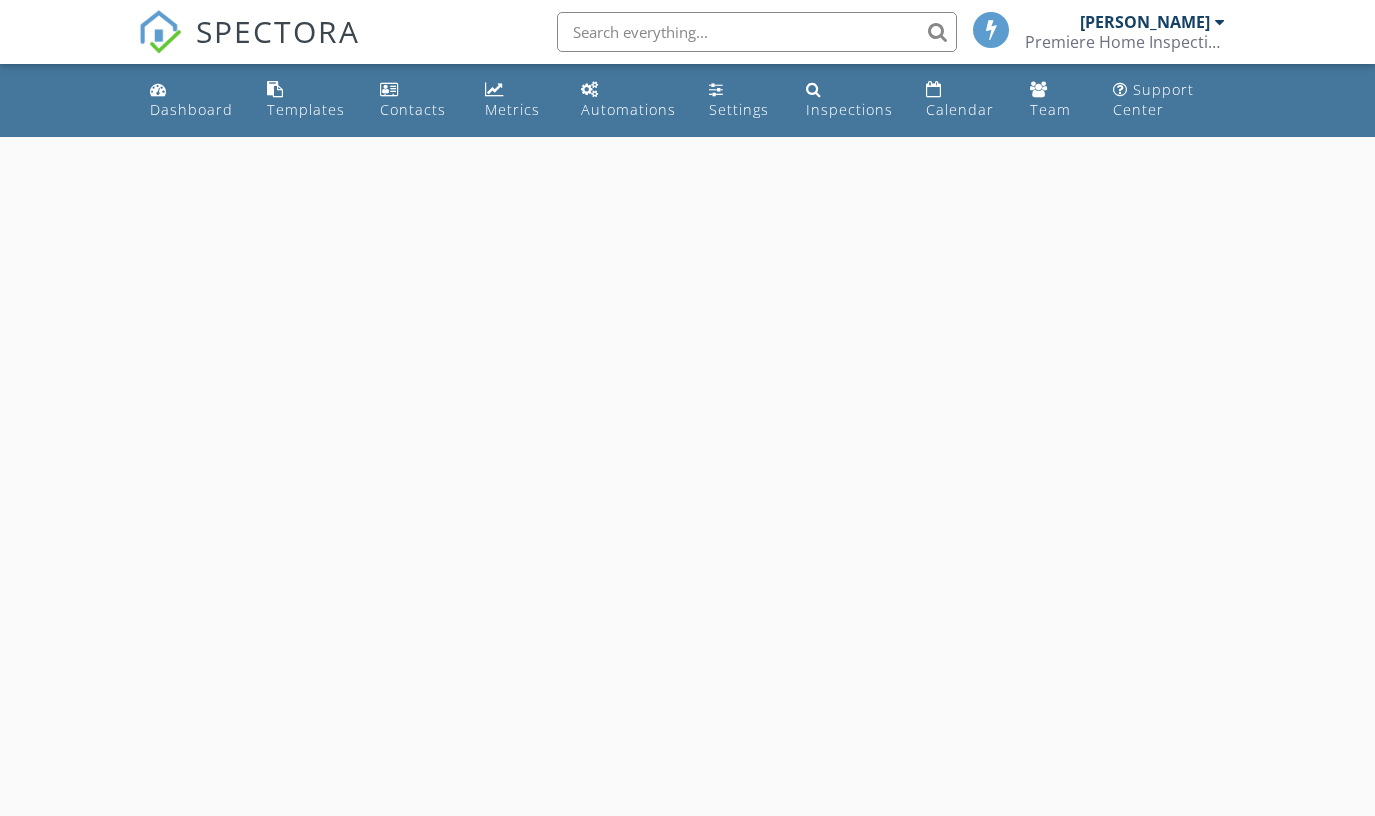 scroll, scrollTop: 0, scrollLeft: 0, axis: both 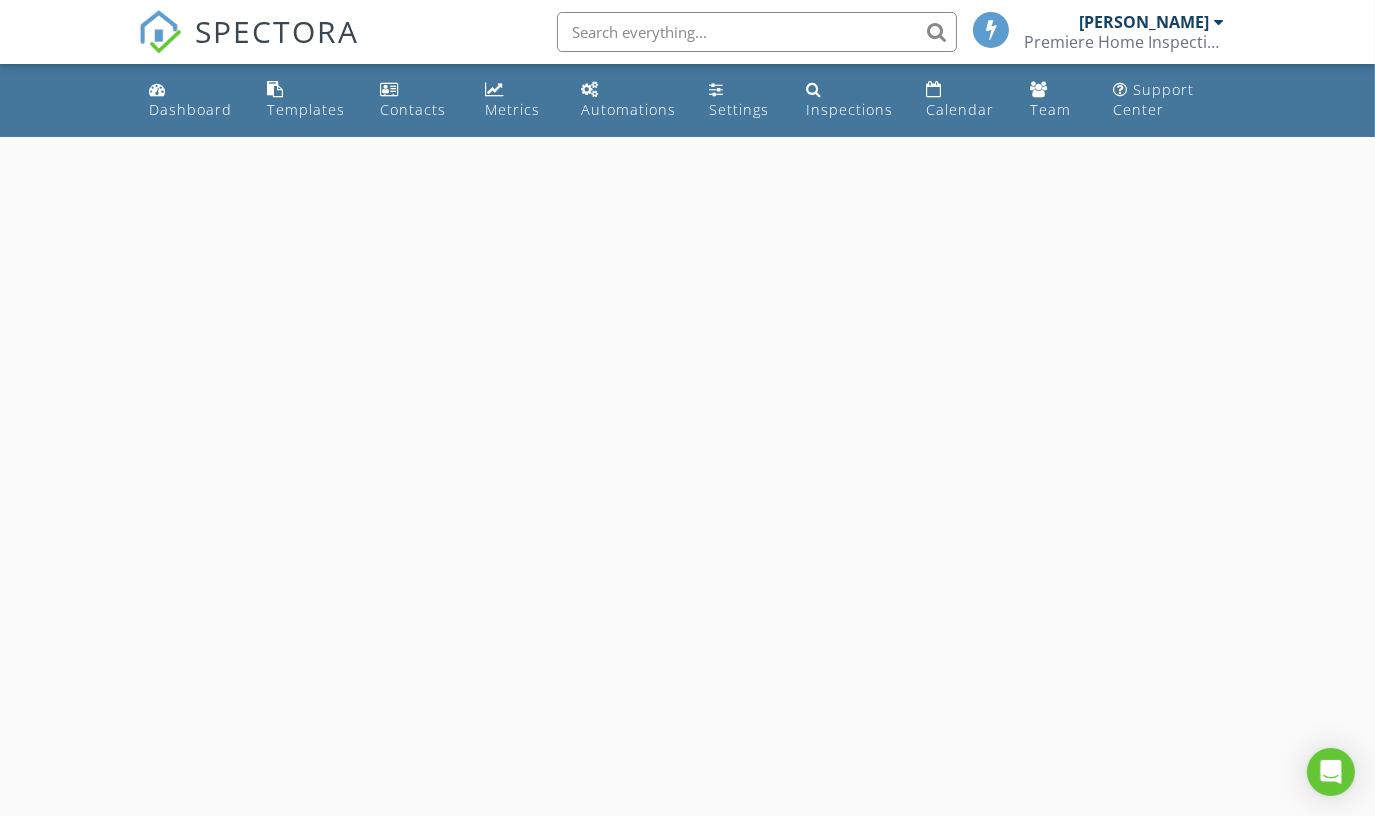 select on "6" 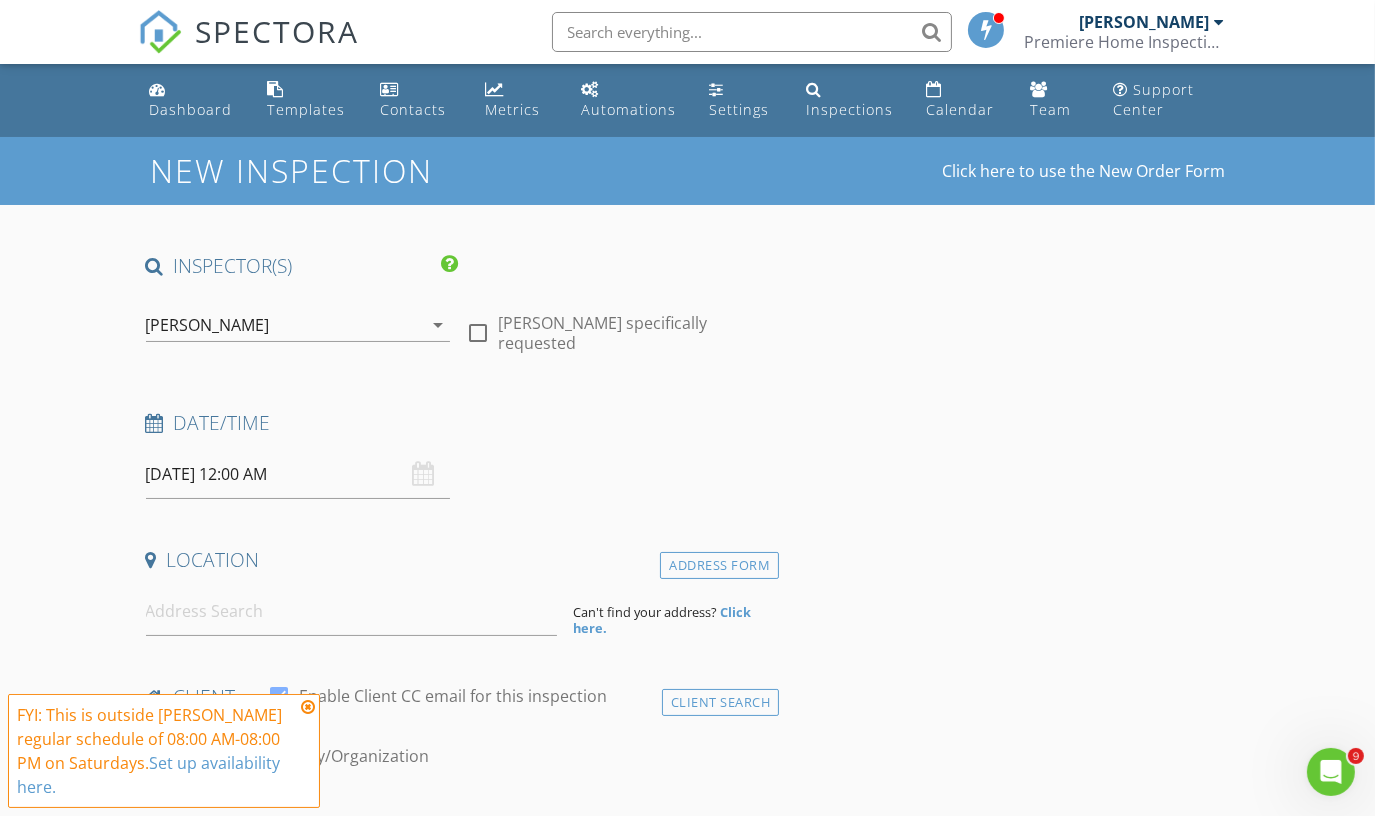 scroll, scrollTop: 0, scrollLeft: 0, axis: both 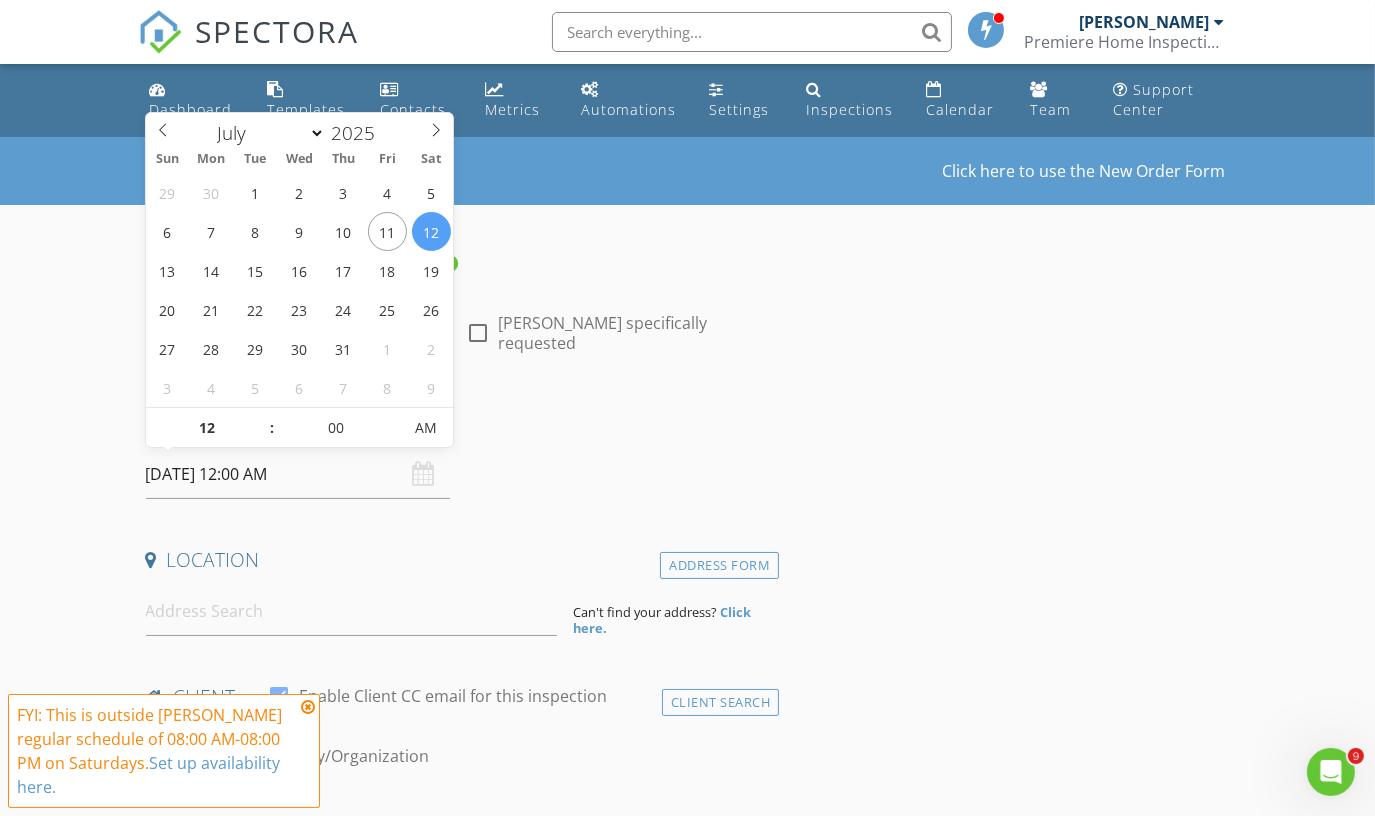 click on "07/12/2025 12:00 AM" at bounding box center (298, 474) 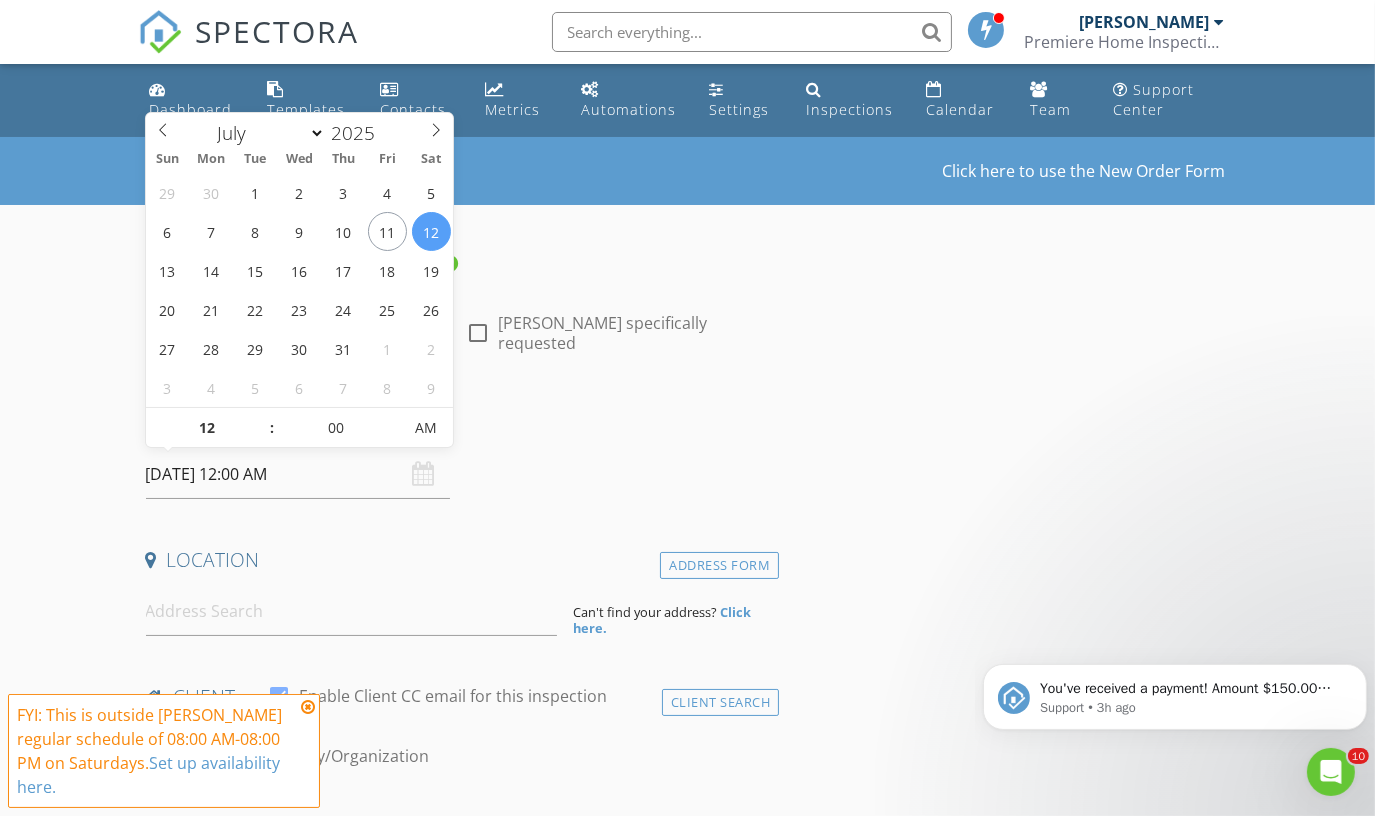 scroll, scrollTop: 0, scrollLeft: 0, axis: both 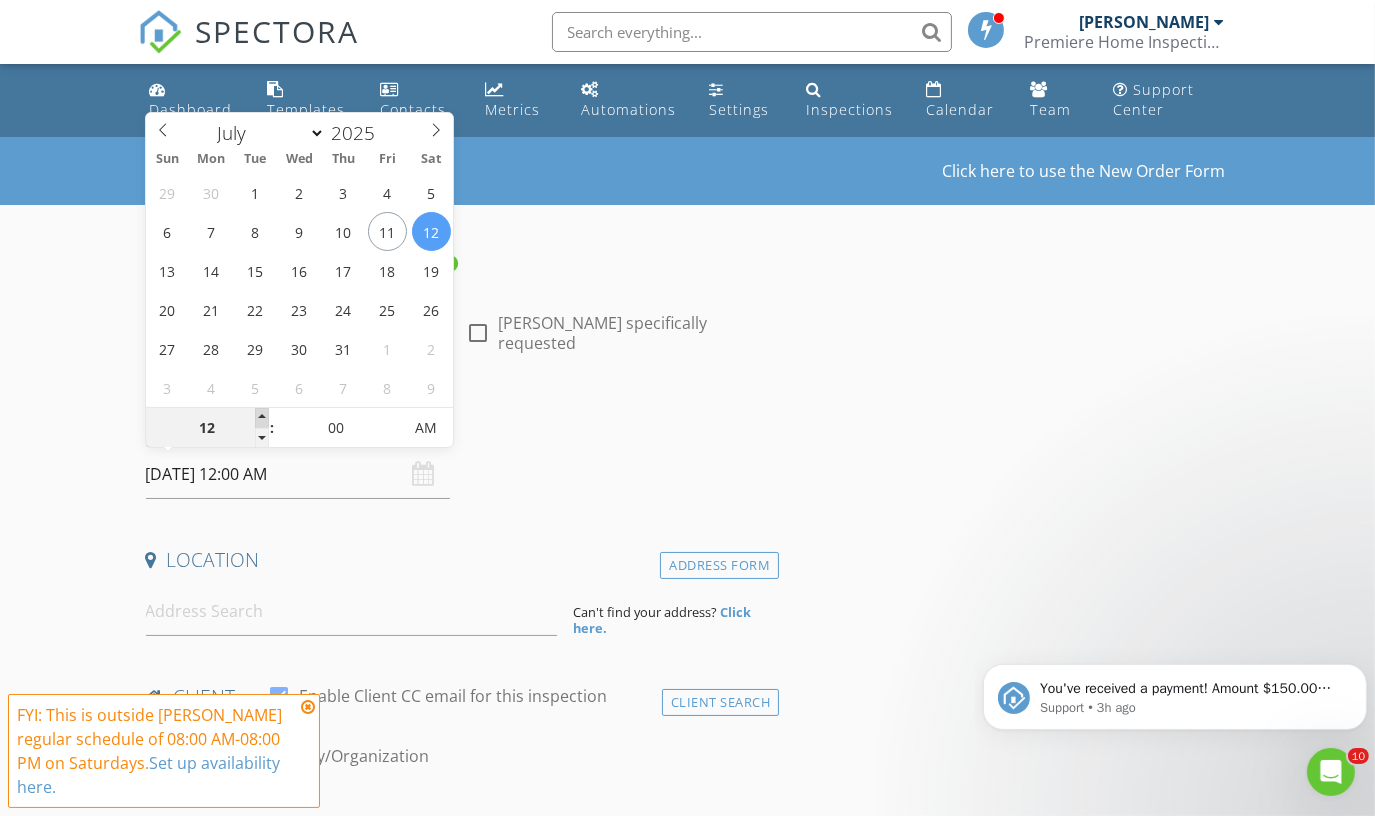 type on "01" 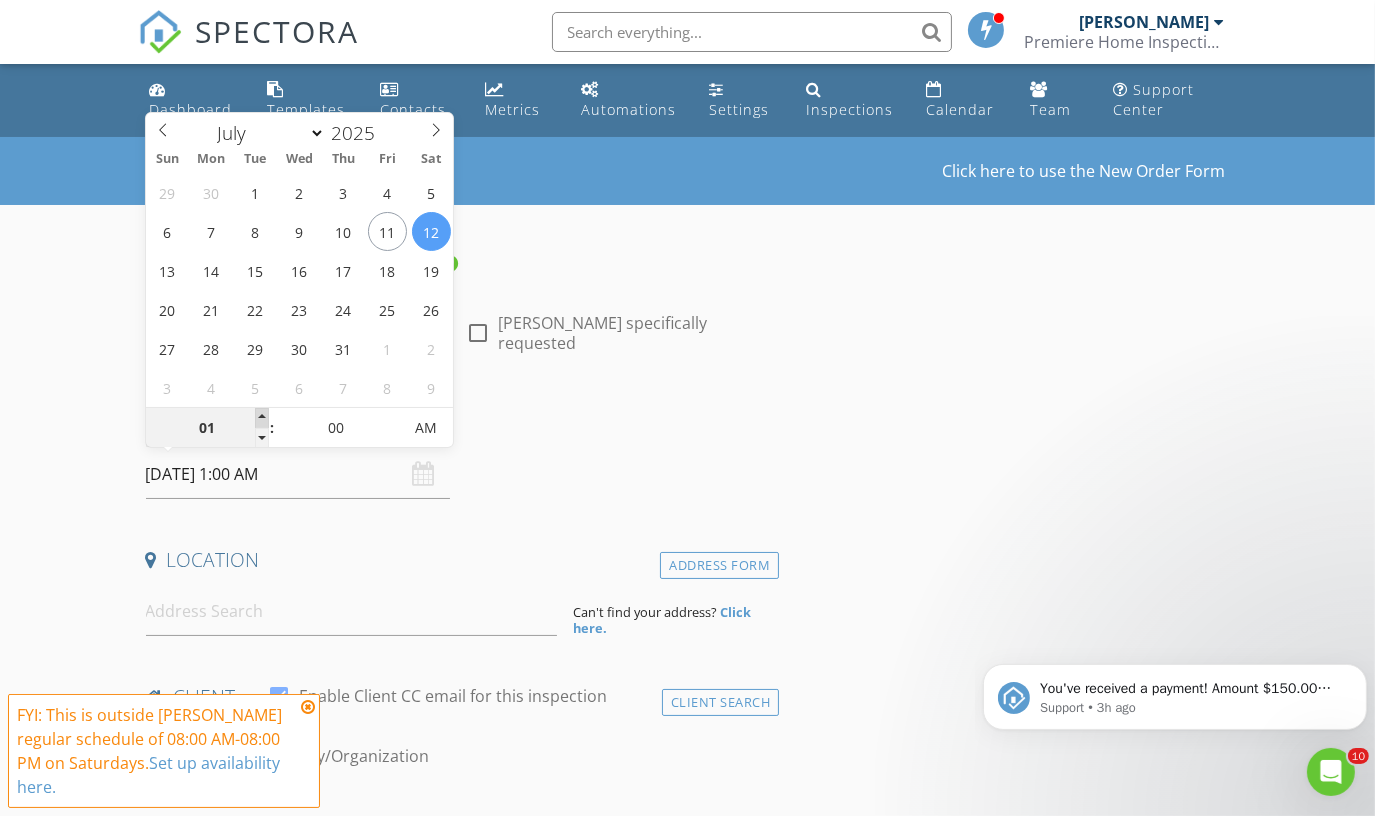 click at bounding box center [262, 418] 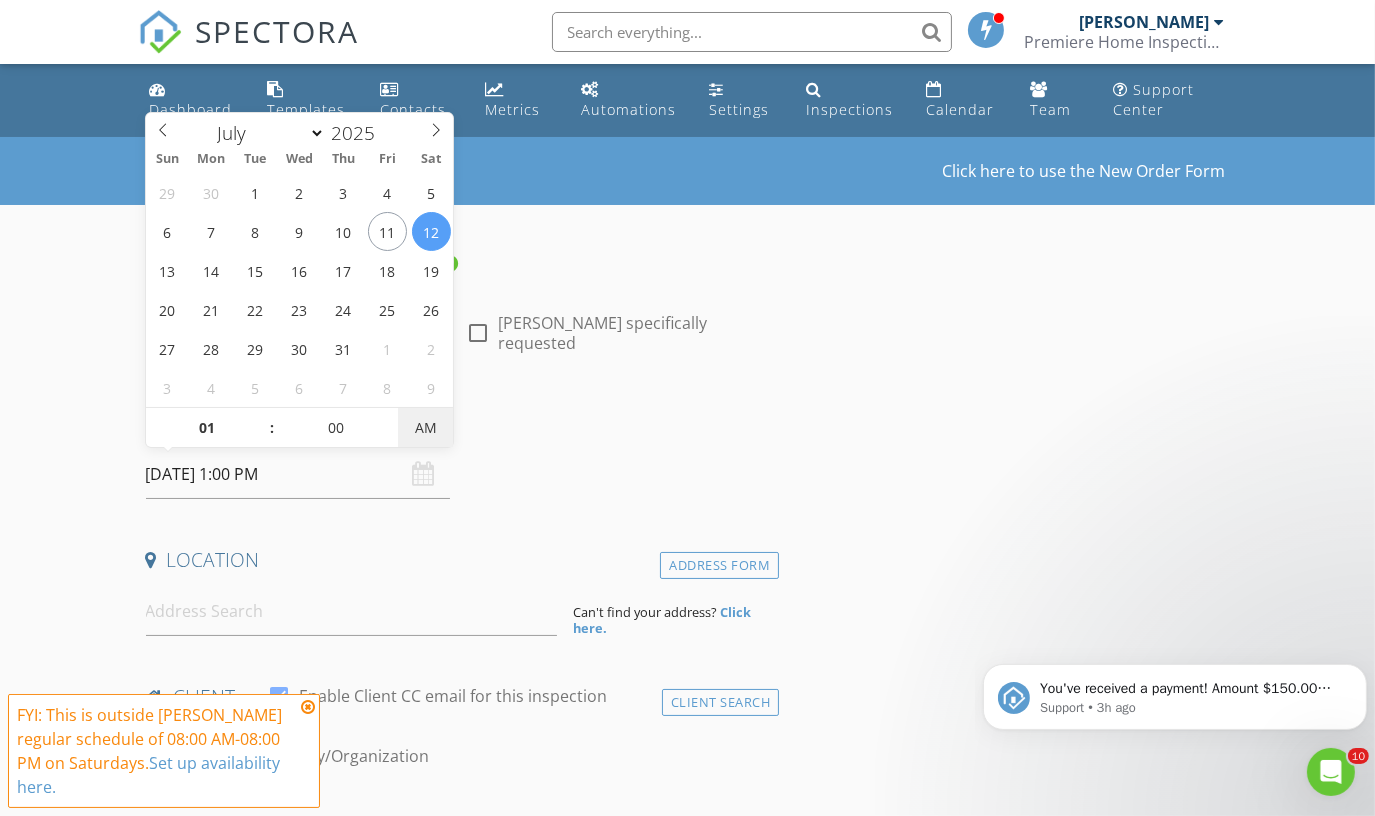 click on "AM" at bounding box center [425, 428] 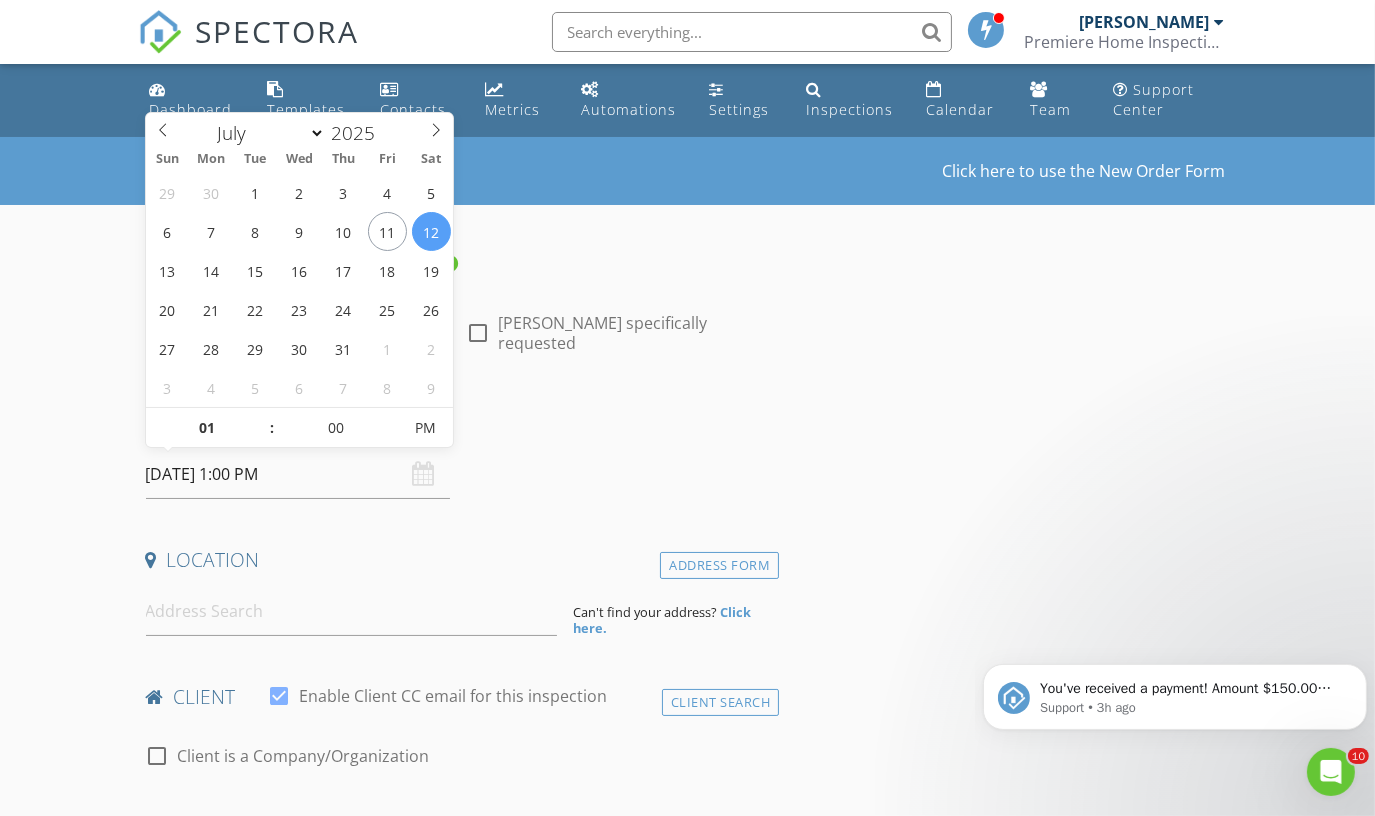 click on "INSPECTOR(S)
check_box   Scott Foland   PRIMARY   Scott Foland arrow_drop_down   check_box_outline_blank Scott Foland specifically requested
Date/Time
07/12/2025 1:00 PM
Location
Address Form       Can't find your address?   Click here.
client
check_box Enable Client CC email for this inspection   Client Search     check_box_outline_blank Client is a Company/Organization     First Name   Last Name   Email   CC Email   Phone   Address   City   State   Zip       Notes   Private Notes
ADD ADDITIONAL client
SERVICES
arrow_drop_down     Select Discount Code arrow_drop_down    Charges       TOTAL   $0.00    Duration    No services with durations selected      Templates    No templates selected    Agreements    No agreements selected
Manual Edit
TOTAL:" at bounding box center (688, 1713) 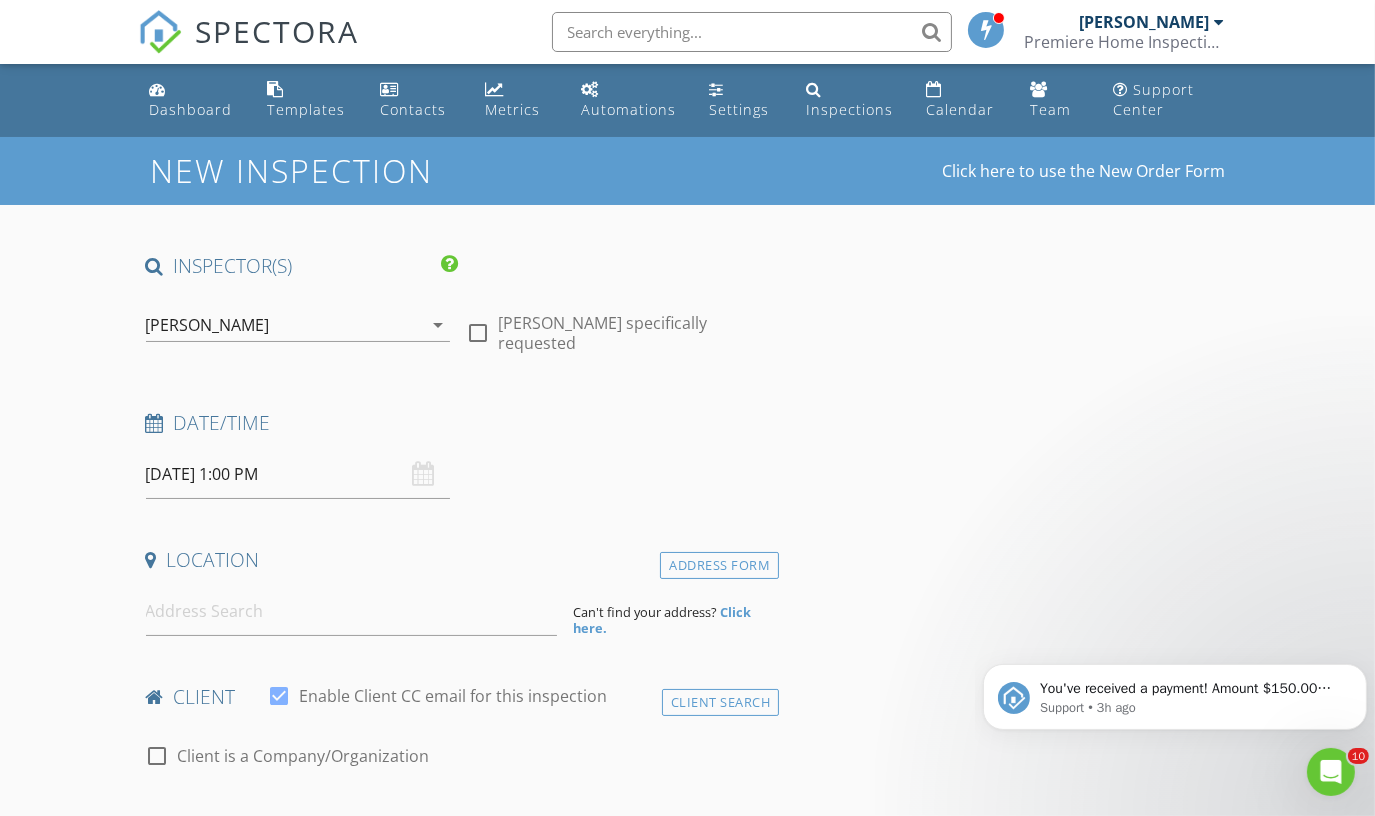 click on "07/12/2025 1:00 PM" at bounding box center (298, 474) 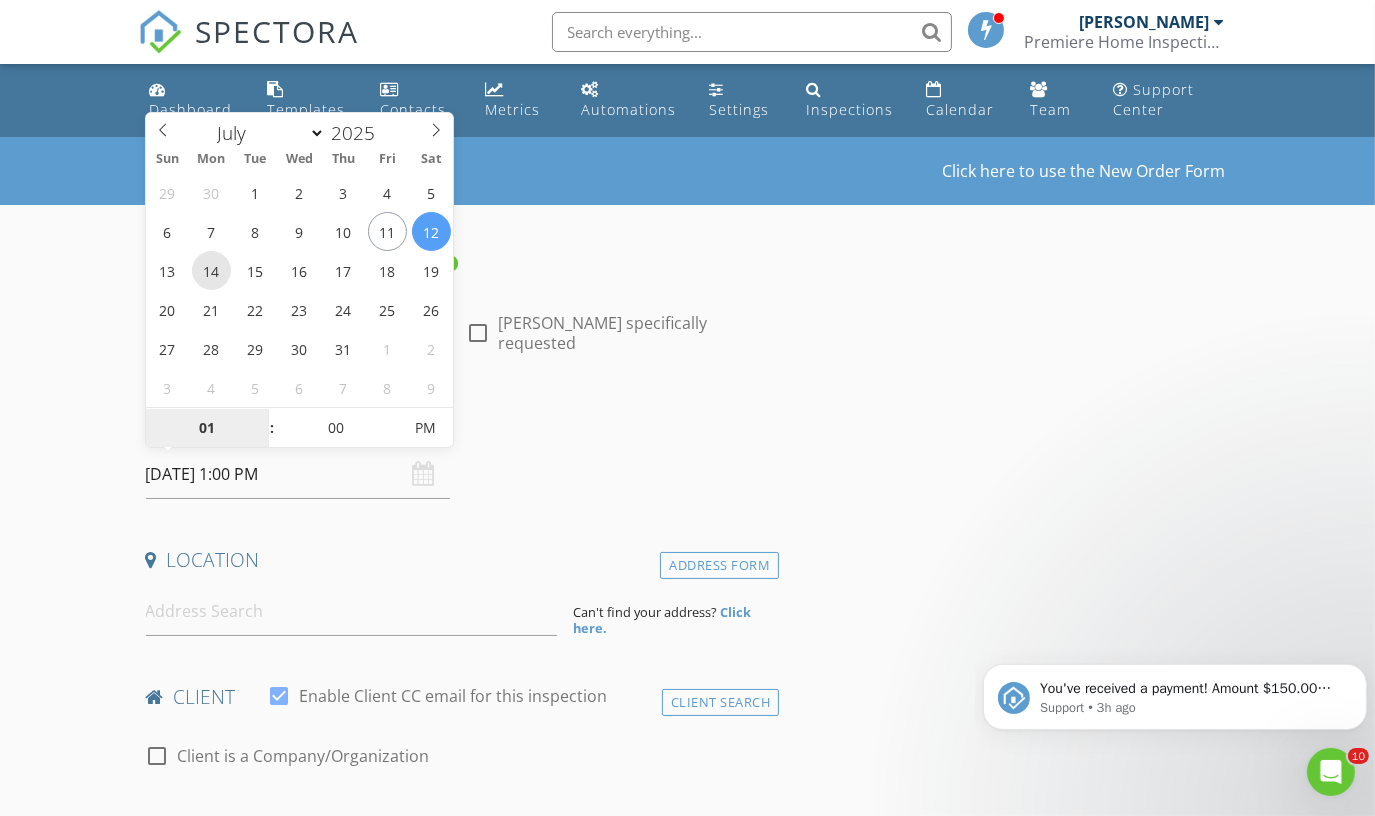type on "07/14/2025 1:00 PM" 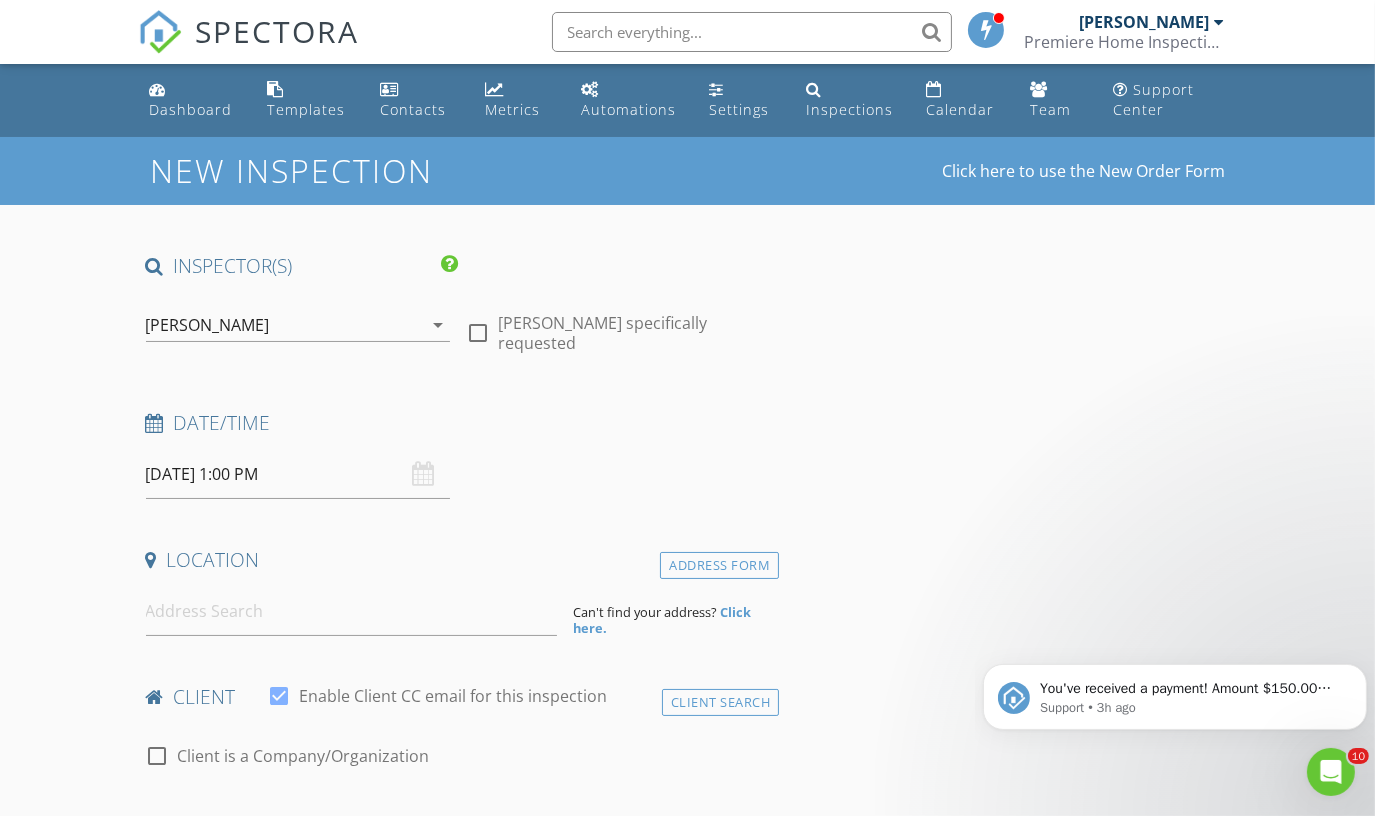 click on "INSPECTOR(S)
check_box   Scott Foland   PRIMARY   Scott Foland arrow_drop_down   check_box_outline_blank Scott Foland specifically requested
Date/Time
07/14/2025 1:00 PM
Location
Address Form       Can't find your address?   Click here.
client
check_box Enable Client CC email for this inspection   Client Search     check_box_outline_blank Client is a Company/Organization     First Name   Last Name   Email   CC Email   Phone   Address   City   State   Zip       Notes   Private Notes
ADD ADDITIONAL client
SERVICES
arrow_drop_down     Select Discount Code arrow_drop_down    Charges       TOTAL   $0.00    Duration    No services with durations selected      Templates    No templates selected    Agreements    No agreements selected
Manual Edit
TOTAL:   $0.00" at bounding box center (459, 1654) 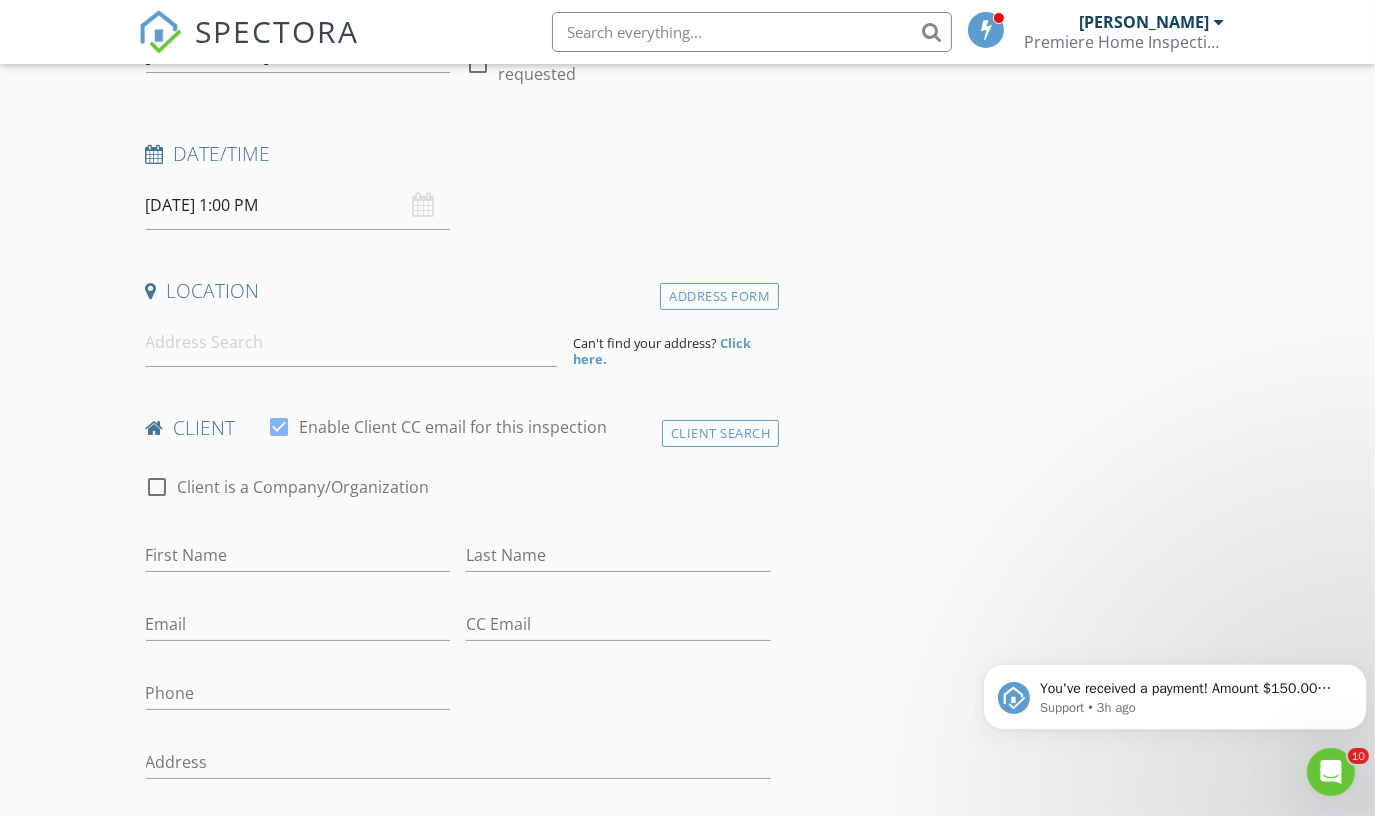 scroll, scrollTop: 342, scrollLeft: 0, axis: vertical 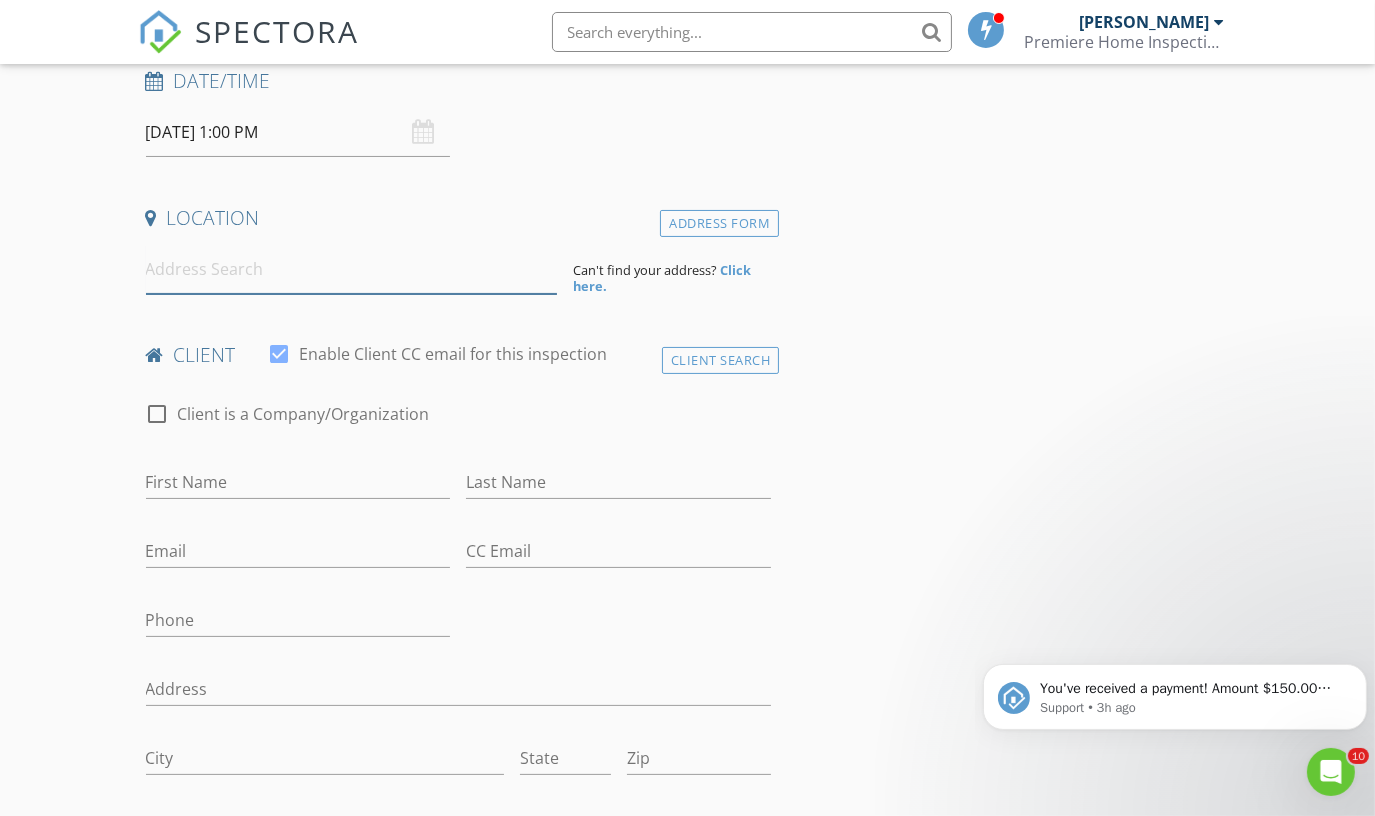 click at bounding box center (352, 269) 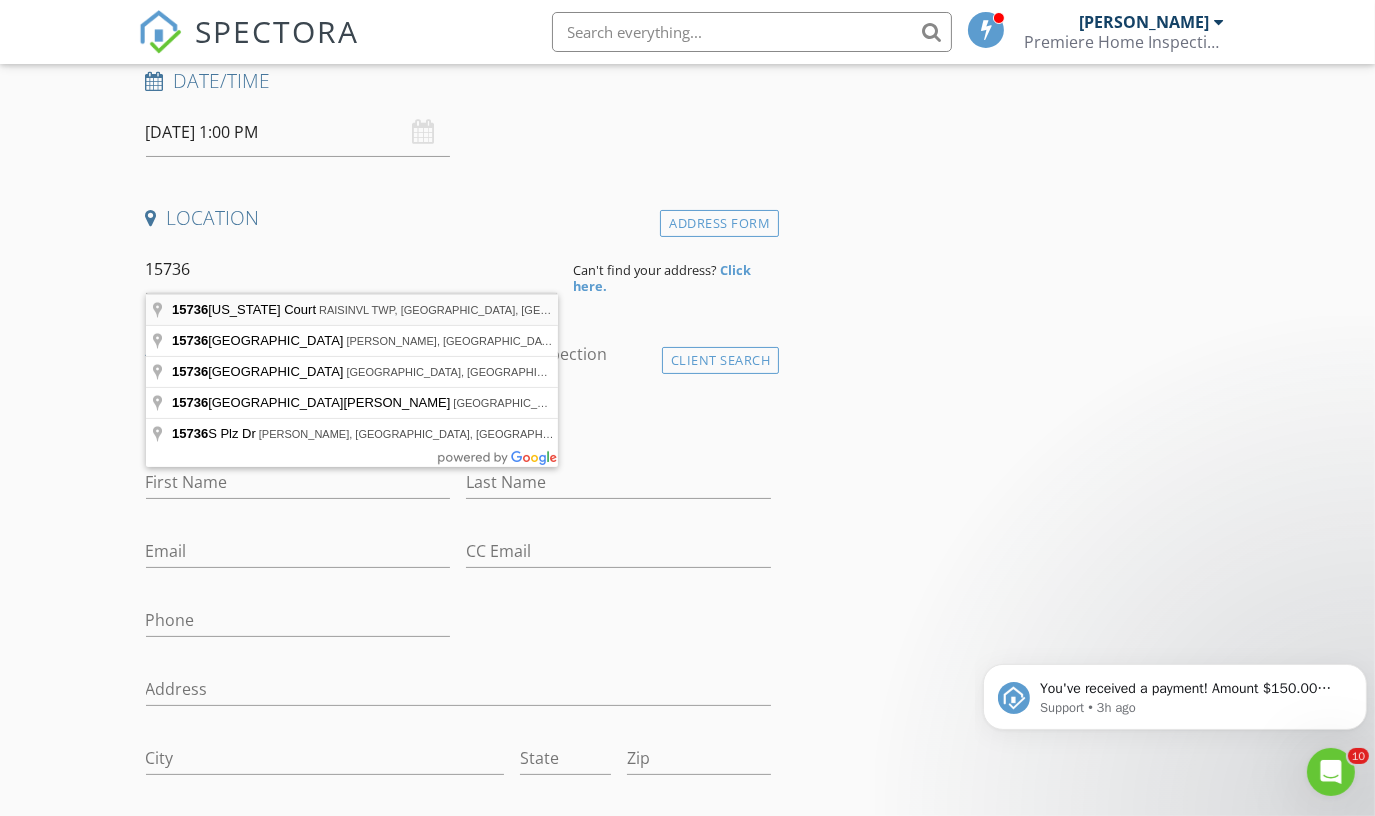type on "15736 Virginia Court, RAISINVL TWP, MI, USA" 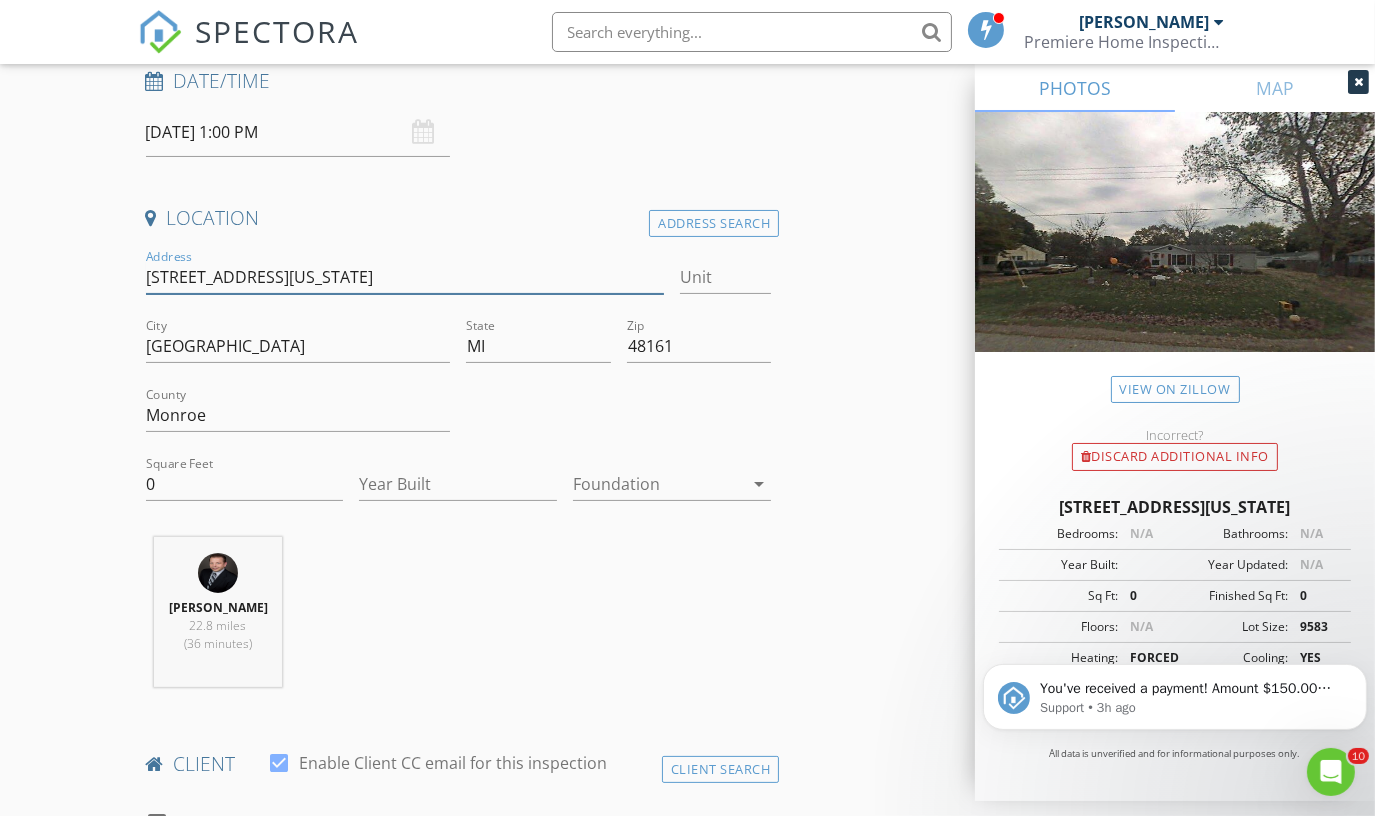 drag, startPoint x: 285, startPoint y: 276, endPoint x: 60, endPoint y: 293, distance: 225.64131 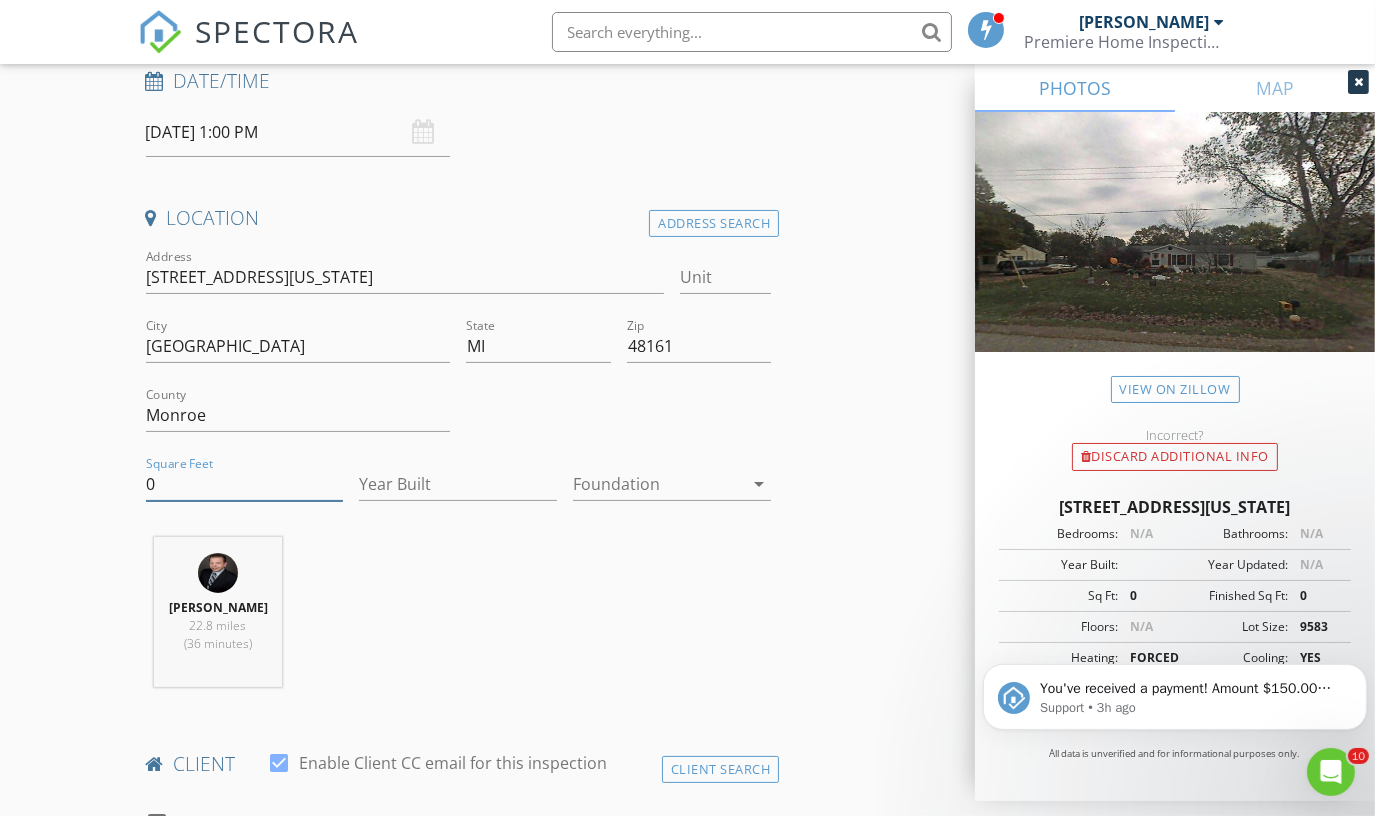 drag, startPoint x: 170, startPoint y: 475, endPoint x: 146, endPoint y: 478, distance: 24.186773 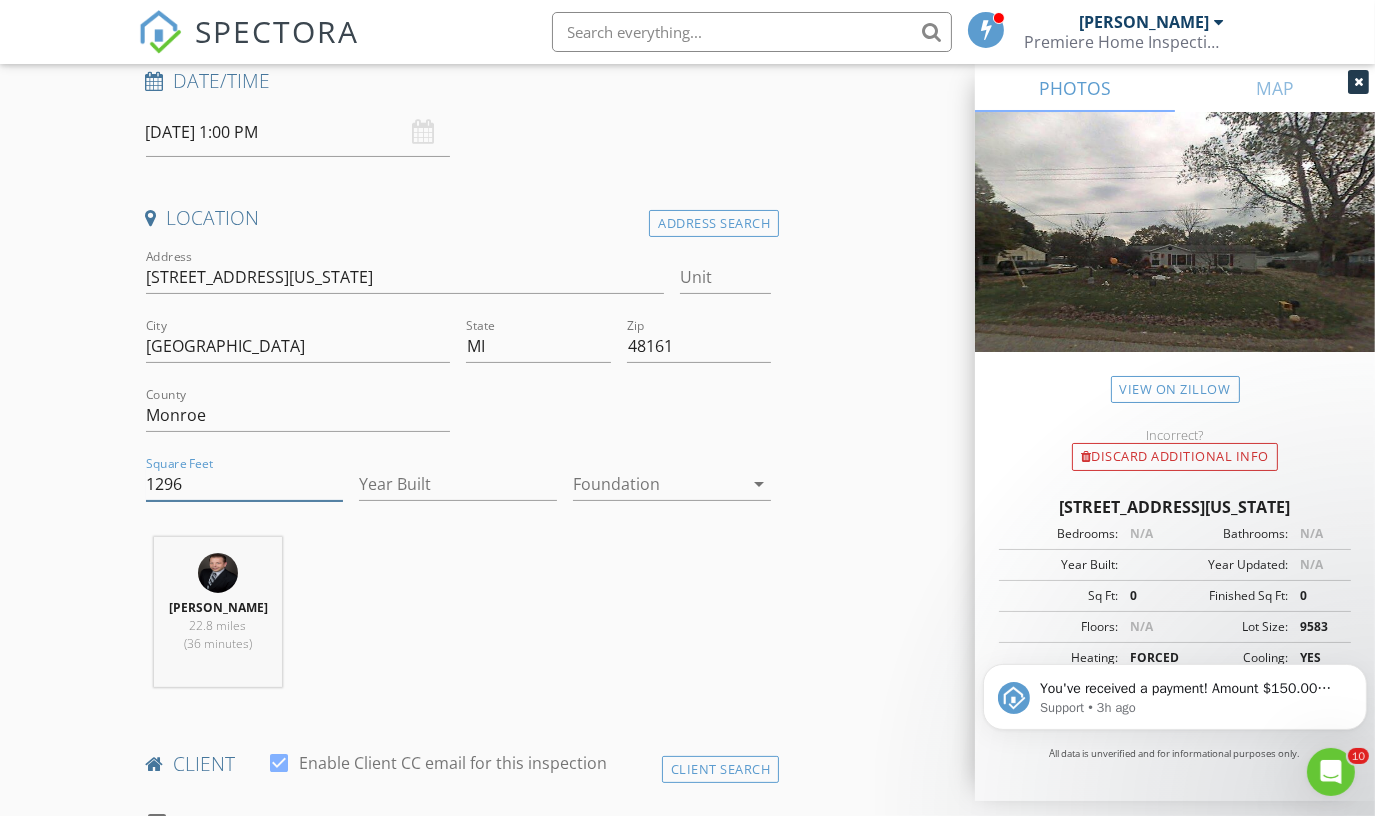 type on "1296" 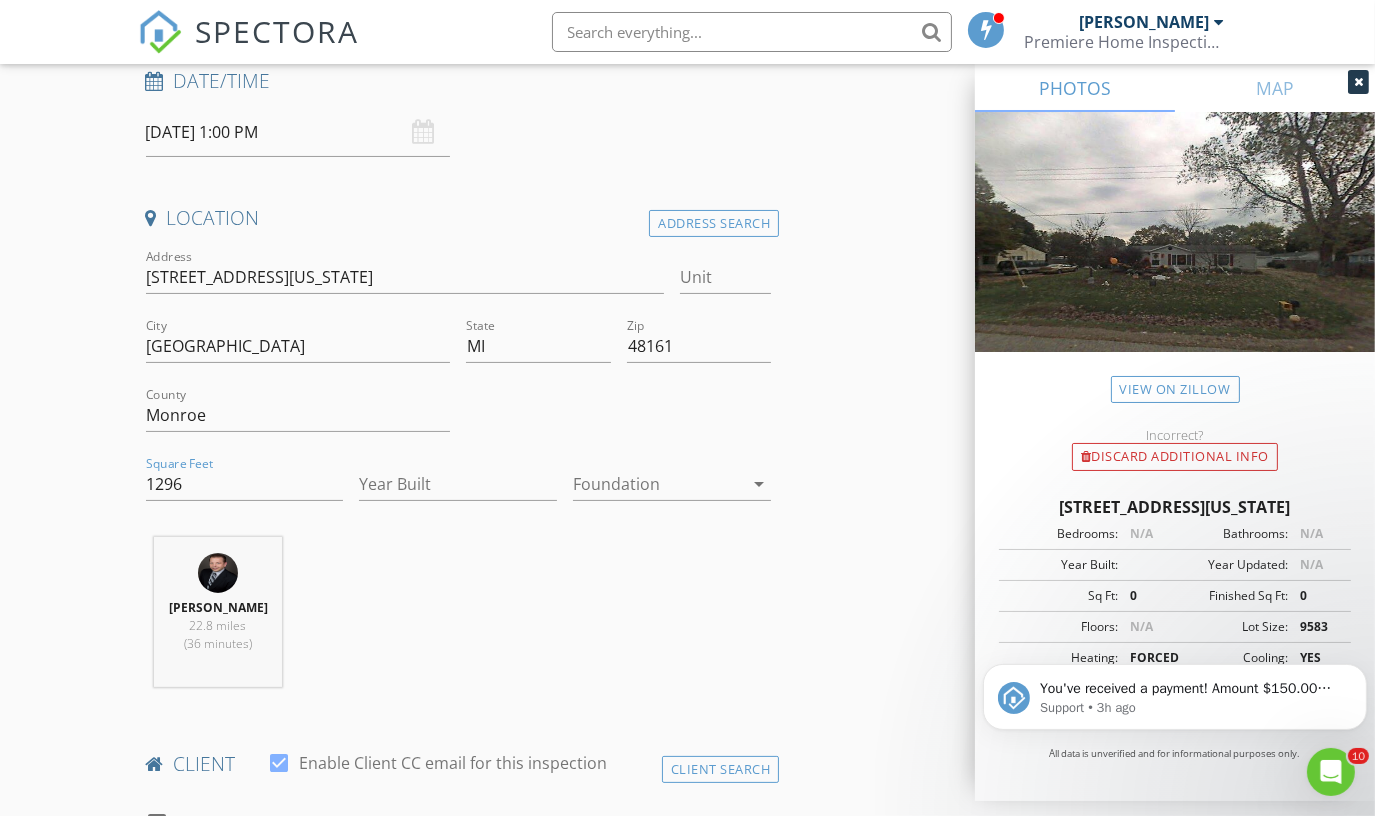 click at bounding box center [618, 417] 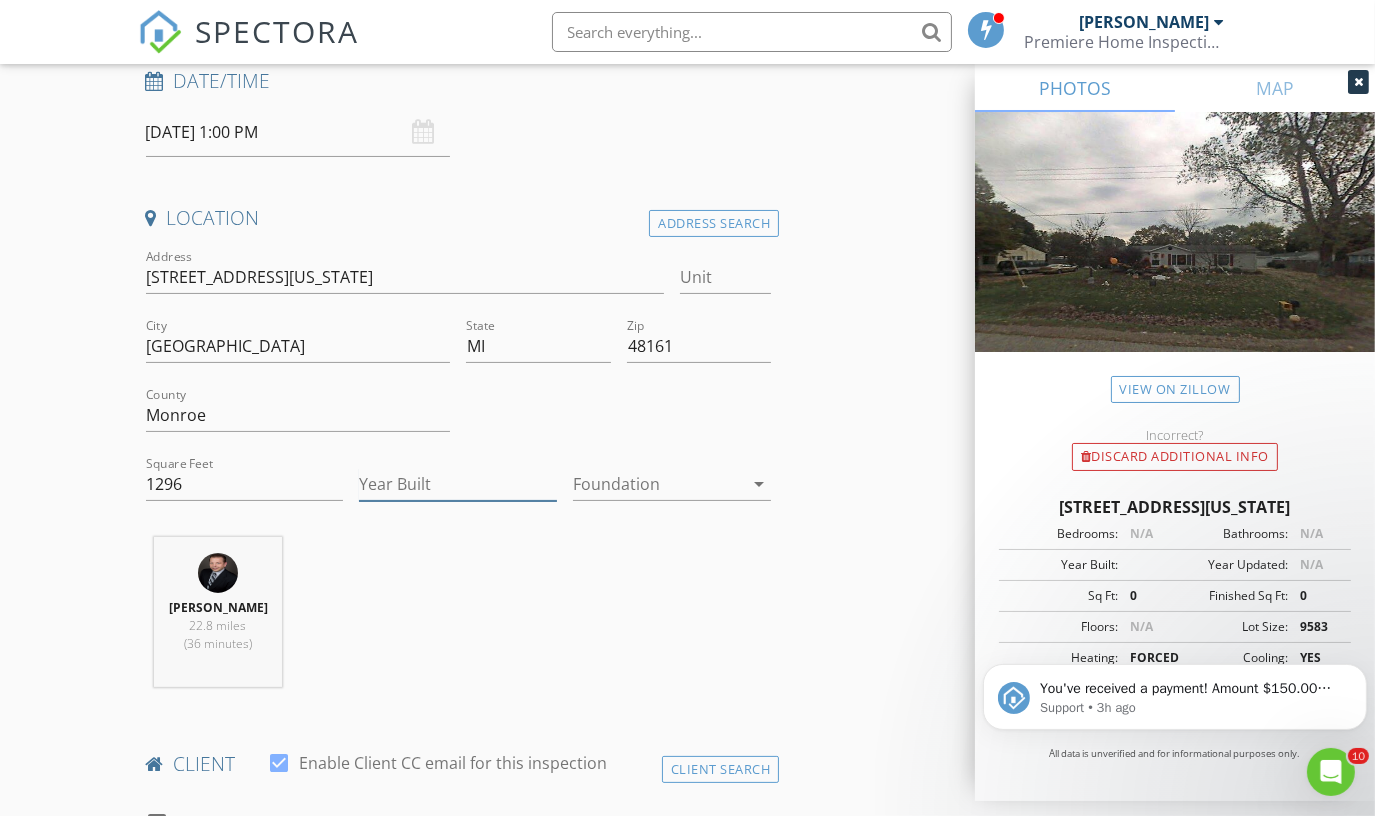 click on "Year Built" at bounding box center (458, 484) 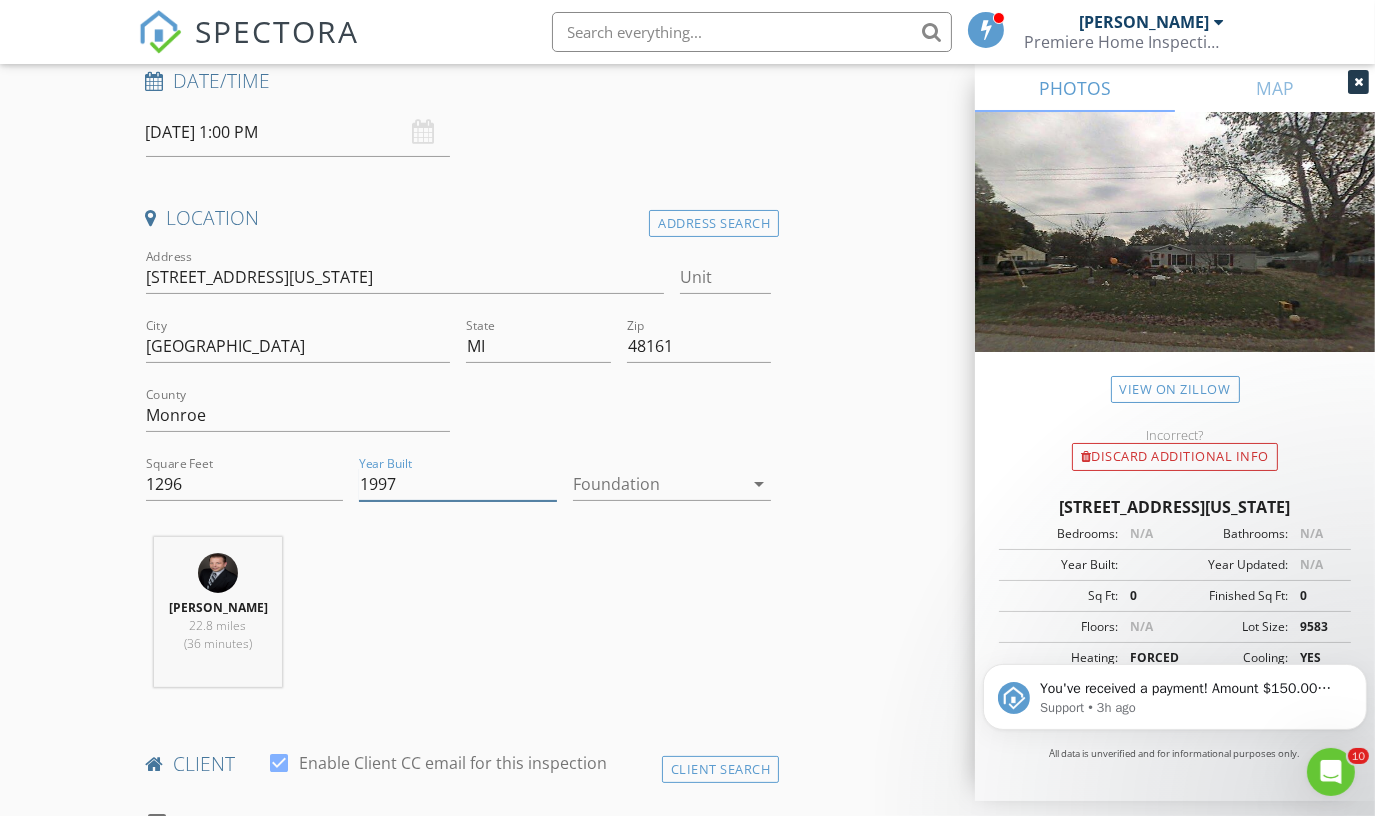 type on "1997" 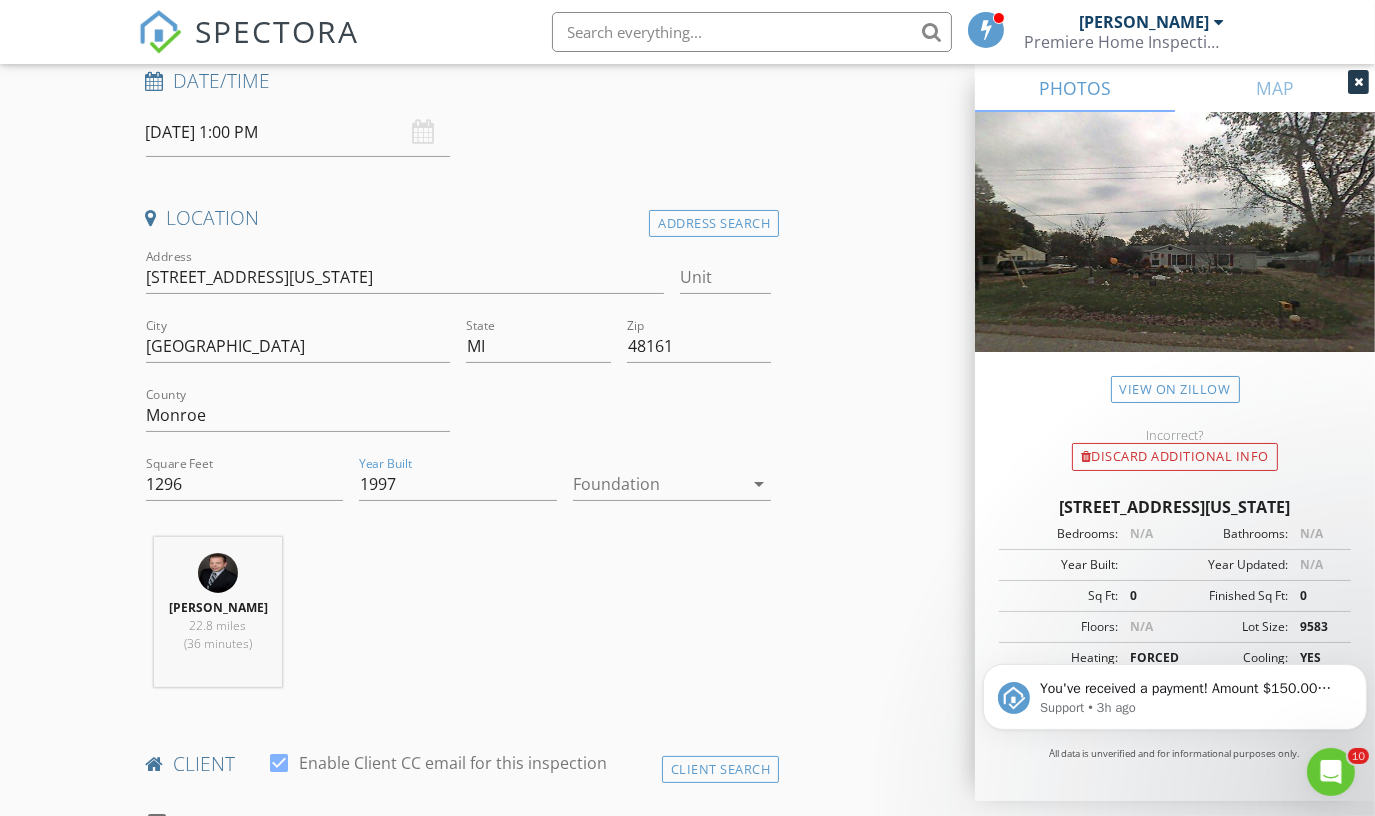 click on "arrow_drop_down" at bounding box center [759, 484] 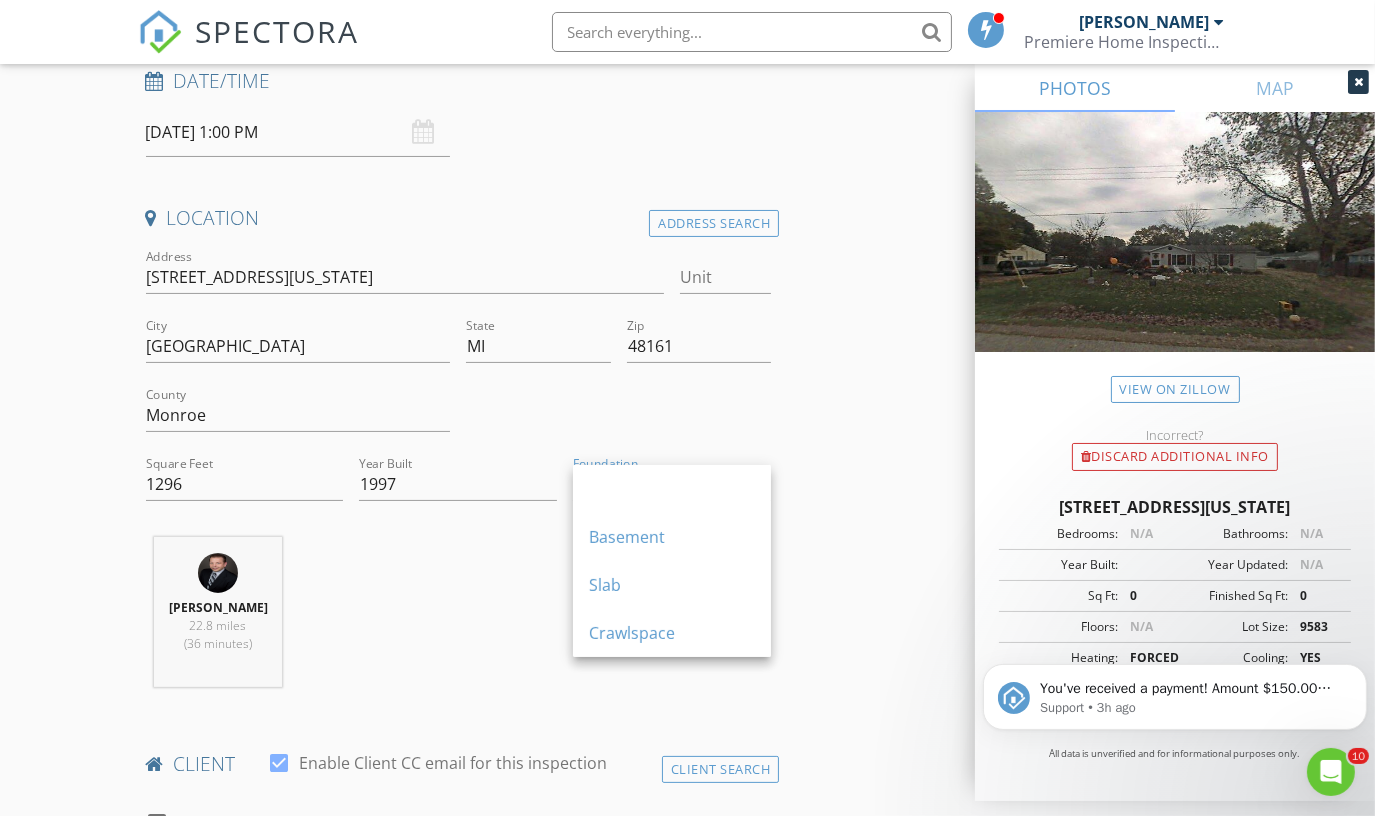 drag, startPoint x: 652, startPoint y: 639, endPoint x: 696, endPoint y: 629, distance: 45.122055 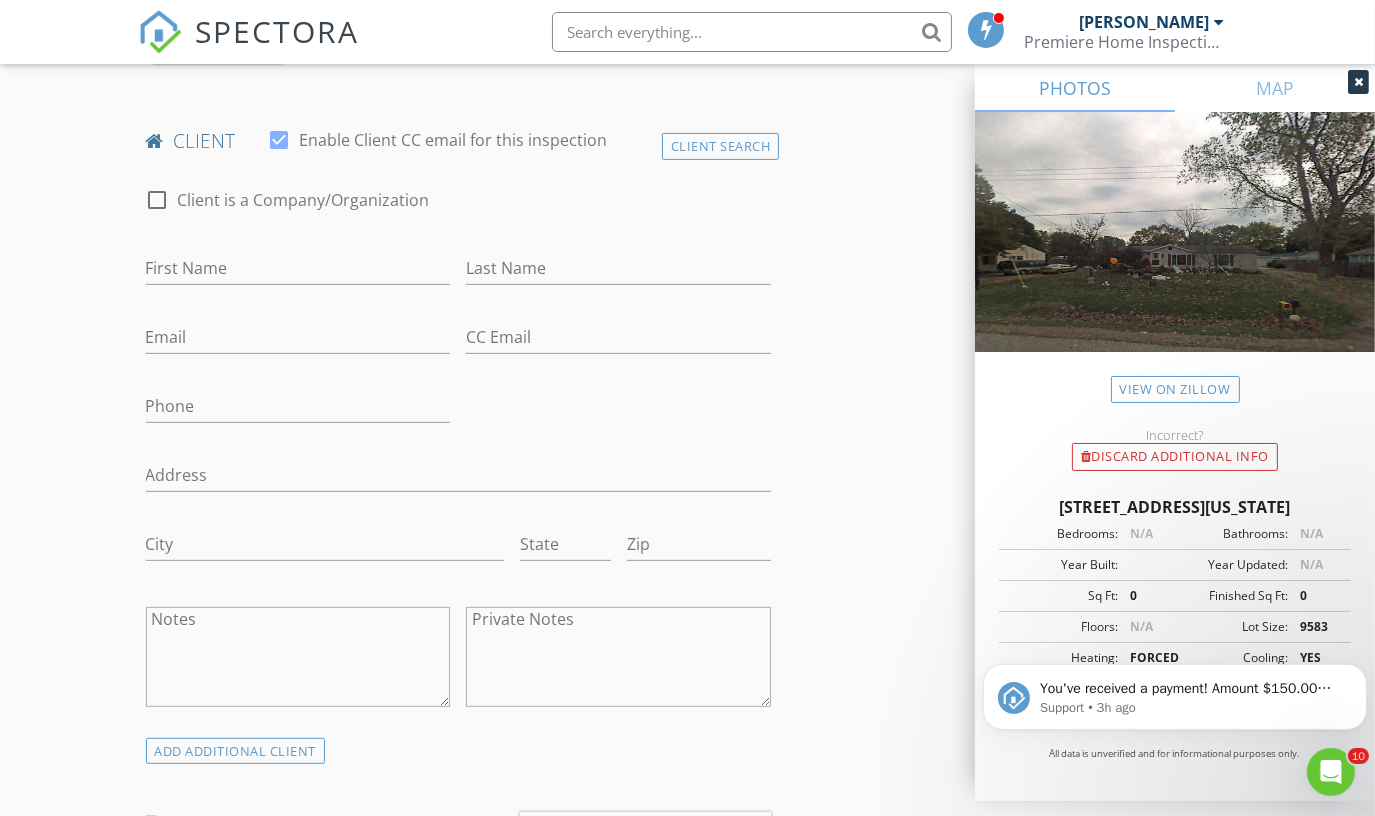 scroll, scrollTop: 963, scrollLeft: 0, axis: vertical 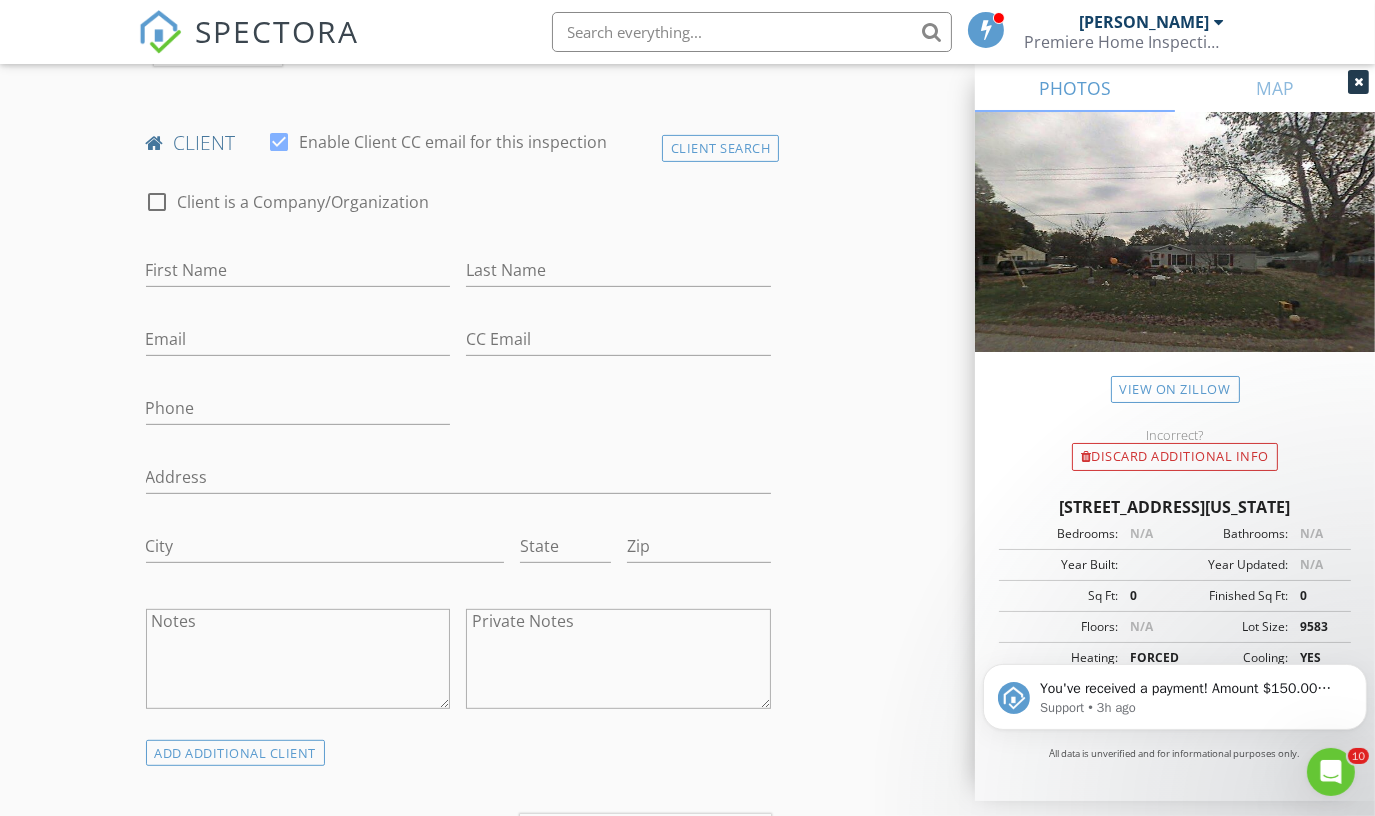 click on "First Name" at bounding box center [298, 274] 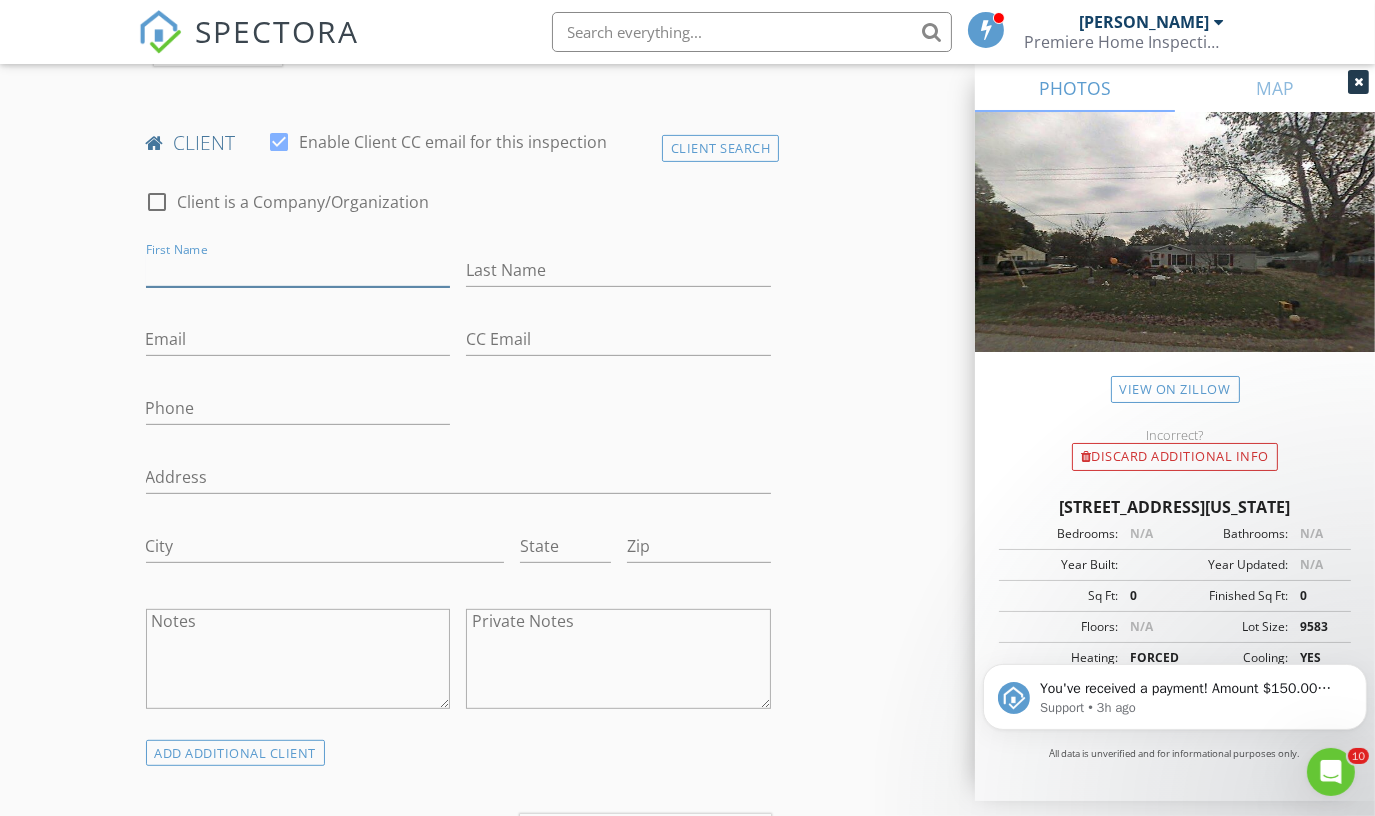 click on "First Name" at bounding box center [298, 270] 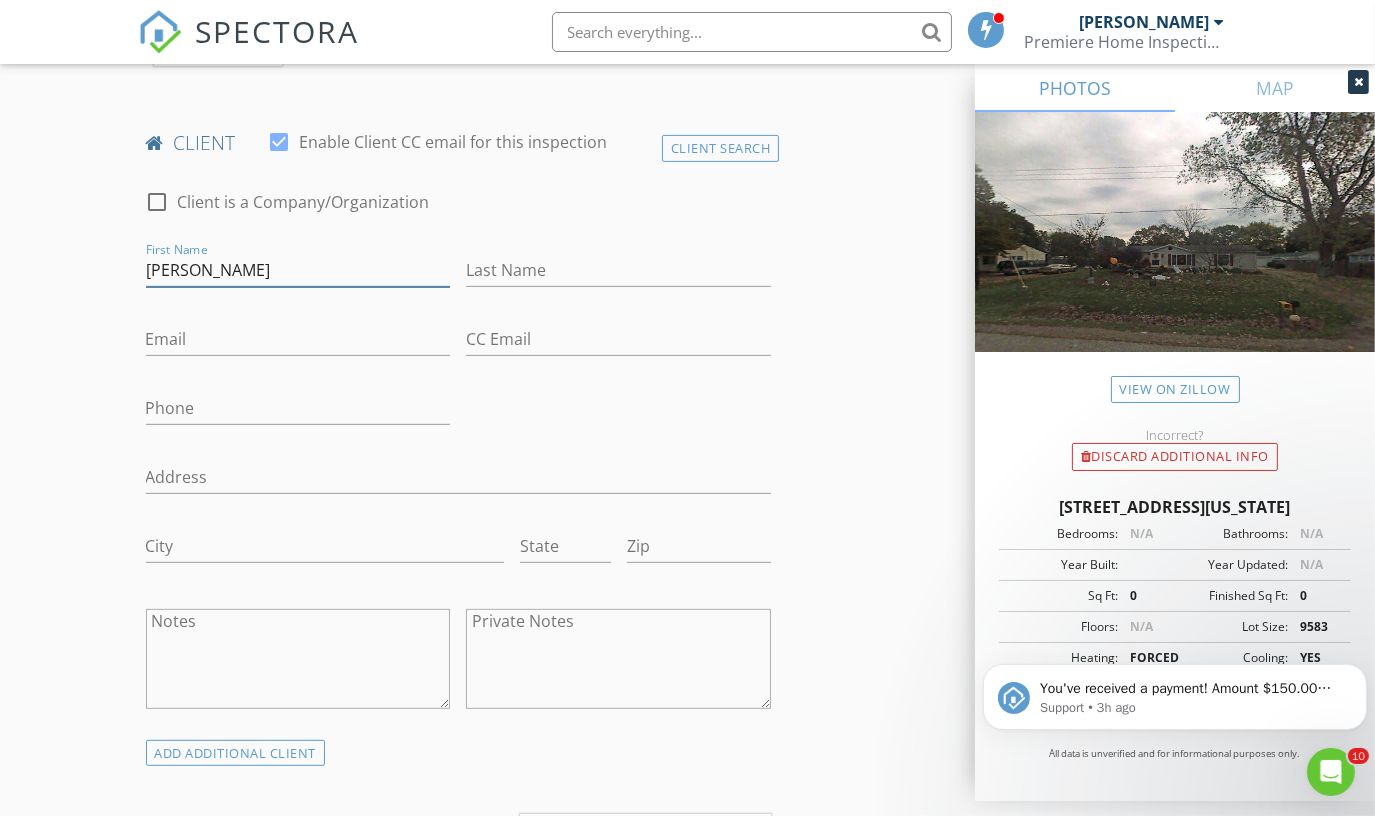 type on "[PERSON_NAME]" 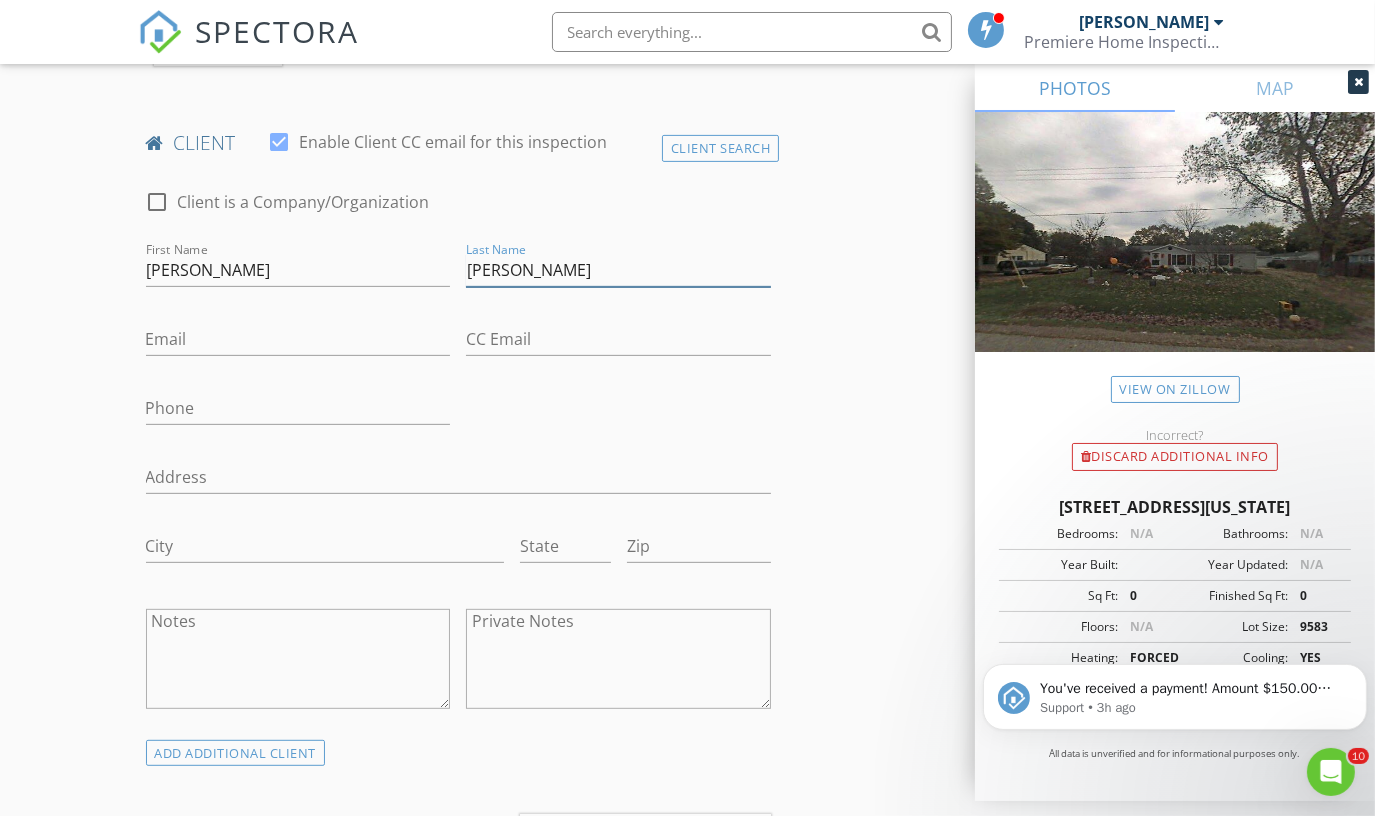 type on "[PERSON_NAME]" 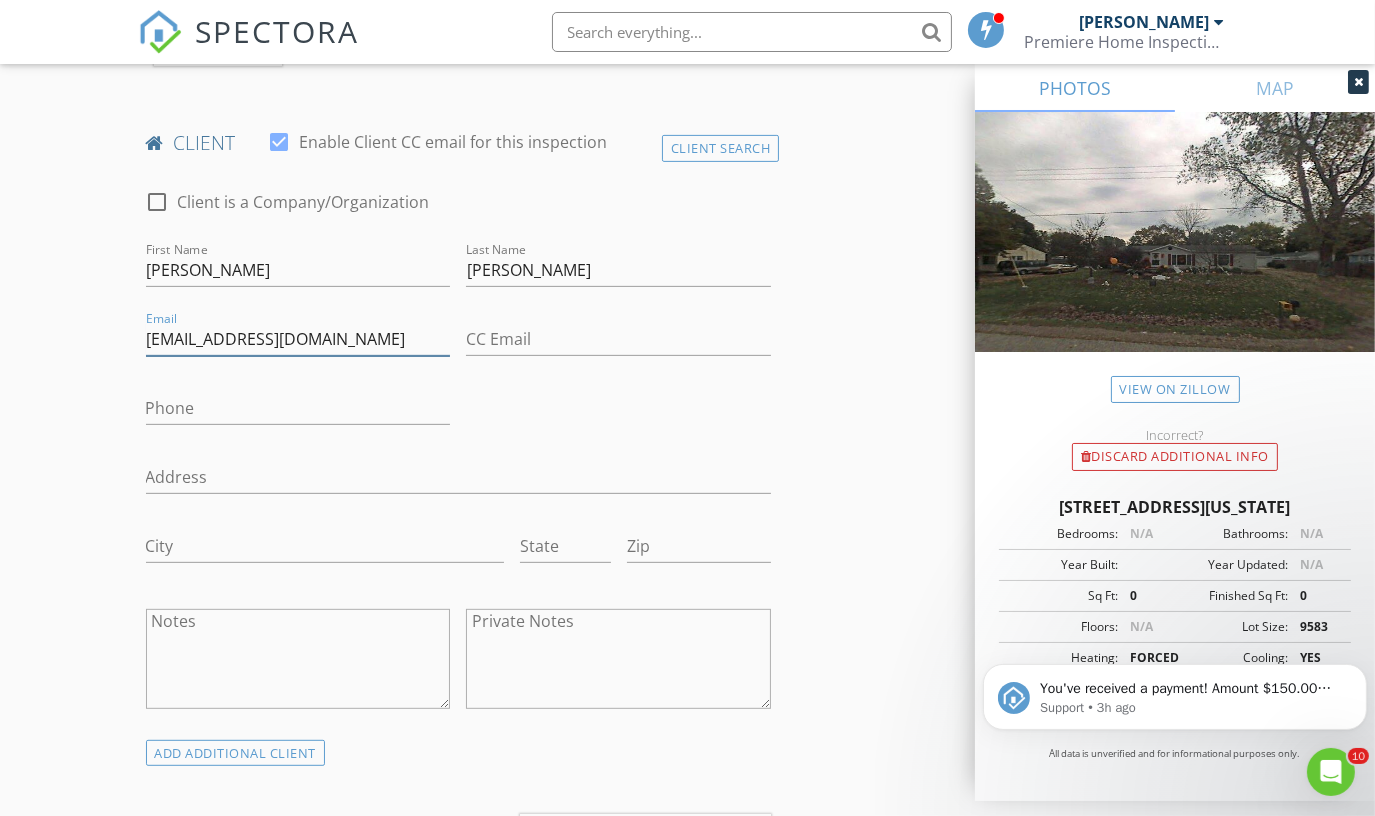 type on "[EMAIL_ADDRESS][DOMAIN_NAME]" 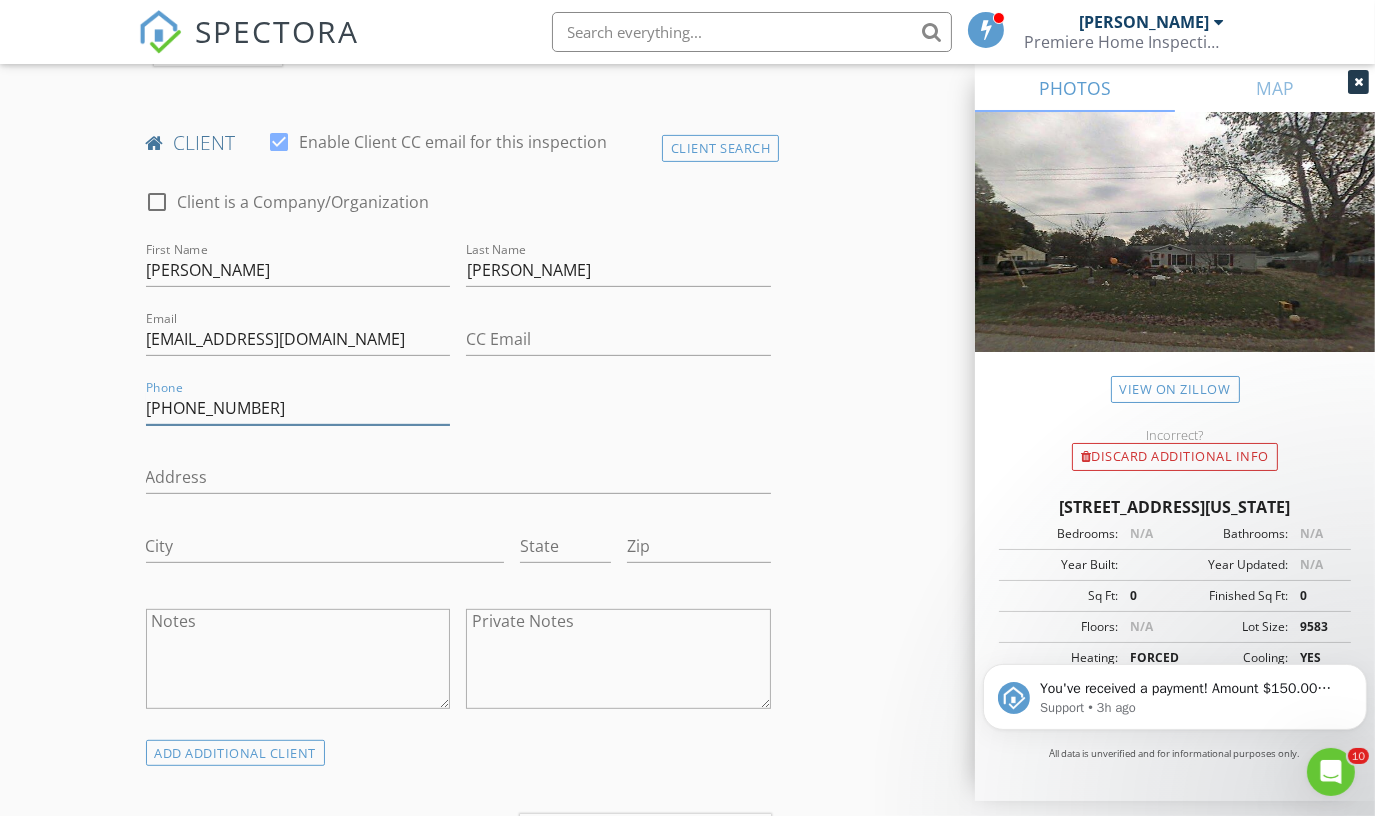 type on "[PHONE_NUMBER]" 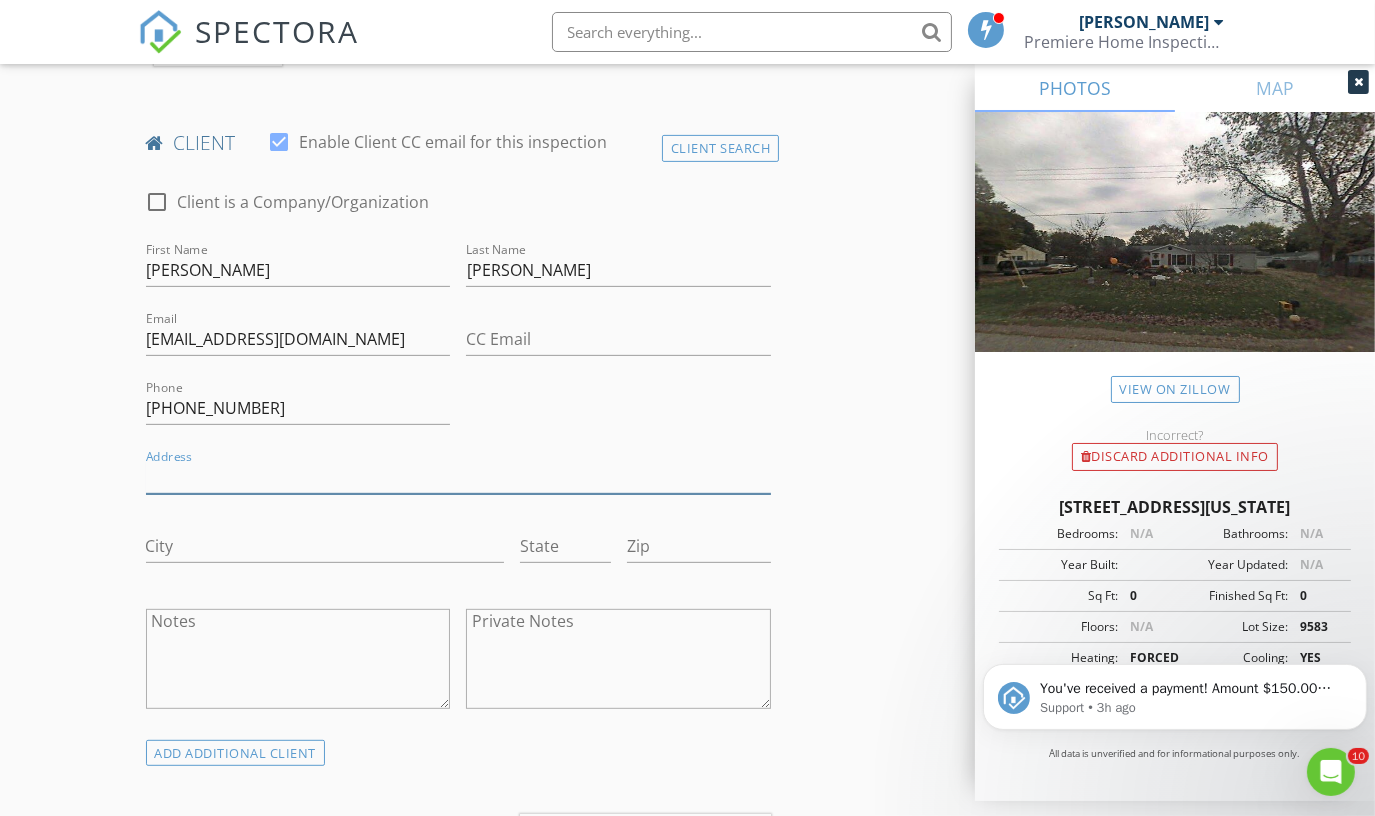 paste on "[STREET_ADDRESS][US_STATE]" 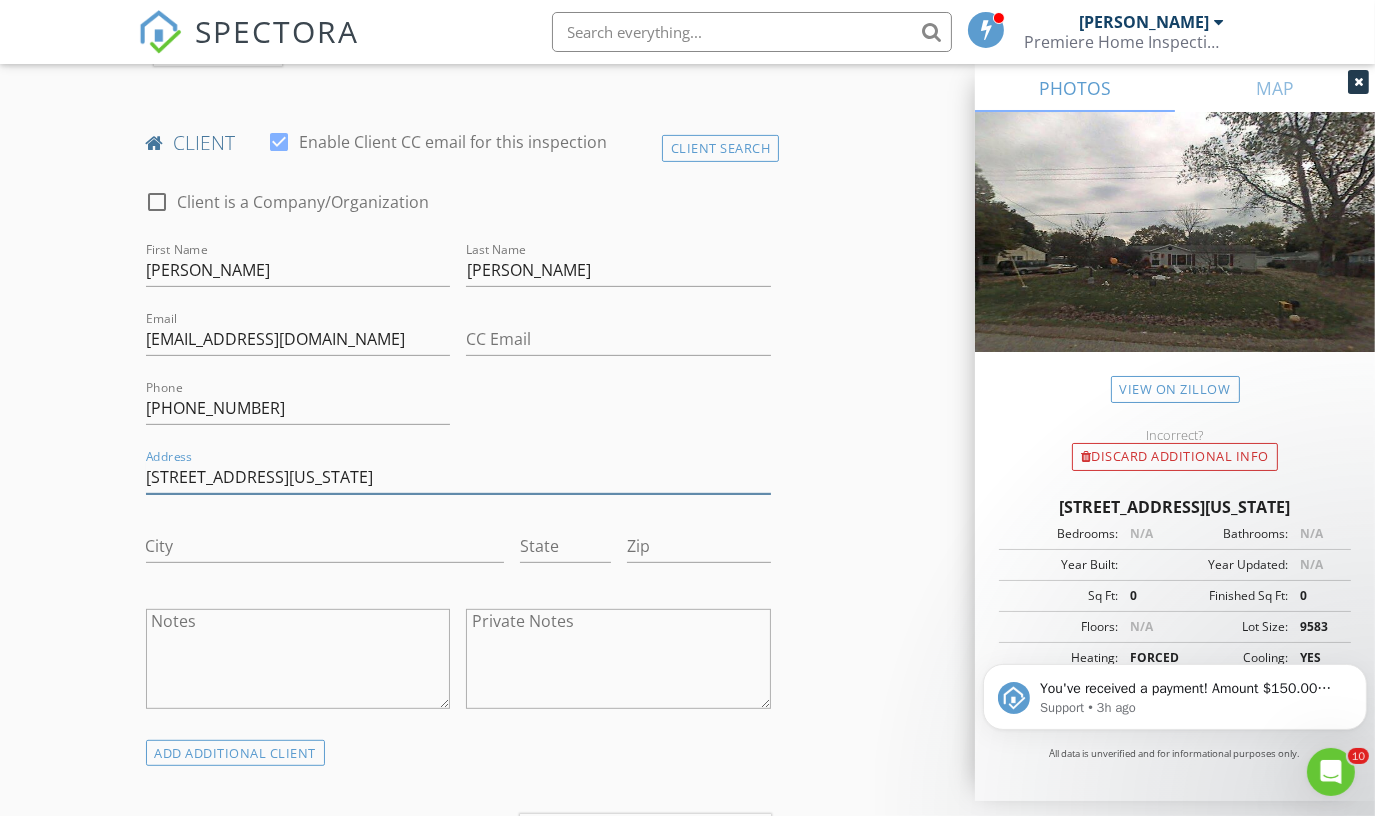 type on "[STREET_ADDRESS][US_STATE]" 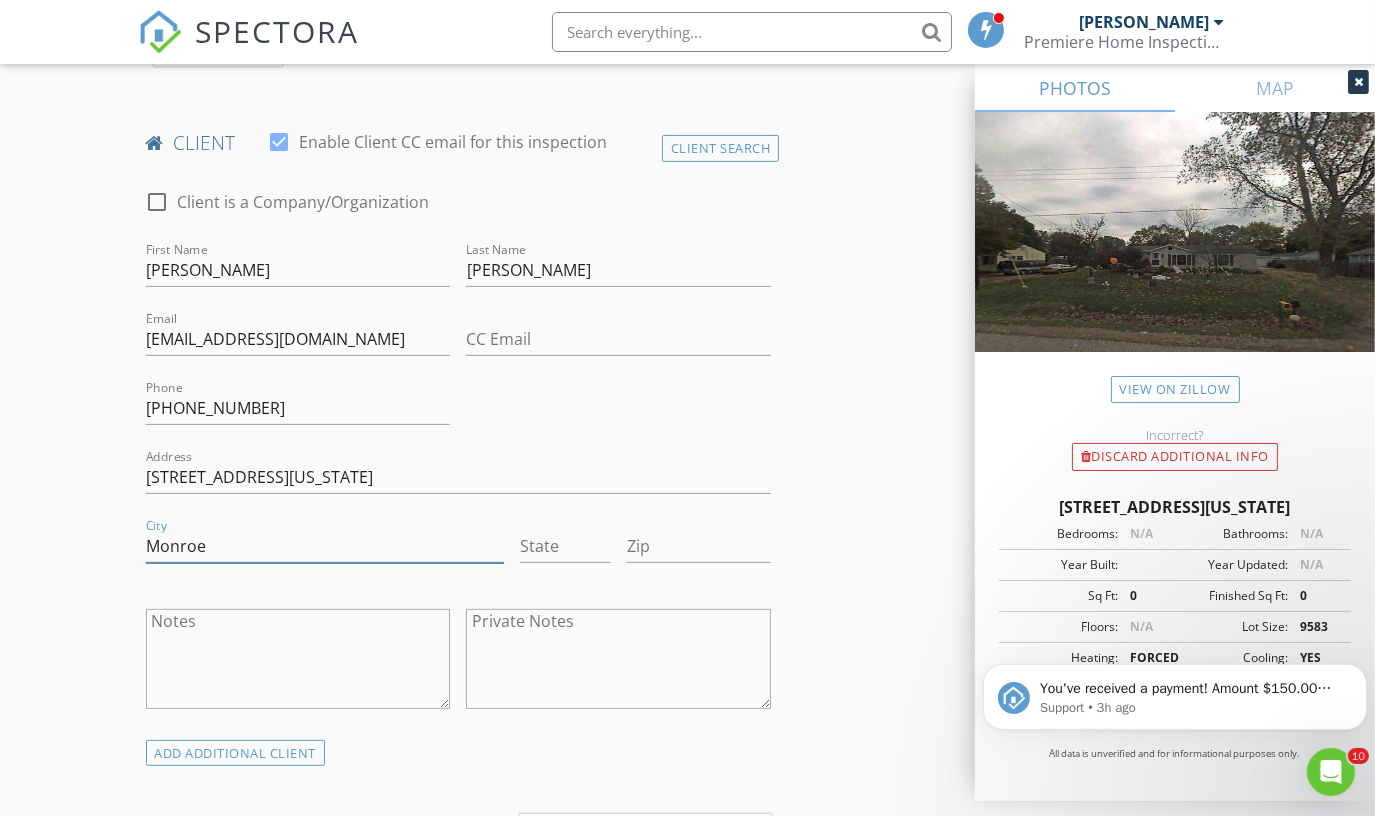 type on "Monroe" 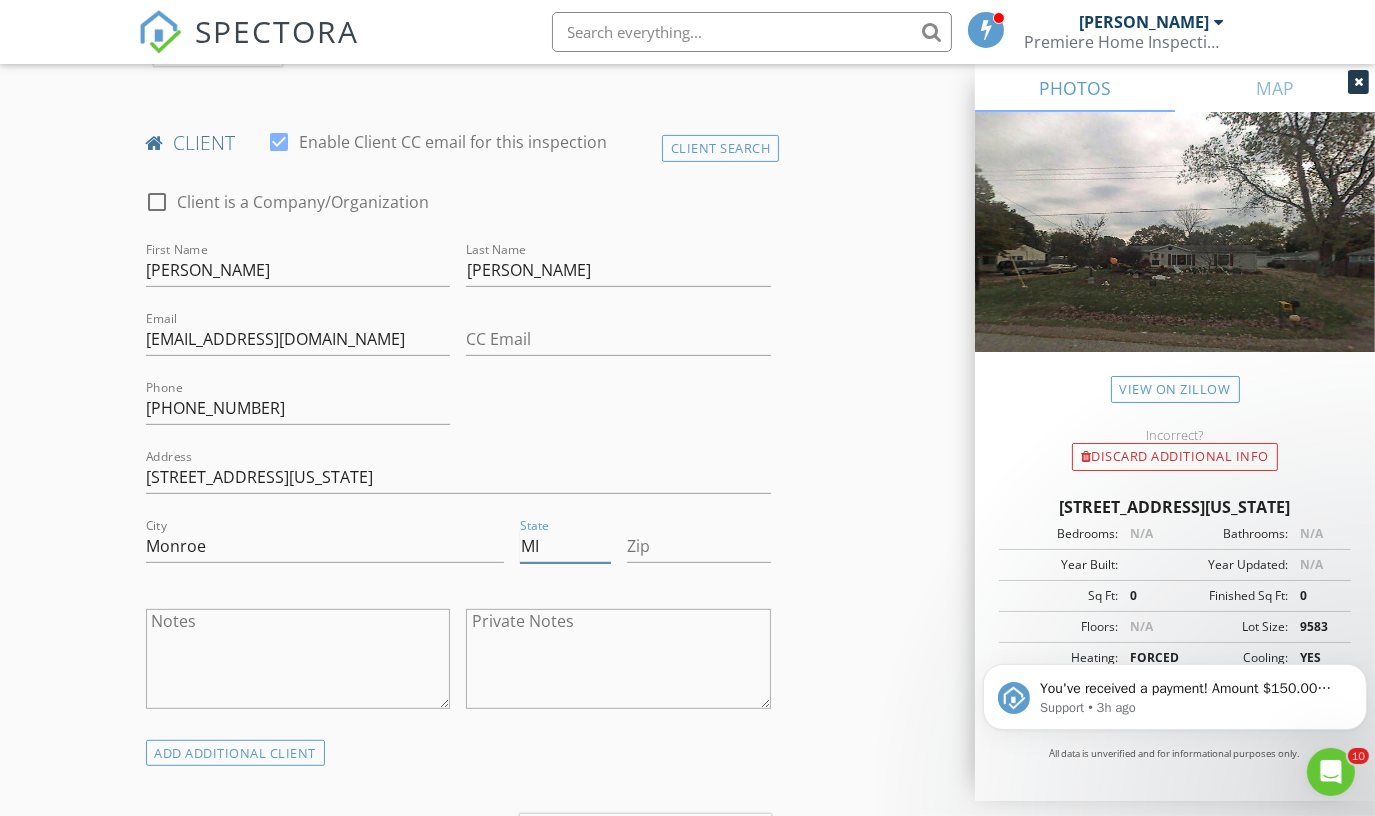 type on "MI" 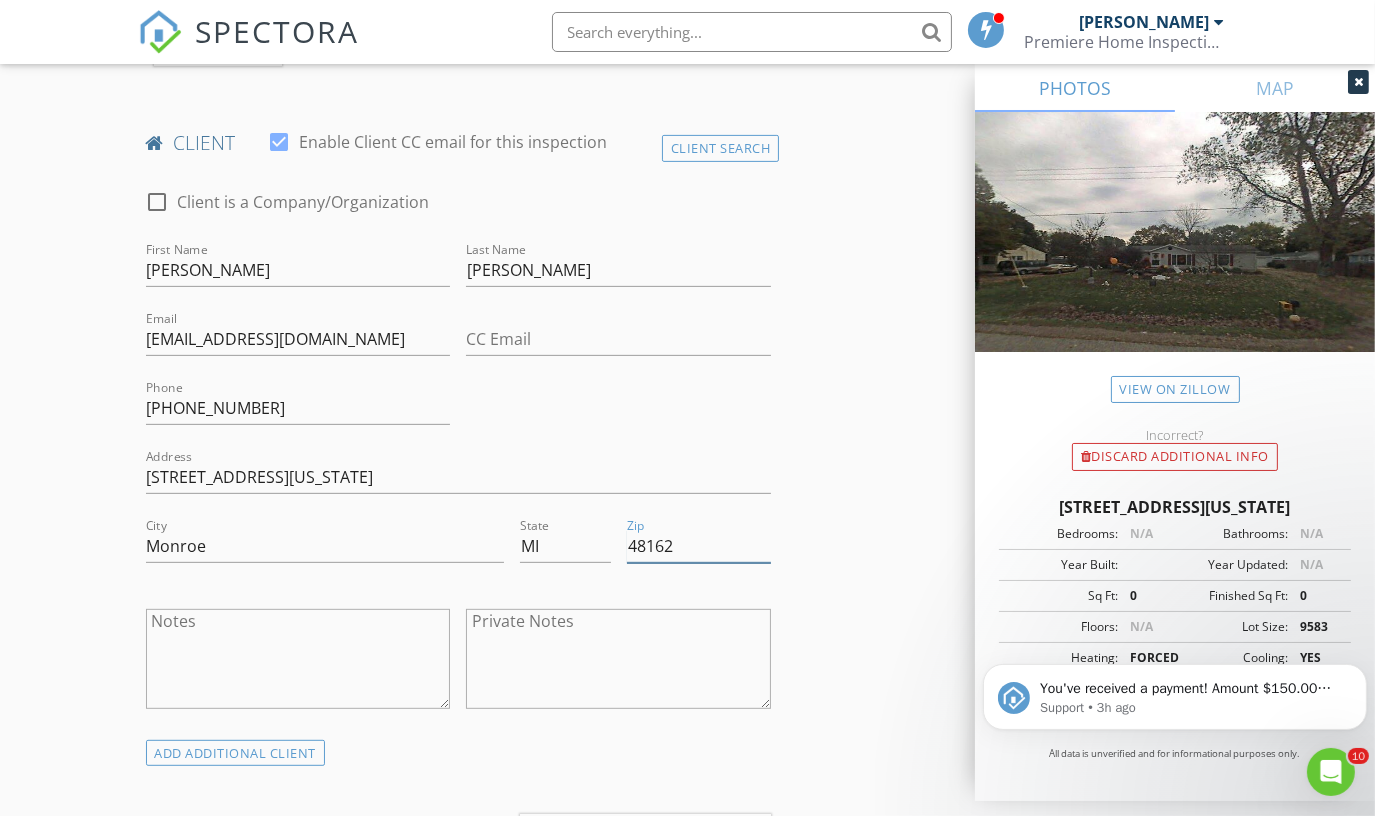 type on "48162" 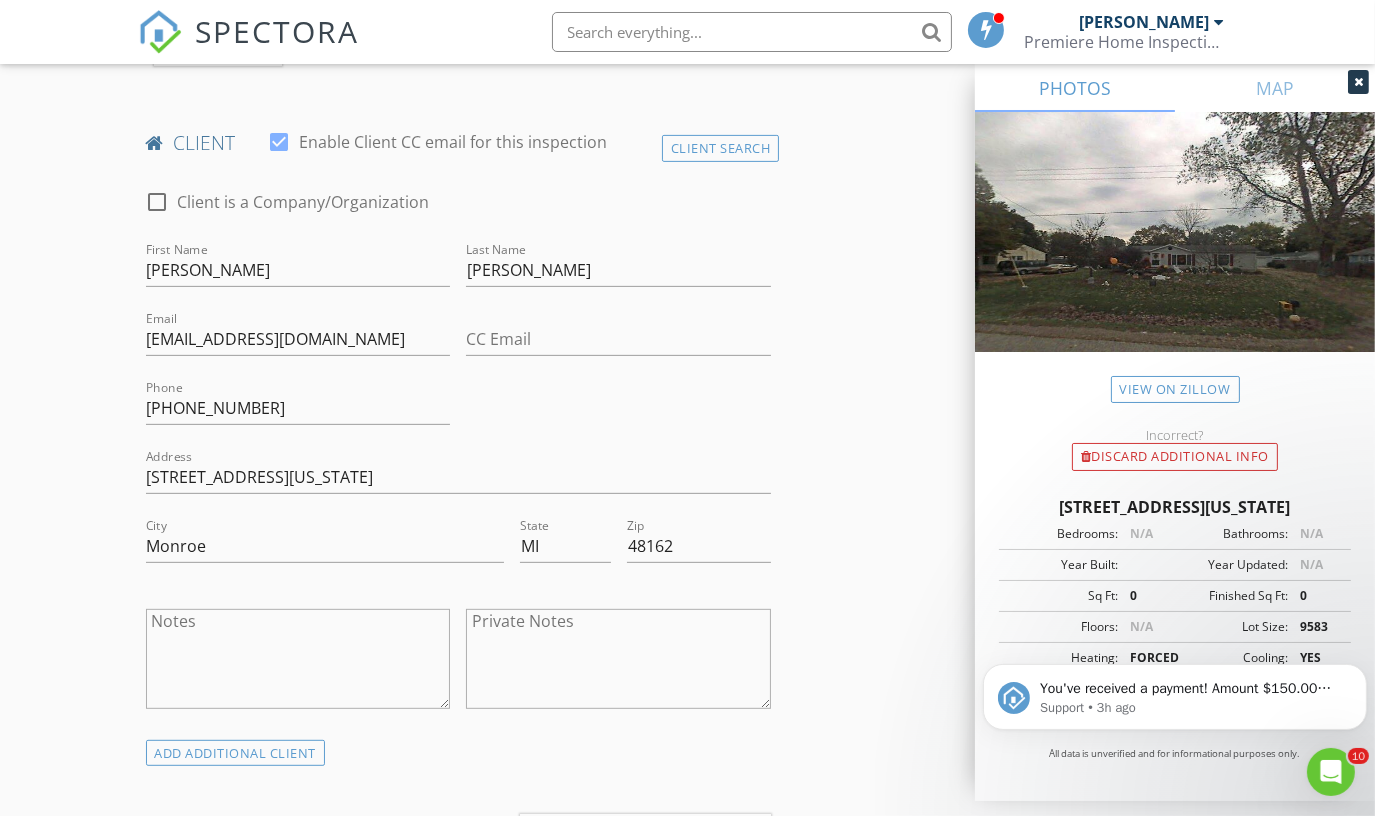 click on "INSPECTOR(S)
check_box   Scott Foland   PRIMARY   Scott Foland arrow_drop_down   check_box_outline_blank Scott Foland specifically requested
Date/Time
07/14/2025 1:00 PM
Location
Address Search       Address 15736 Virginia Ct   Unit   City RAISINVL Township   State MI   Zip 48161   County Monroe     Square Feet 1296   Year Built 1997   Foundation Crawlspace arrow_drop_down     Scott Foland     22.8 miles     (36 minutes)
client
check_box Enable Client CC email for this inspection   Client Search     check_box_outline_blank Client is a Company/Organization     First Name Eric   Last Name Gibson   Email ericgibson1340@gmail.com   CC Email   Phone 734-735-4431   Address 15736 Virginia Ct   City Monroe   State MI   Zip 48162       Notes   Private Notes
ADD ADDITIONAL client
arrow_drop_down     arrow_drop_down" at bounding box center [688, 954] 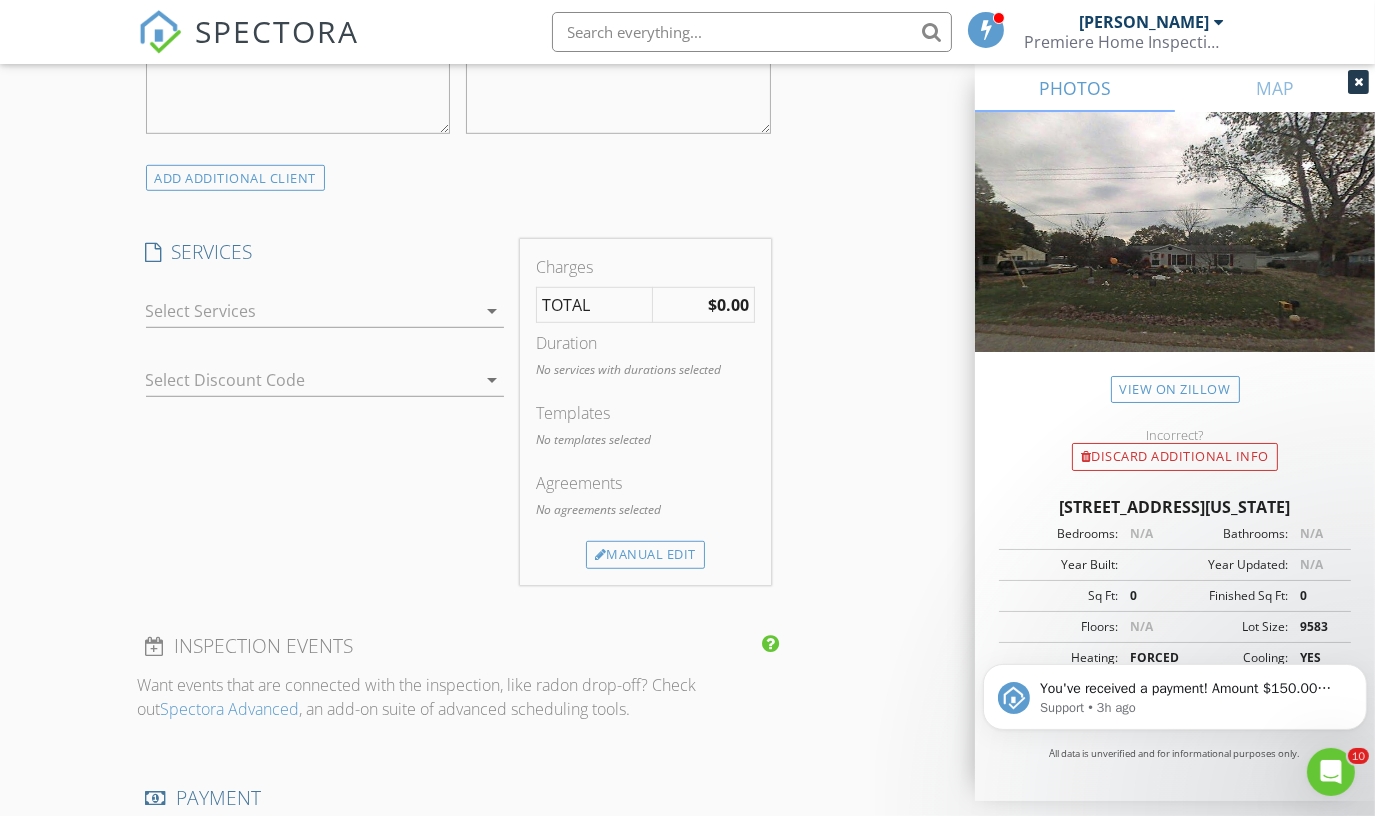 scroll, scrollTop: 1541, scrollLeft: 0, axis: vertical 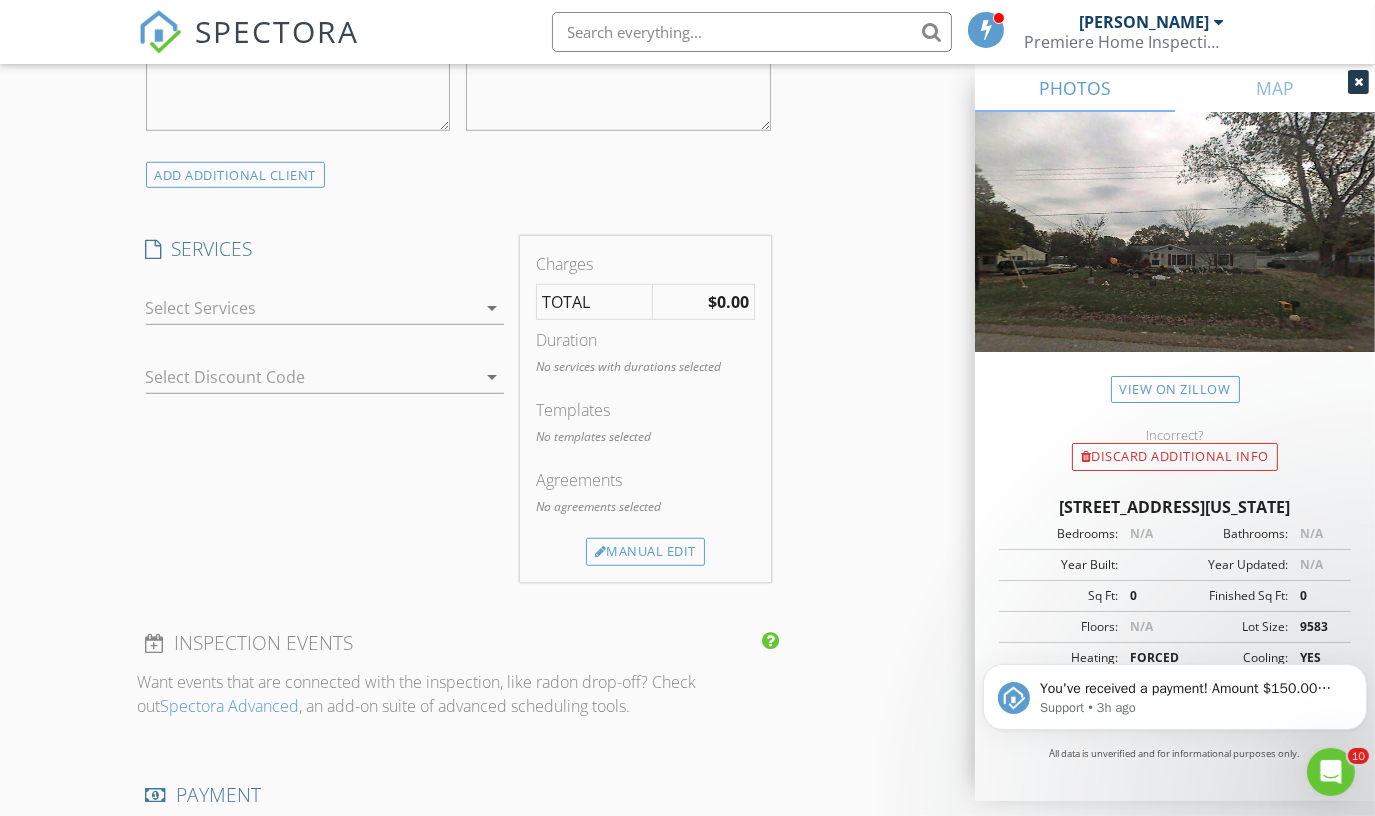 click on "arrow_drop_down" at bounding box center [492, 308] 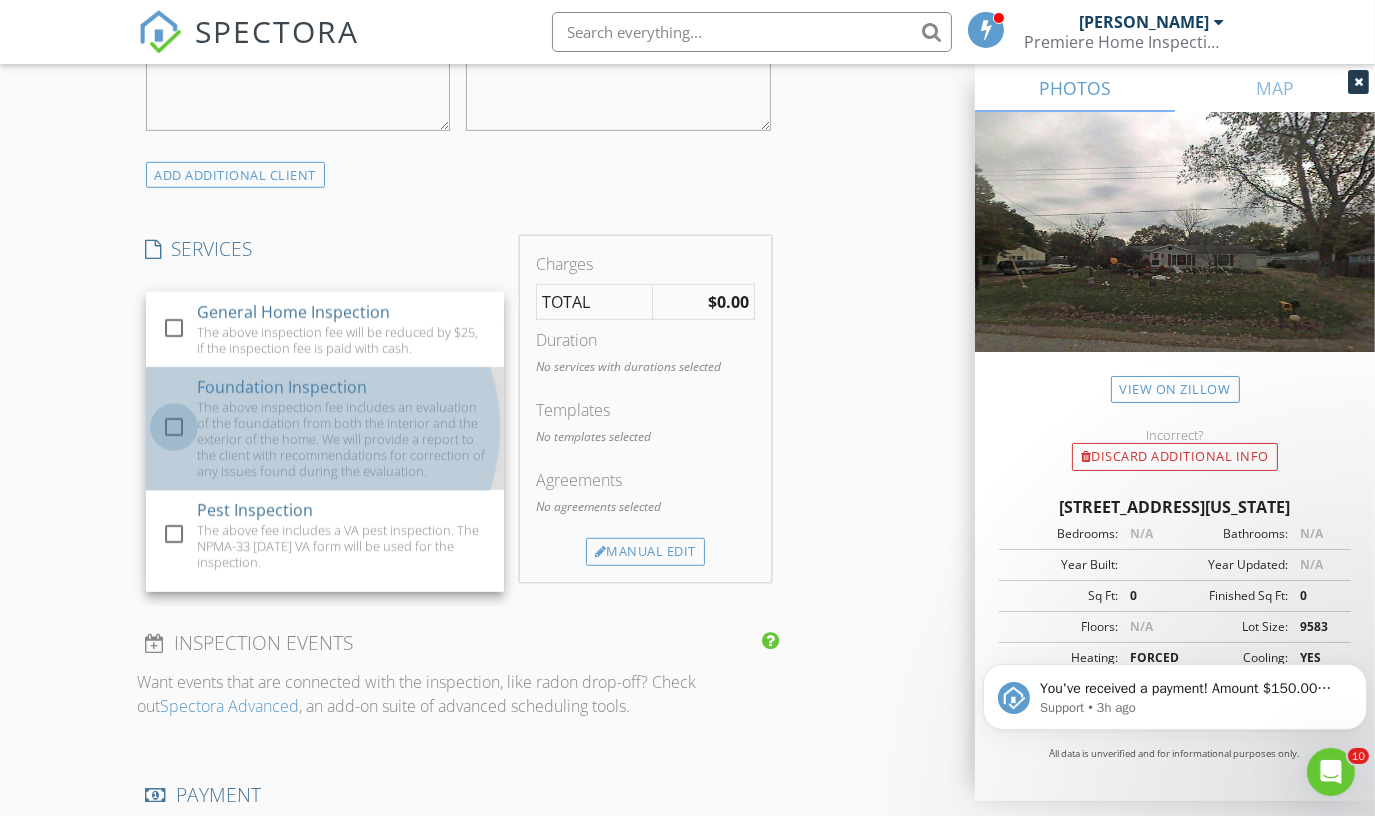 click at bounding box center (174, 427) 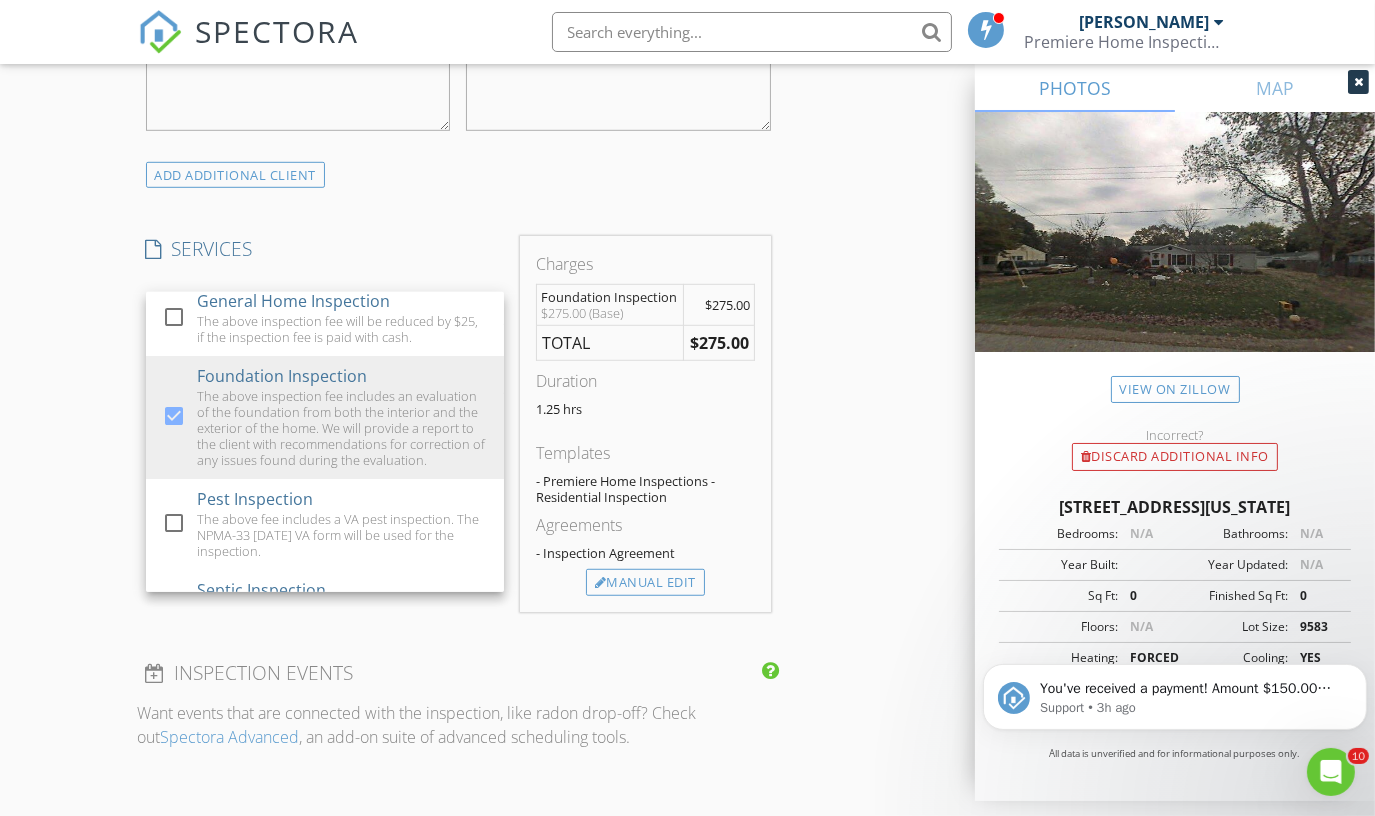 scroll, scrollTop: 0, scrollLeft: 0, axis: both 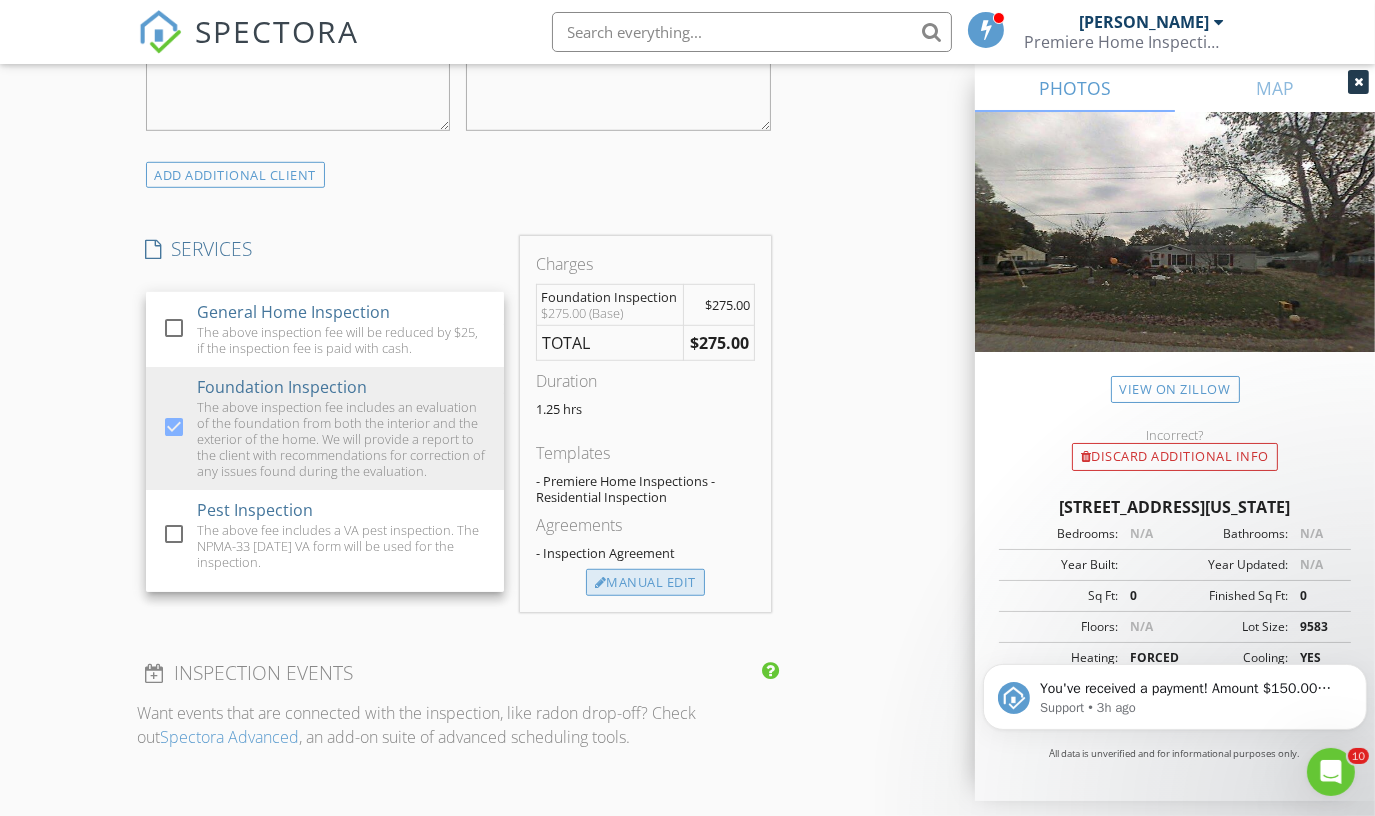 click on "Manual Edit" at bounding box center [645, 583] 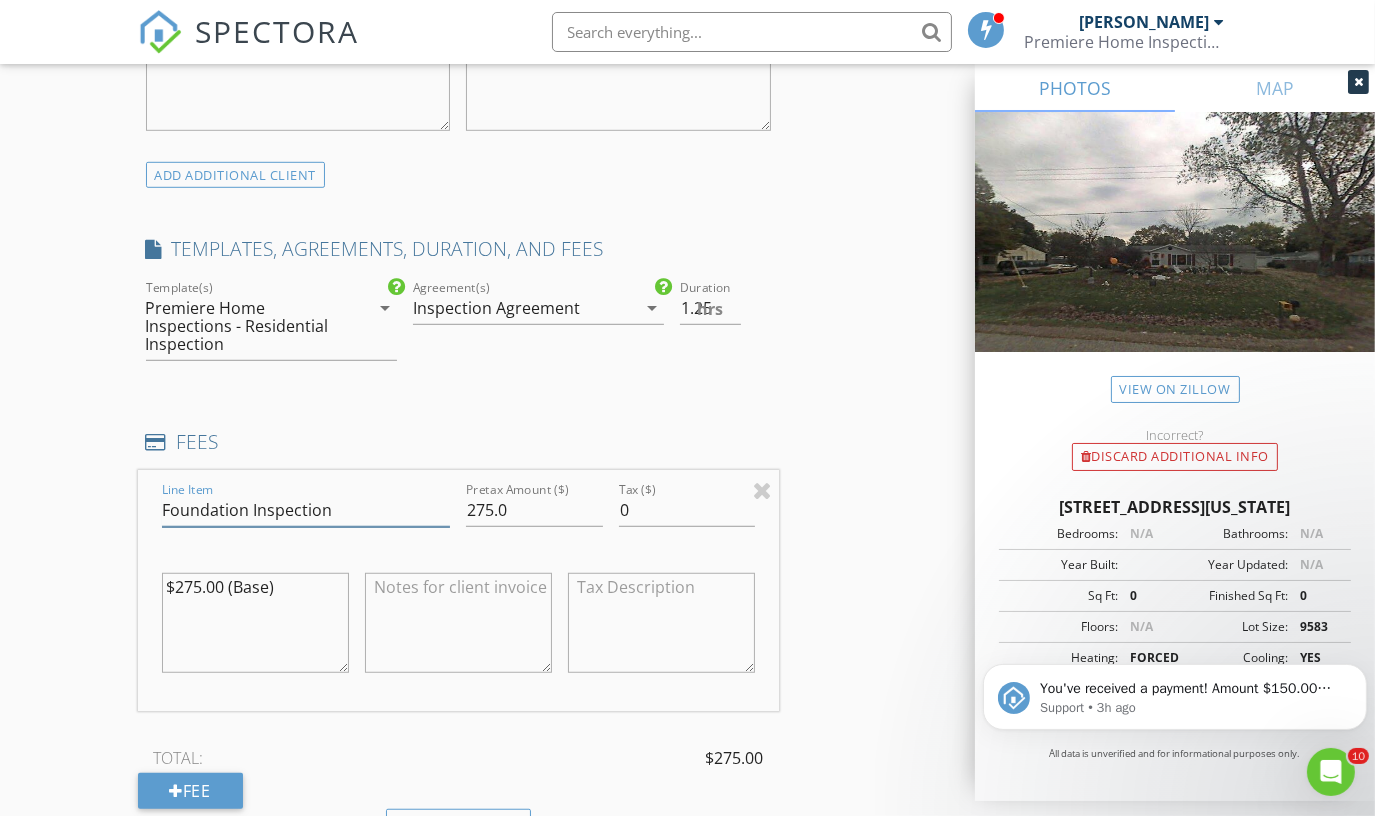 drag, startPoint x: 330, startPoint y: 510, endPoint x: 5, endPoint y: 444, distance: 331.63382 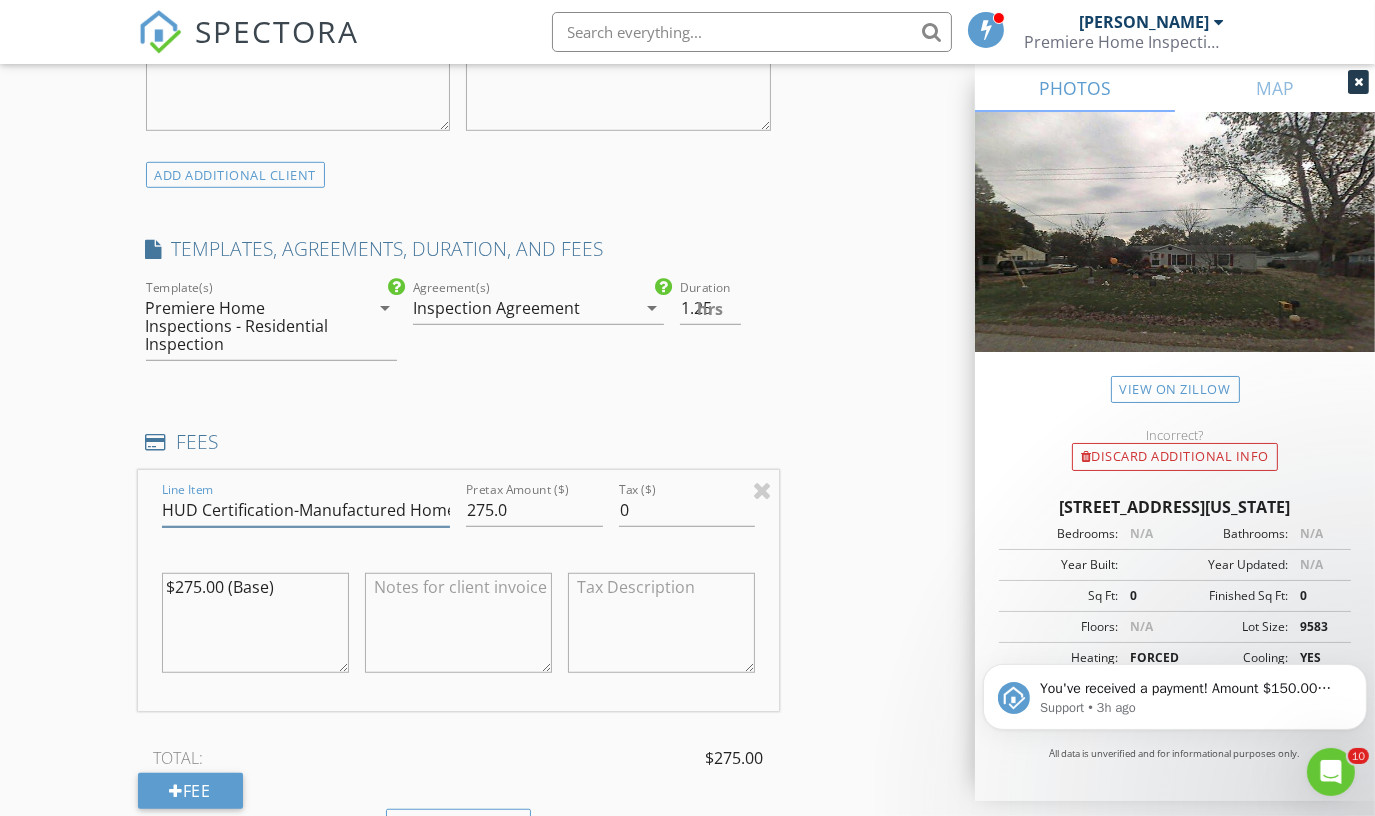 scroll, scrollTop: 0, scrollLeft: 1, axis: horizontal 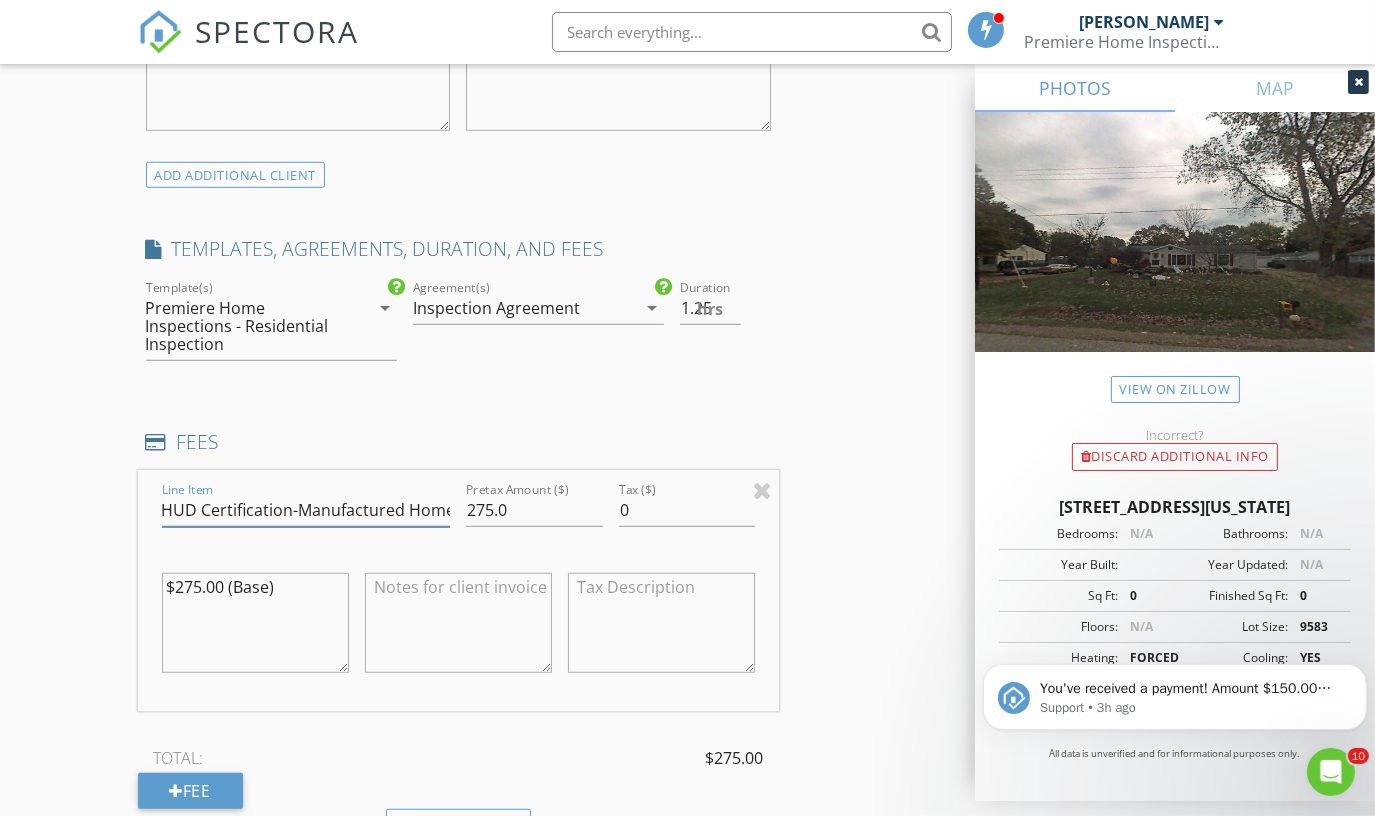 type on "HUD Certification-Manufactured Home" 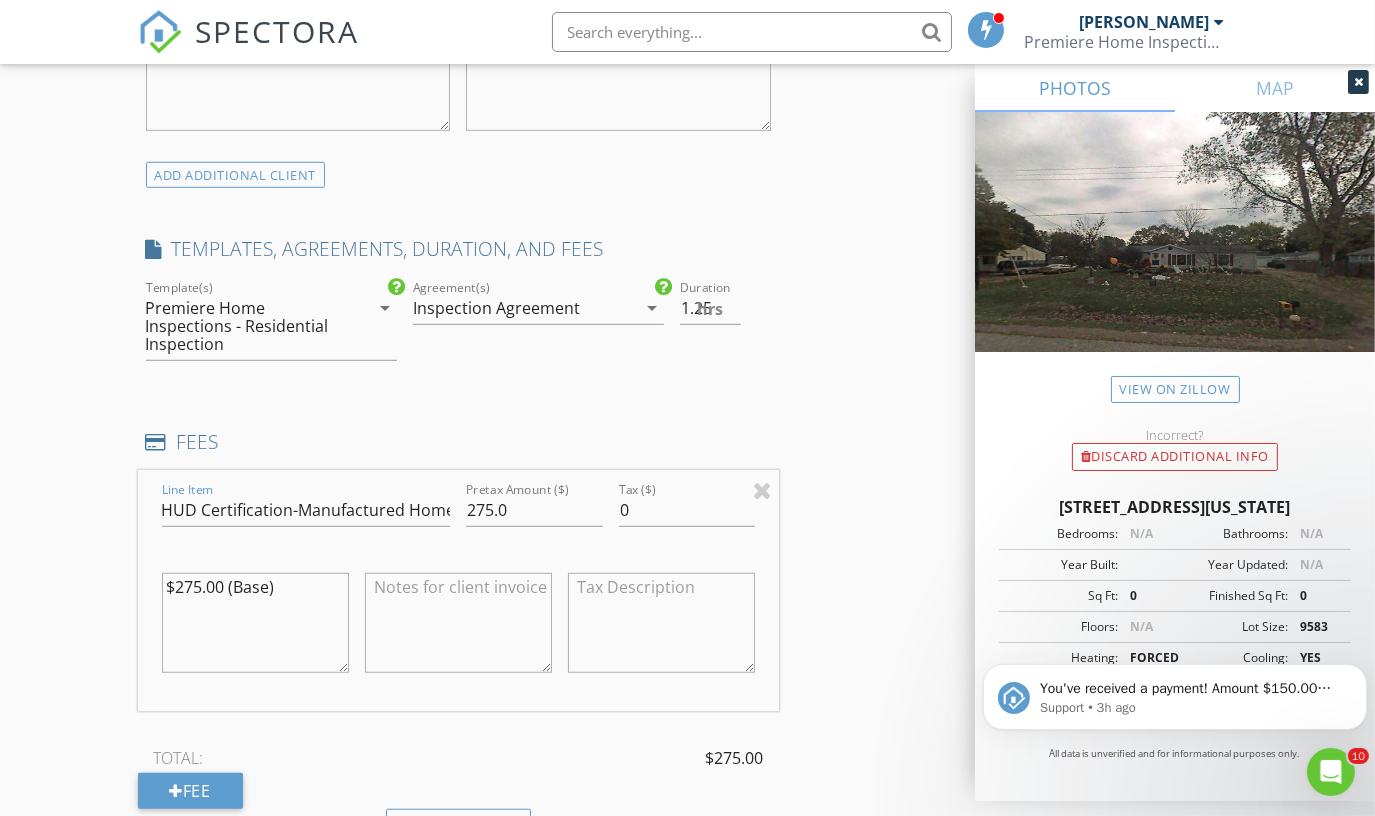 scroll, scrollTop: 0, scrollLeft: 0, axis: both 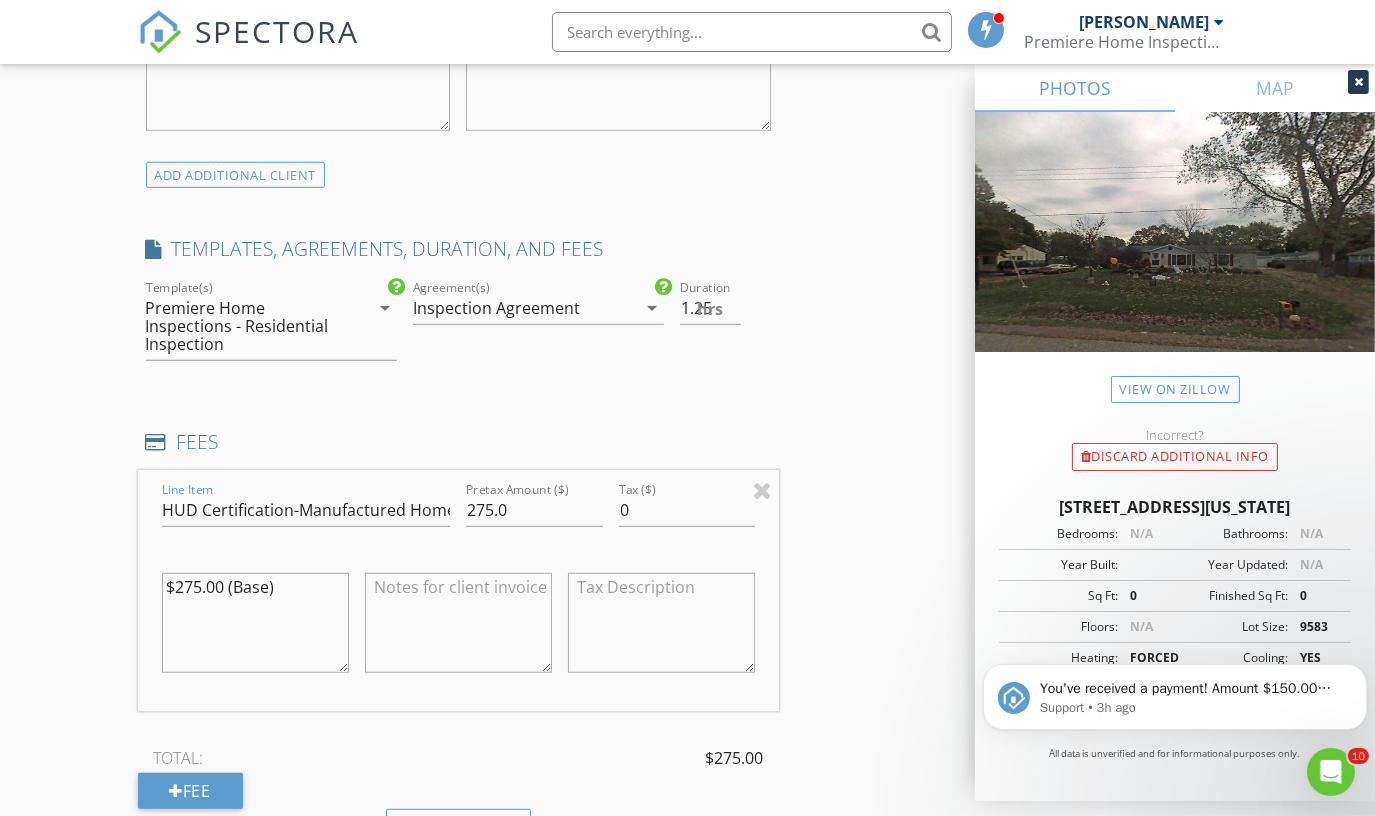 click at bounding box center (458, 623) 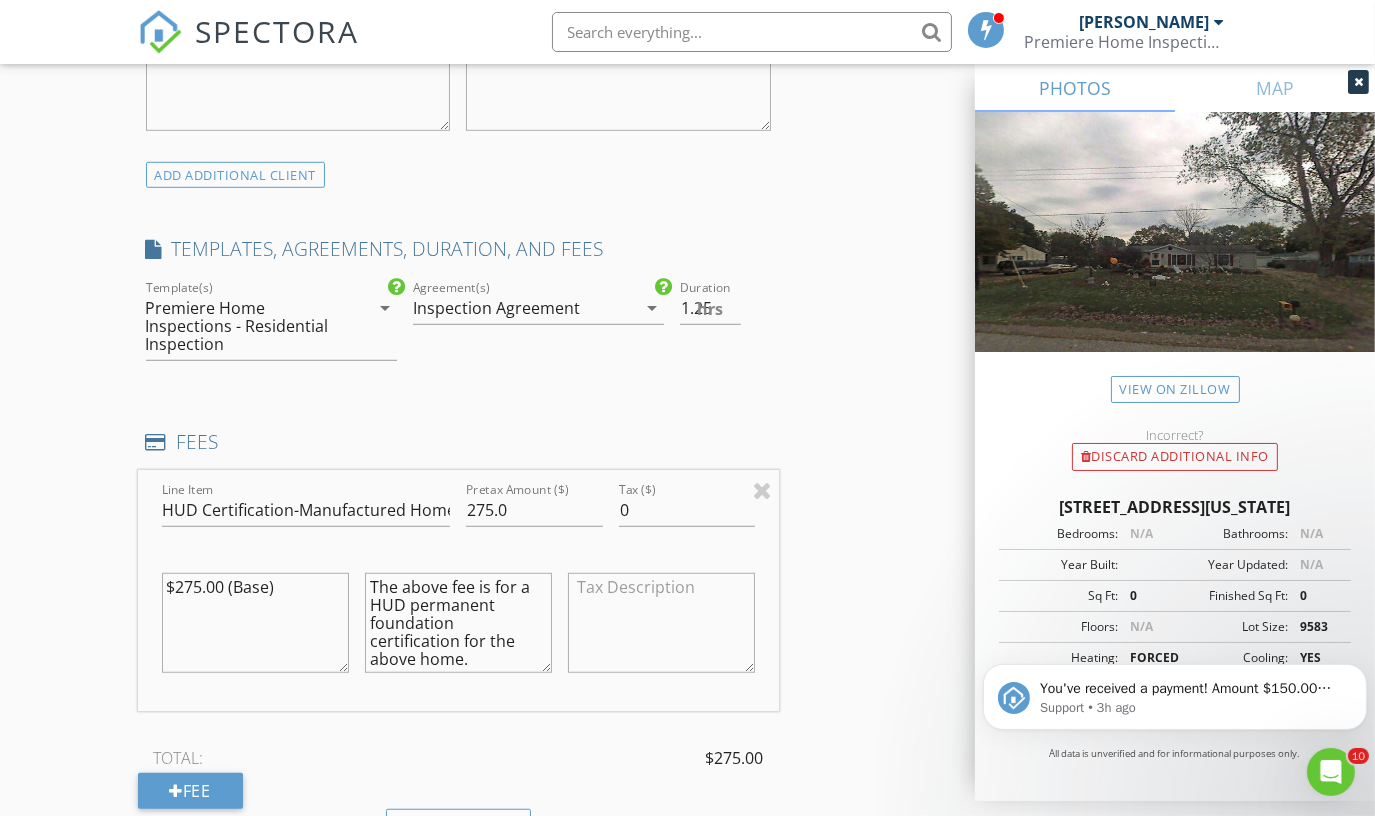type on "The above fee is for a HUD permanent foundation certification for the above home." 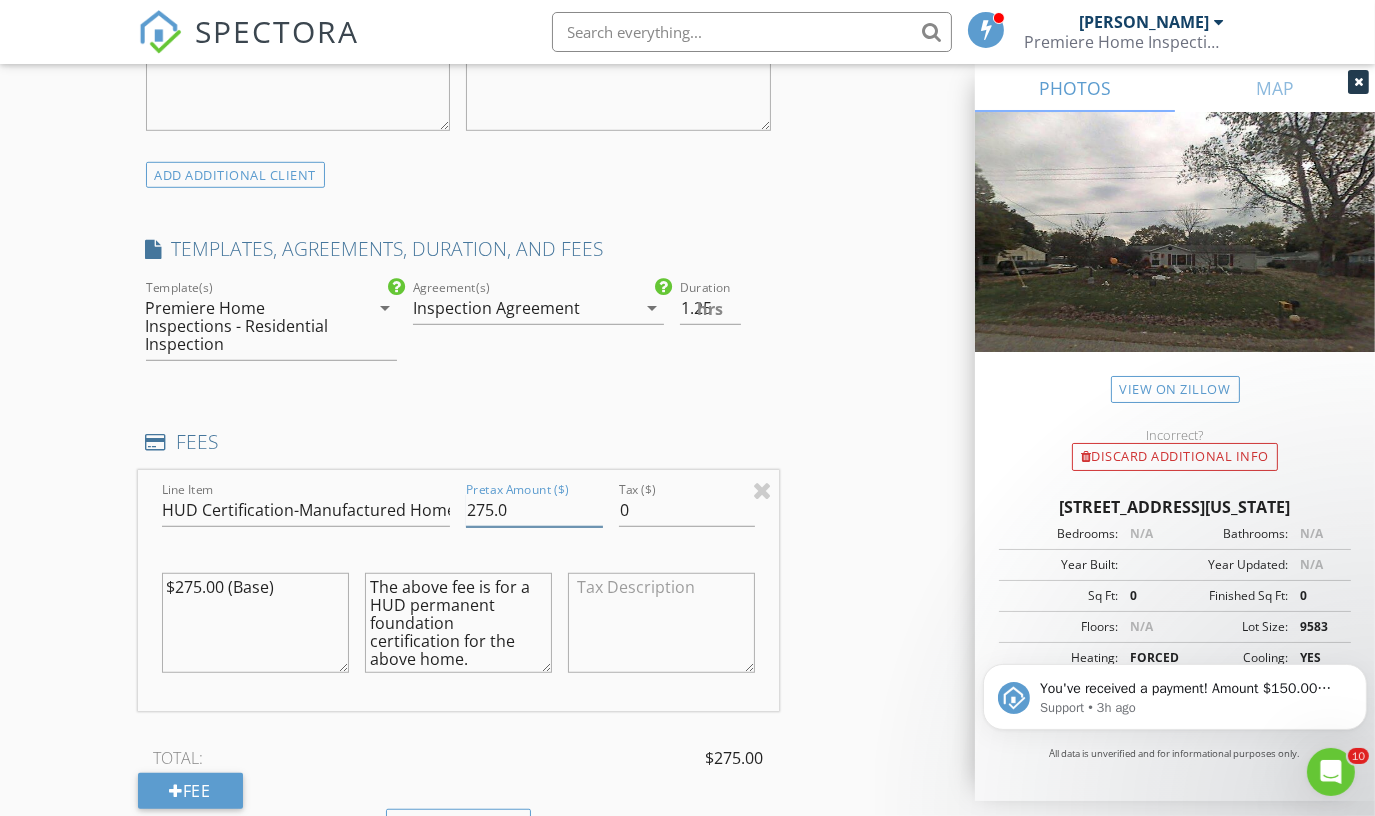 drag, startPoint x: 523, startPoint y: 510, endPoint x: 393, endPoint y: 519, distance: 130.31117 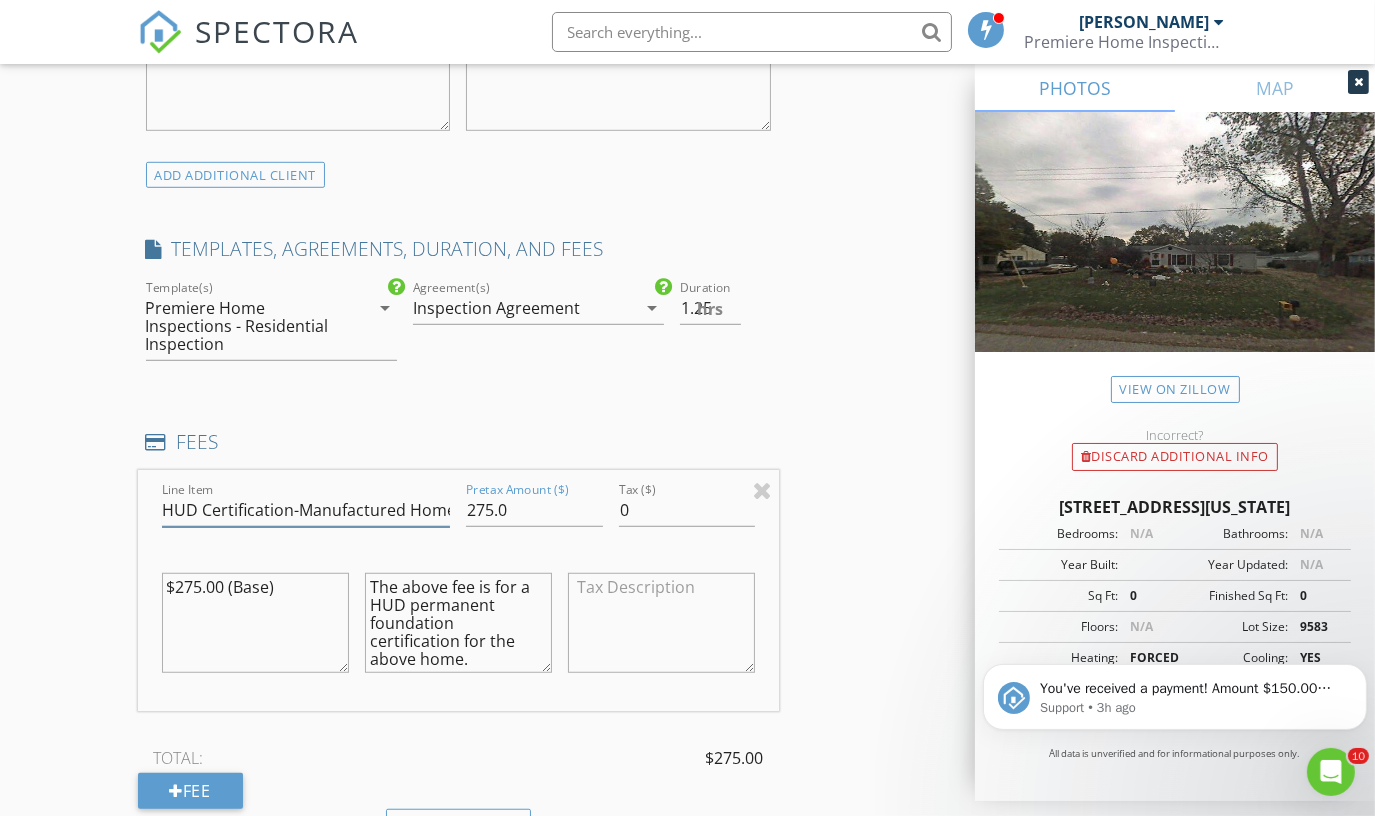click on "Line Item HUD Certification-Manufactured Home     Pretax Amount ($) 275.0   Tax ($) 0   $275.00 (Base)   The above fee is for a HUD permanent foundation certification for the above home." at bounding box center (459, 590) 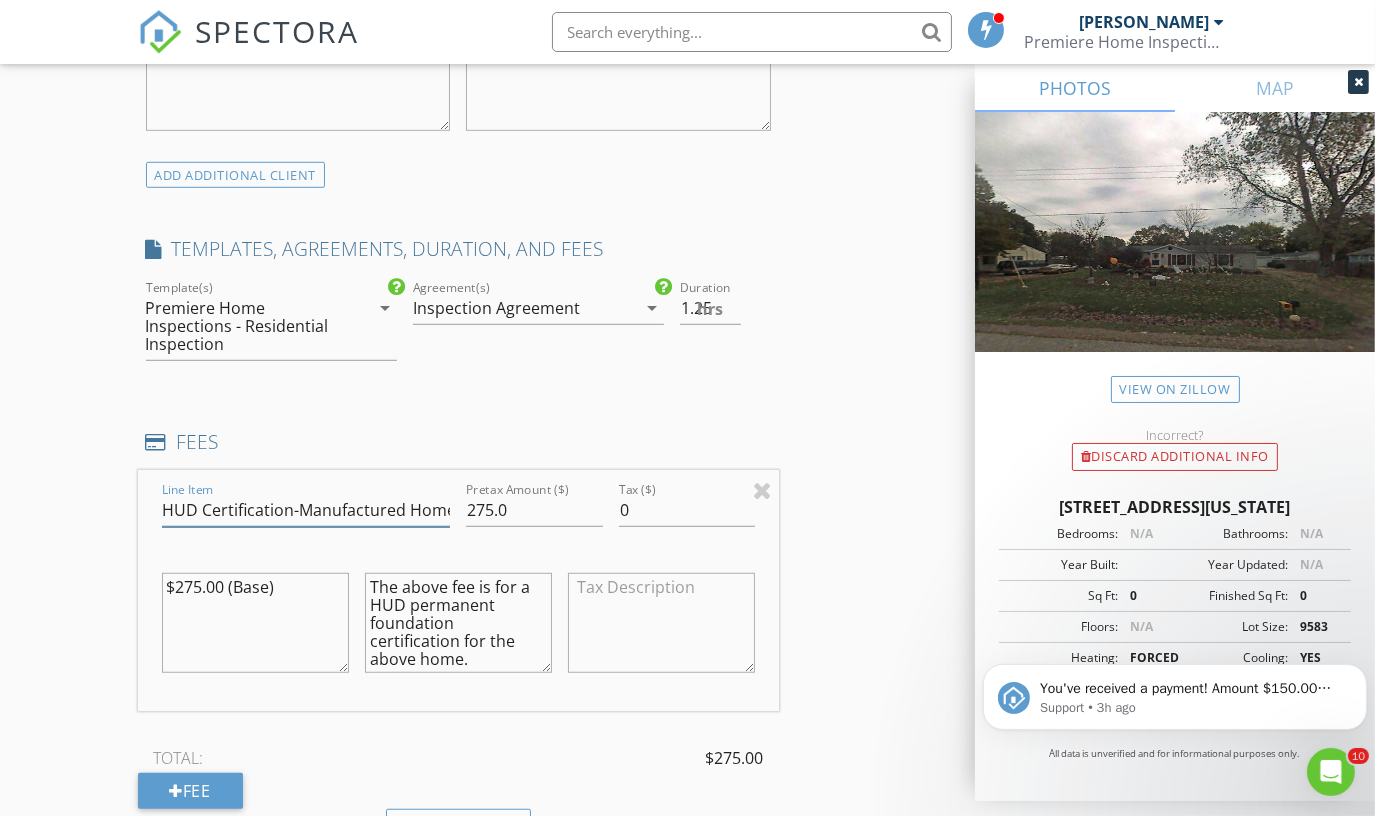 scroll, scrollTop: 0, scrollLeft: 1, axis: horizontal 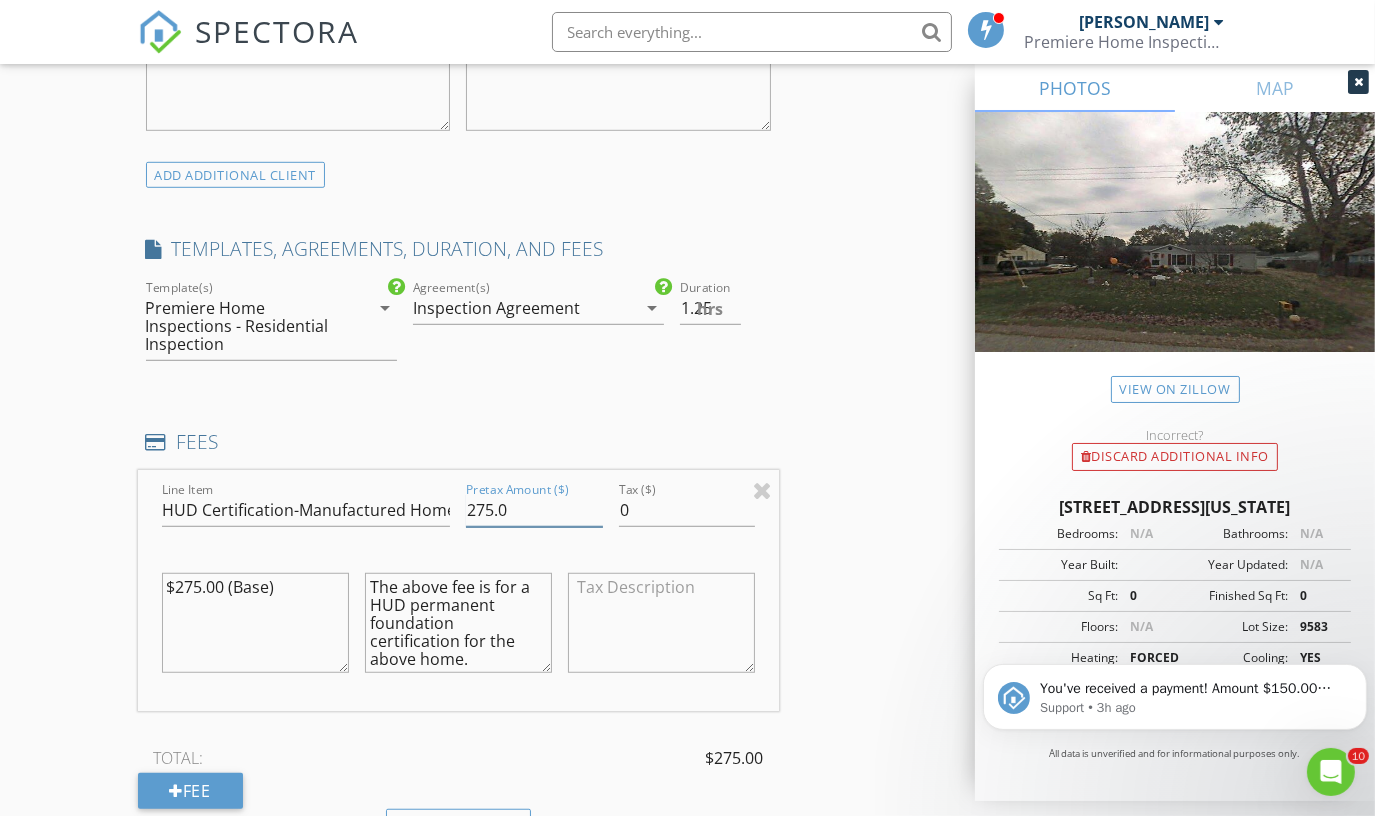 click on "275.0" at bounding box center [534, 510] 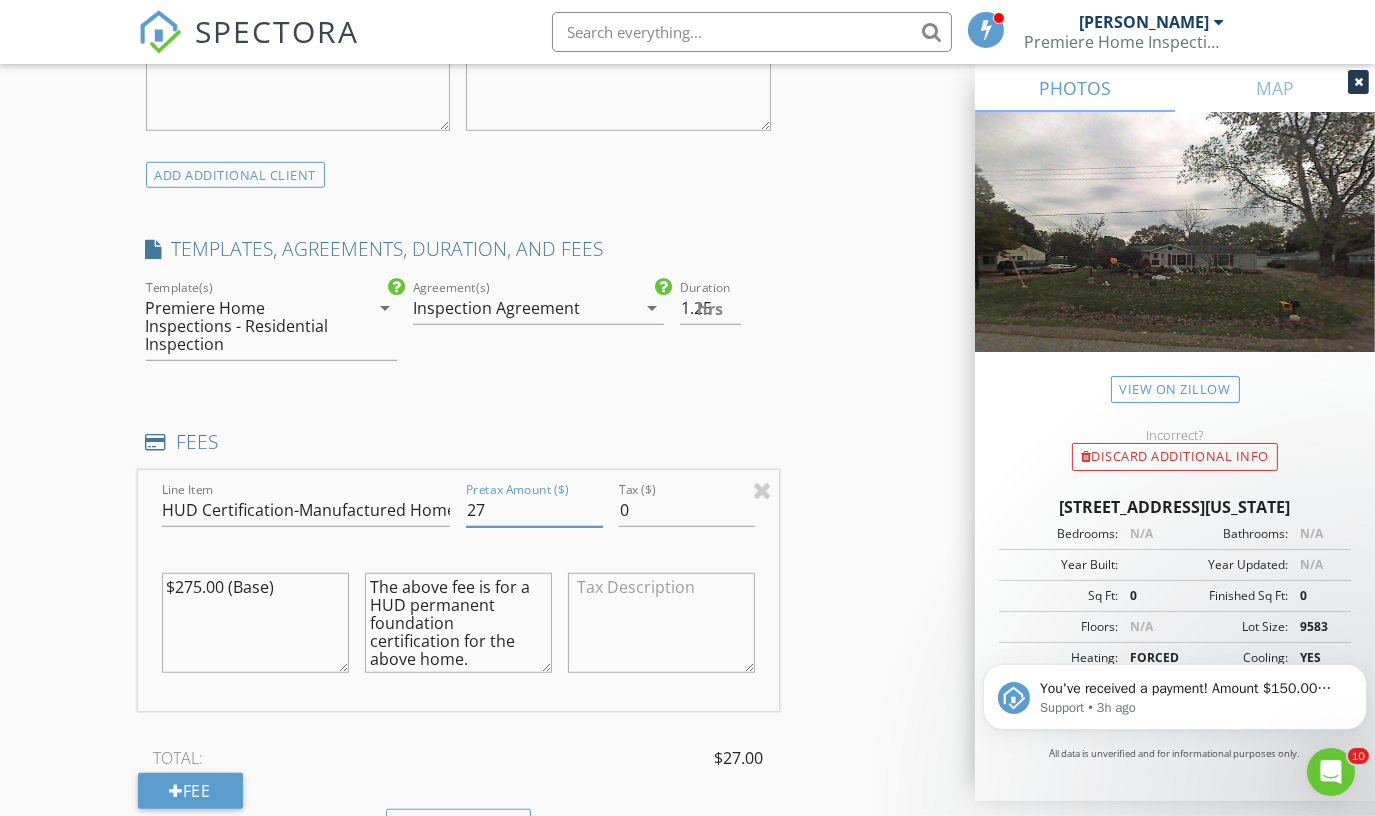 type on "2" 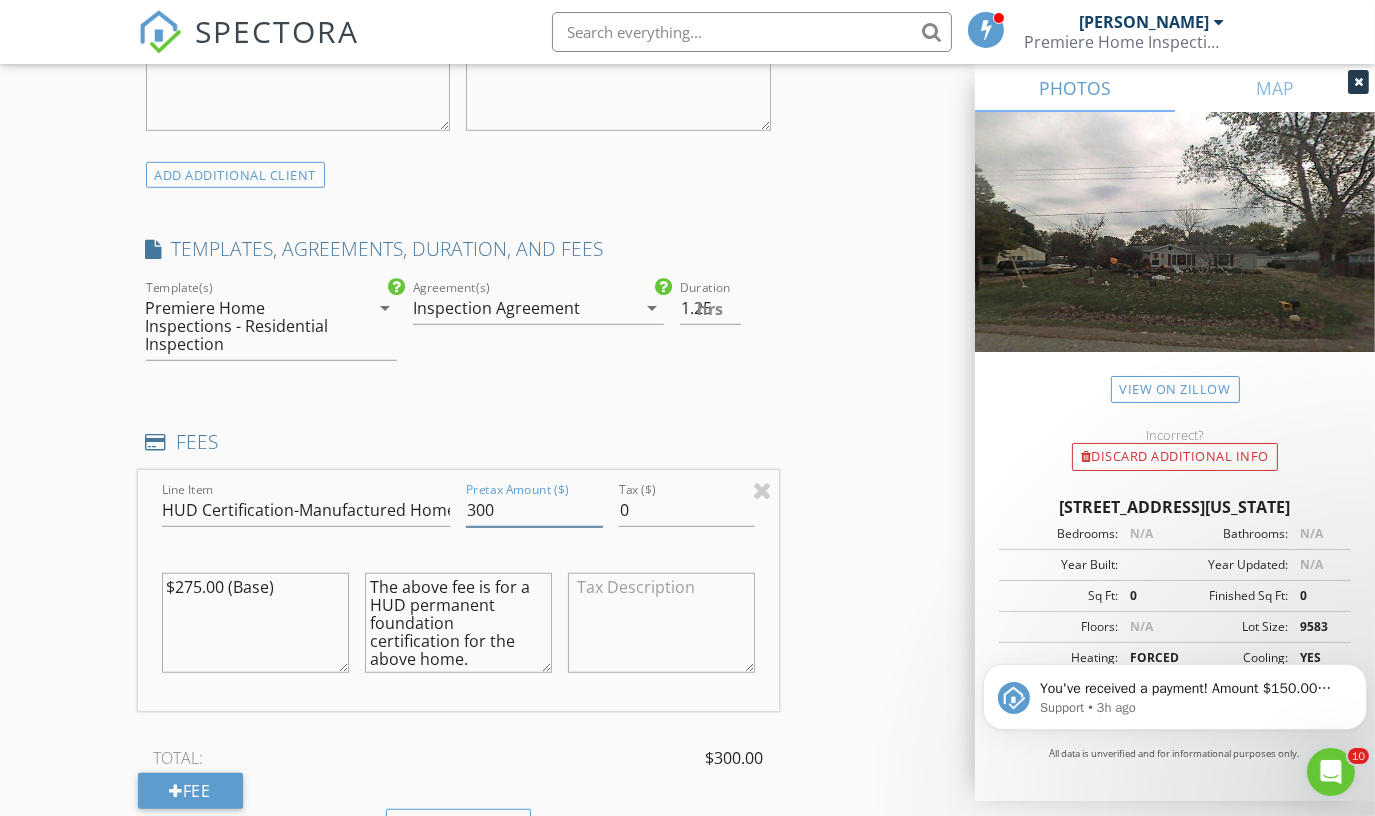 type on "300" 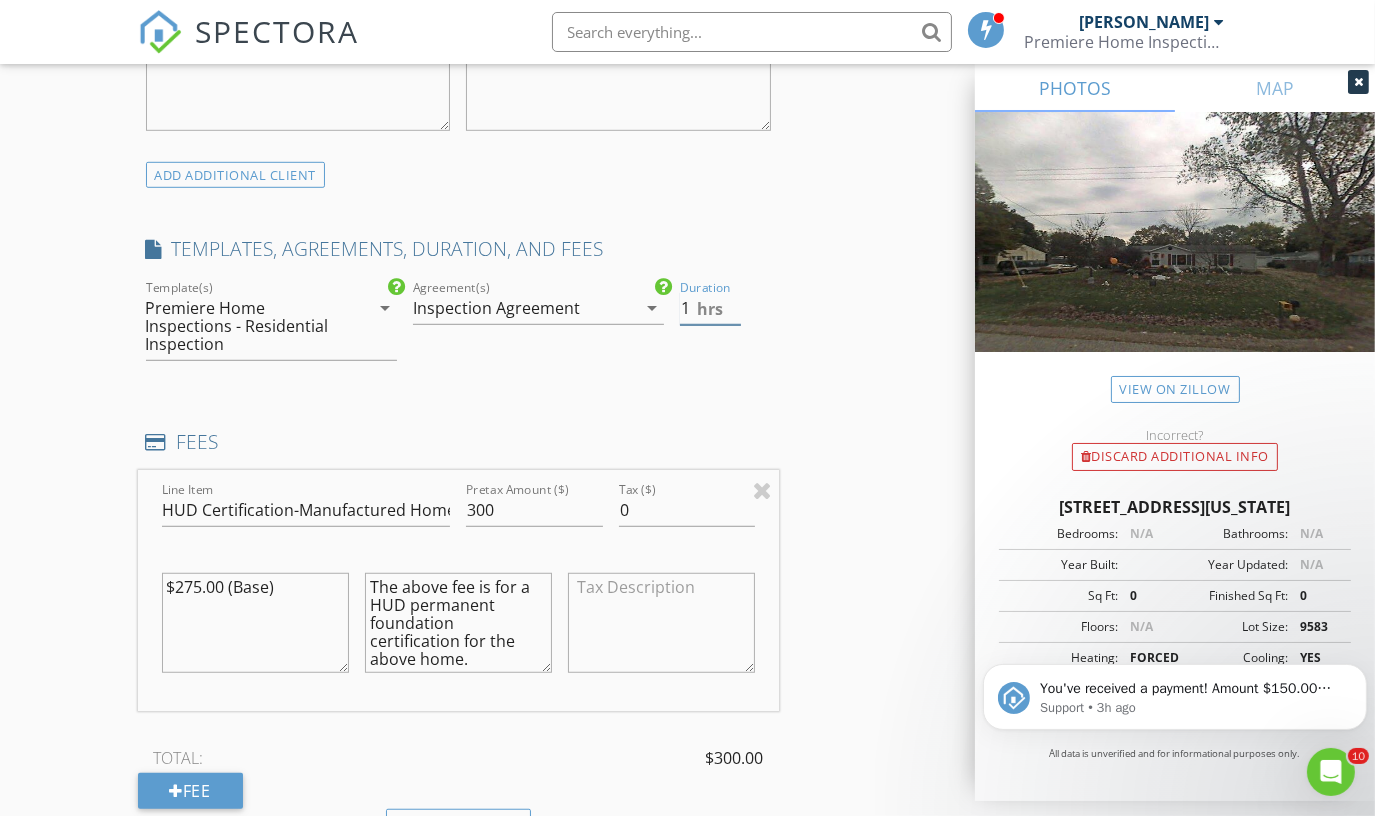 type on "1" 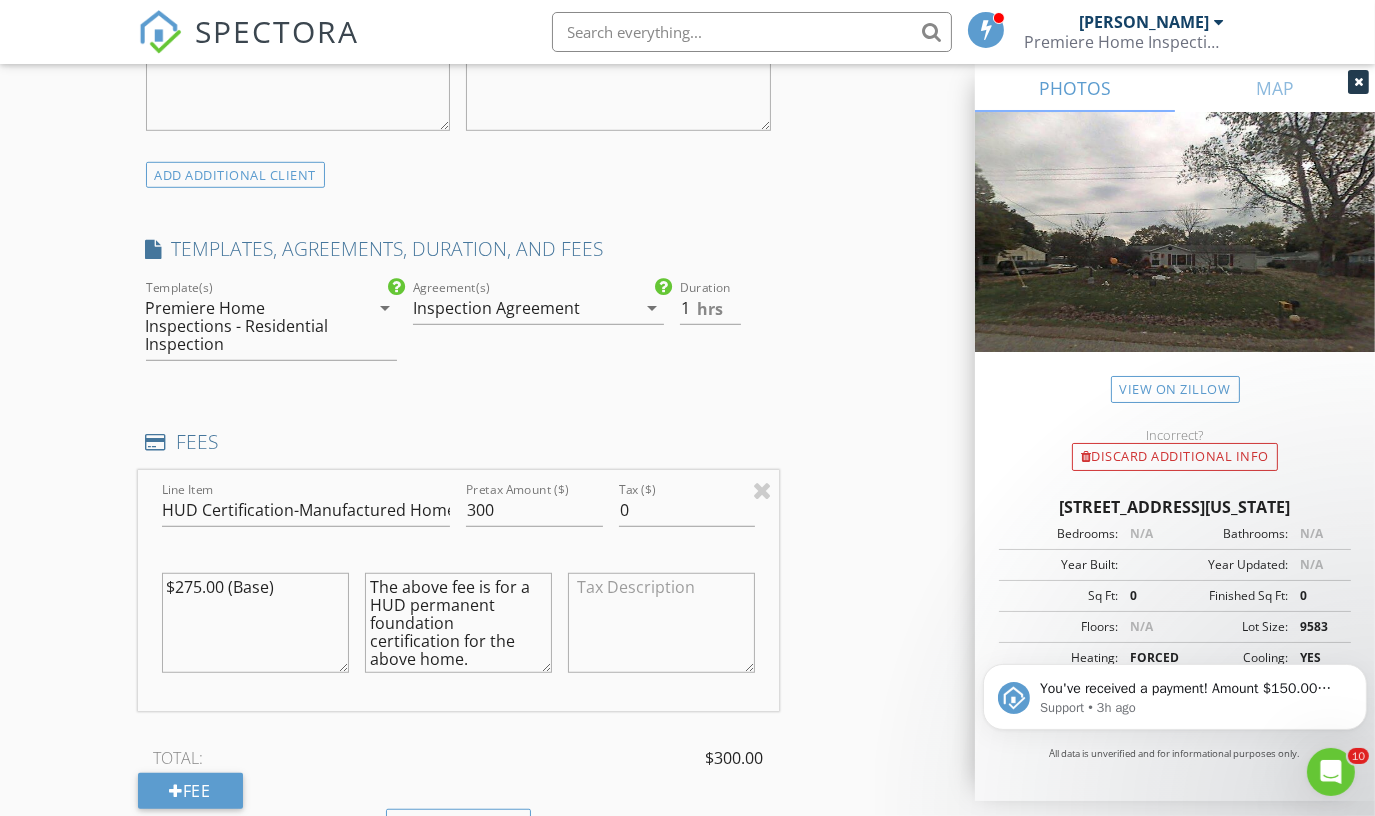drag, startPoint x: 226, startPoint y: 584, endPoint x: 71, endPoint y: 592, distance: 155.20631 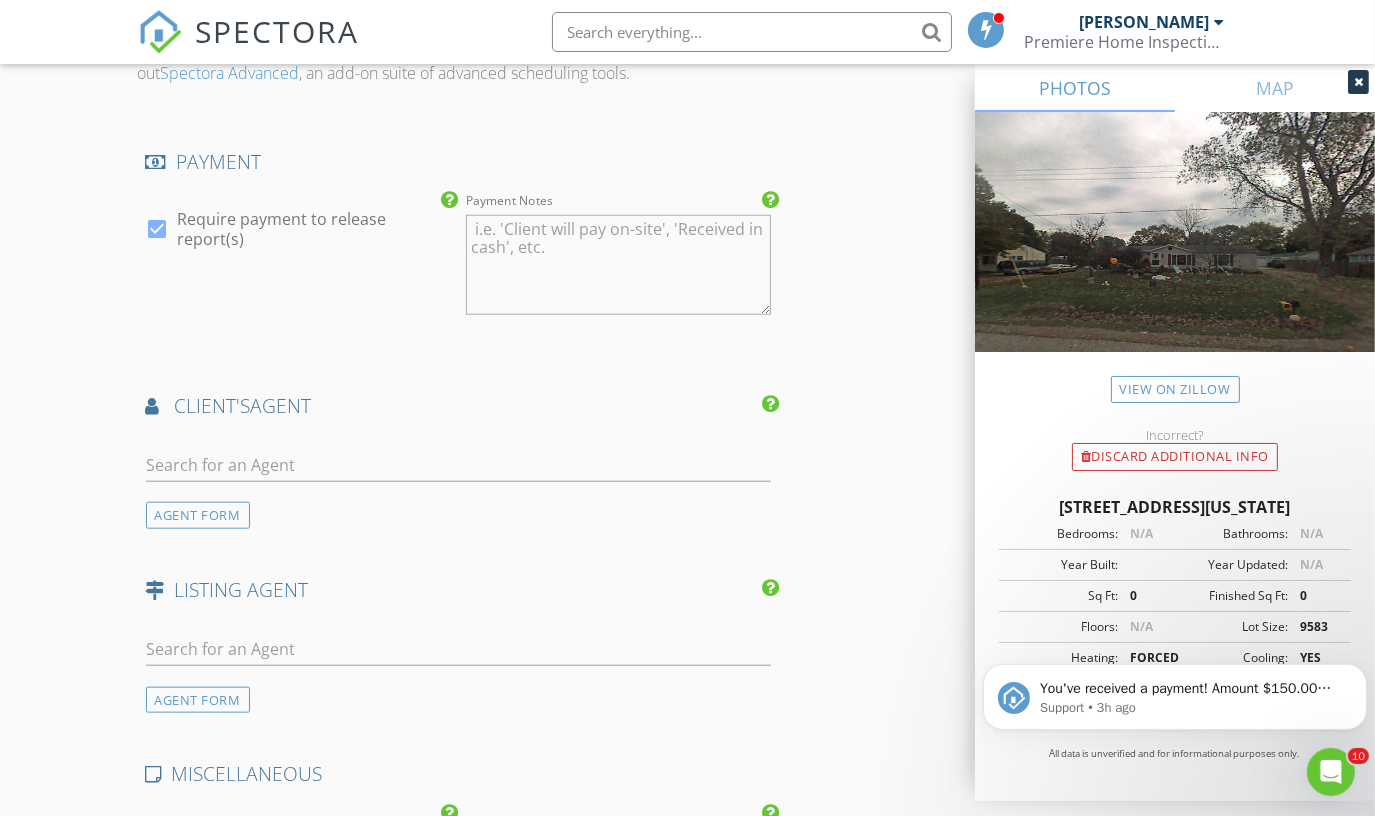 scroll, scrollTop: 2432, scrollLeft: 0, axis: vertical 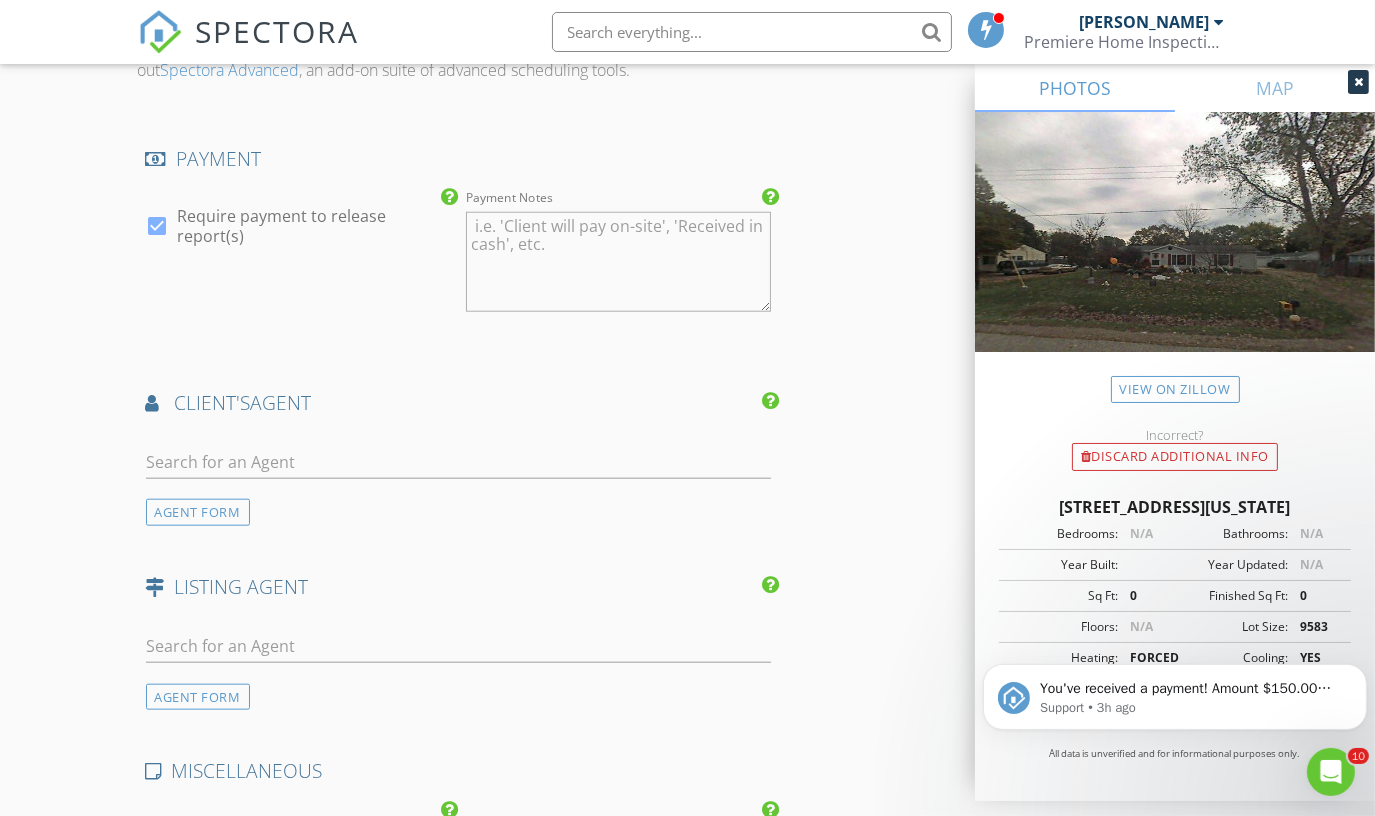 type on "$300.00 (Base)" 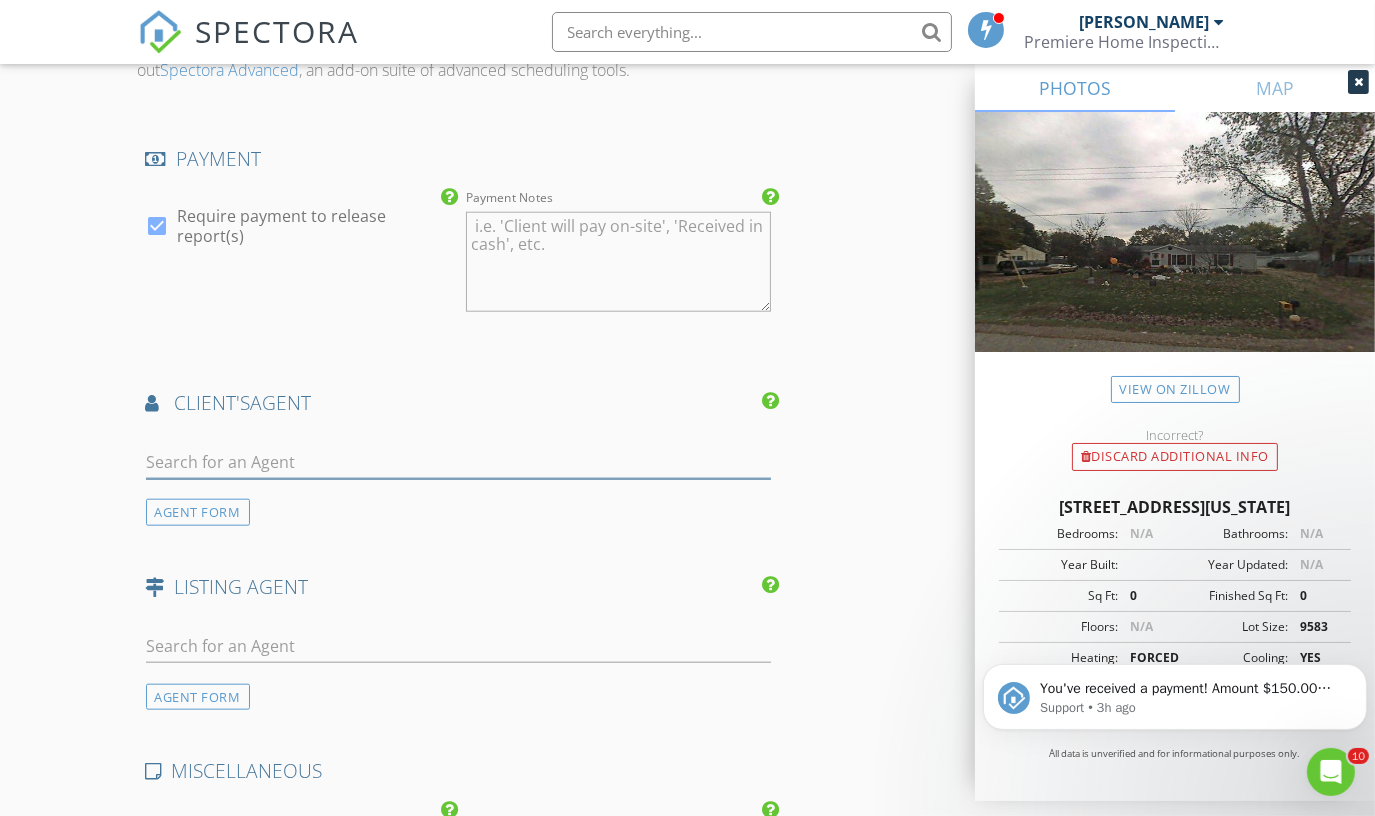 click at bounding box center (459, 462) 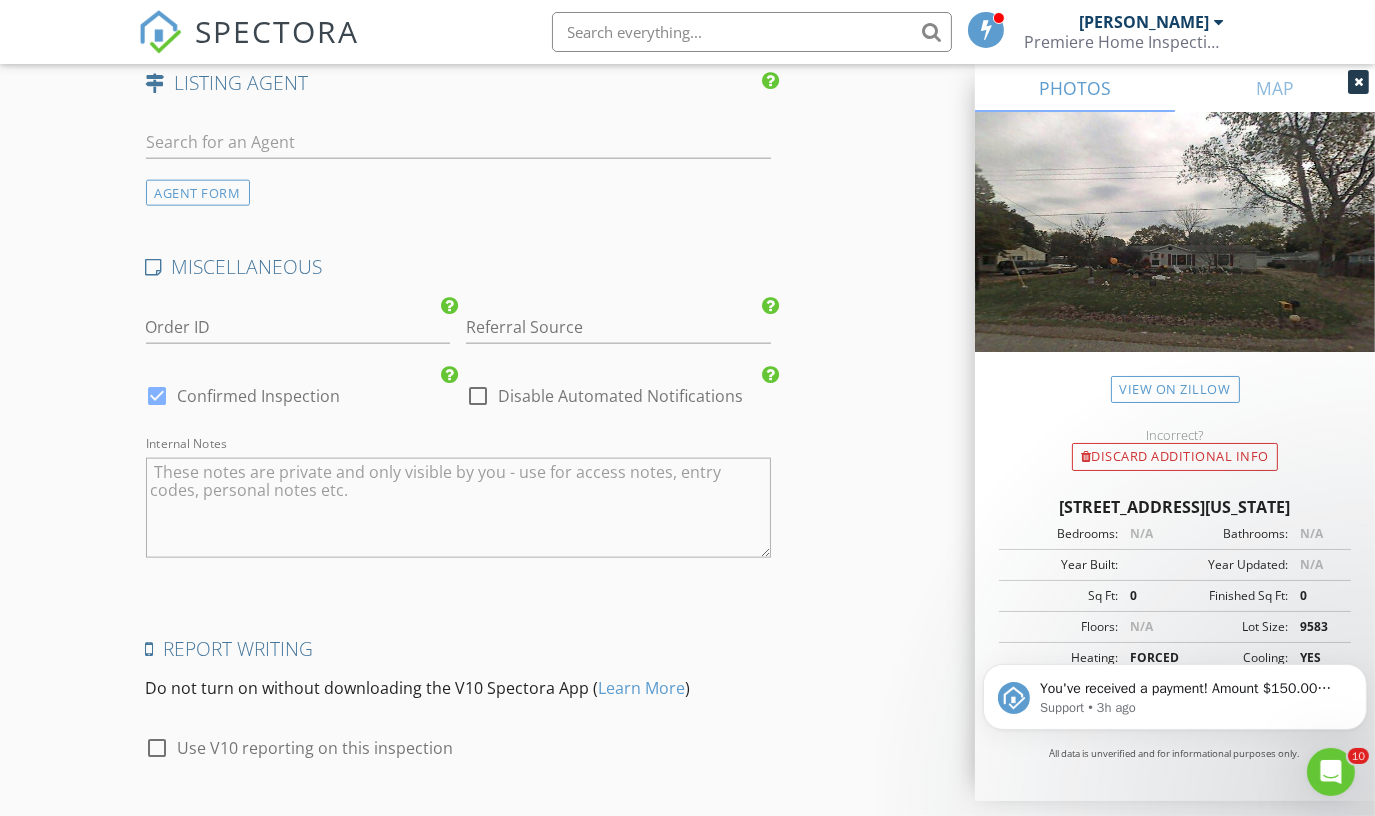 scroll, scrollTop: 2933, scrollLeft: 0, axis: vertical 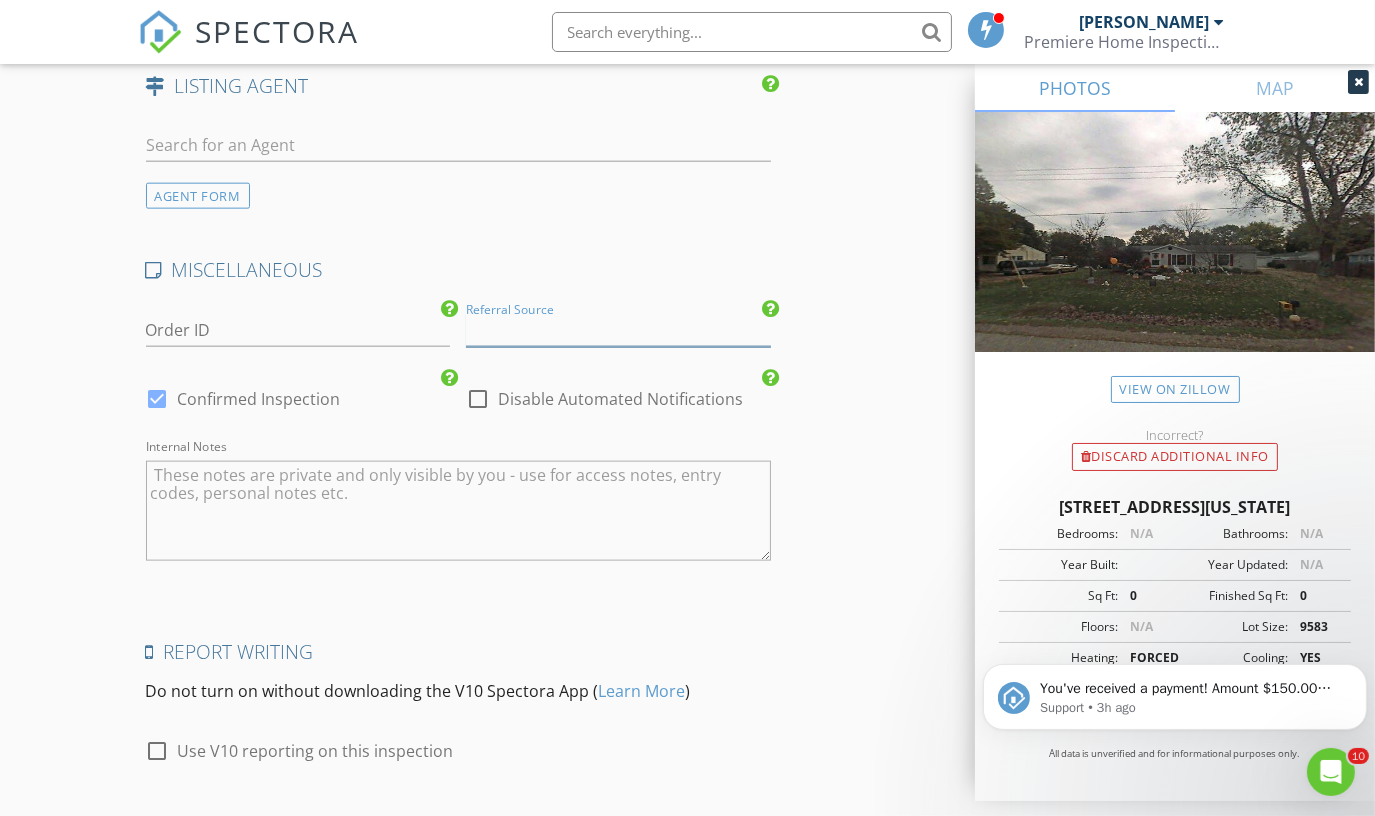 click at bounding box center (618, 330) 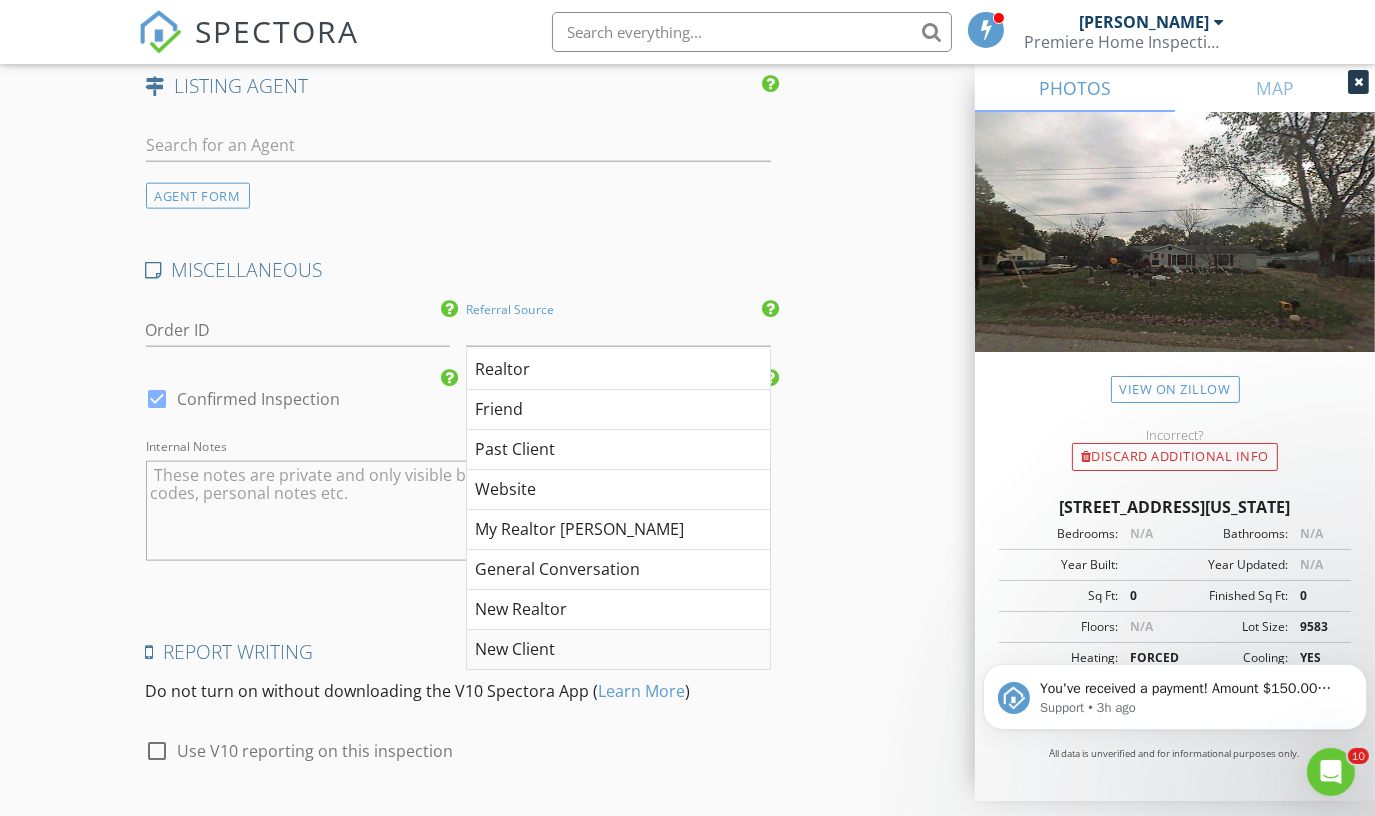 click on "New Client" at bounding box center [618, 650] 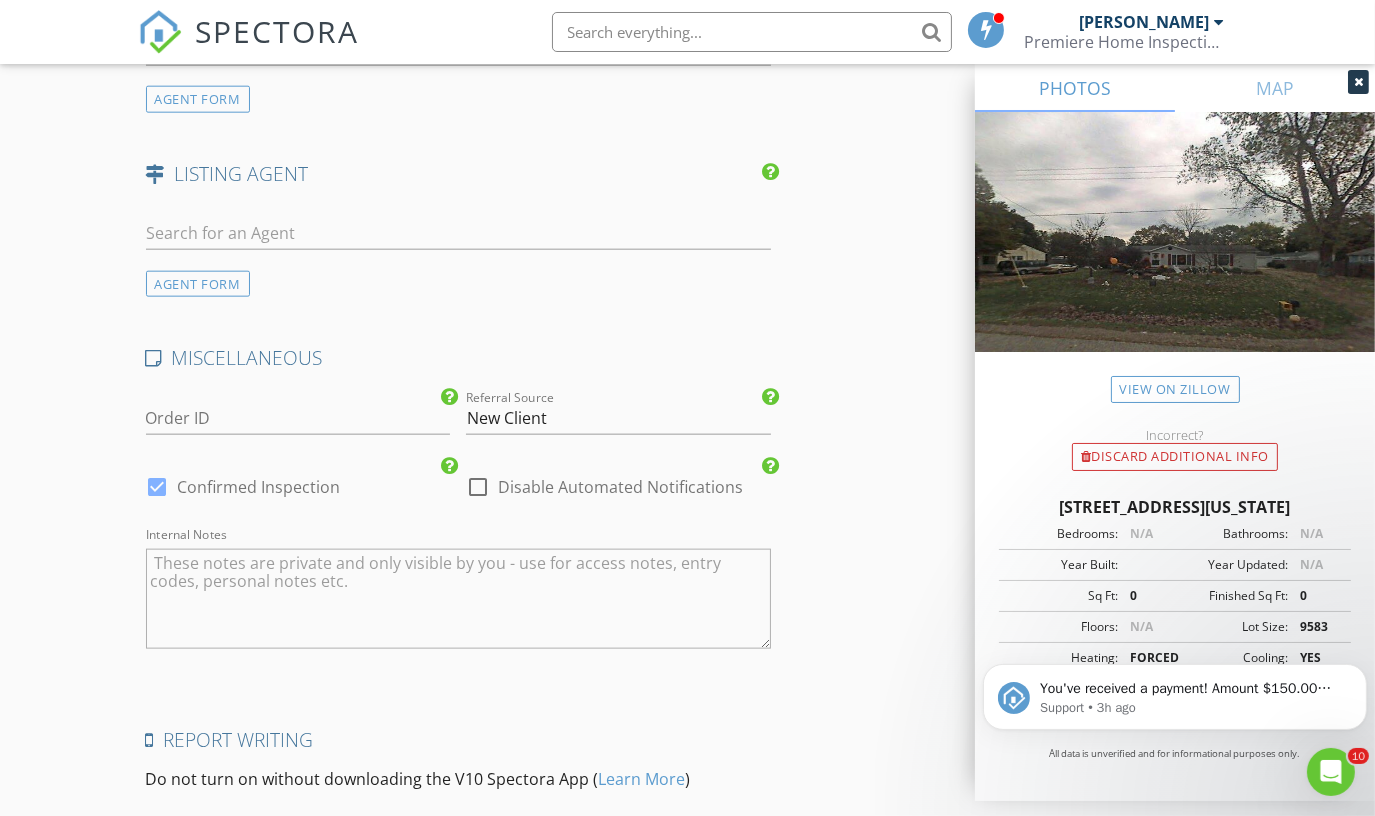 scroll, scrollTop: 3058, scrollLeft: 0, axis: vertical 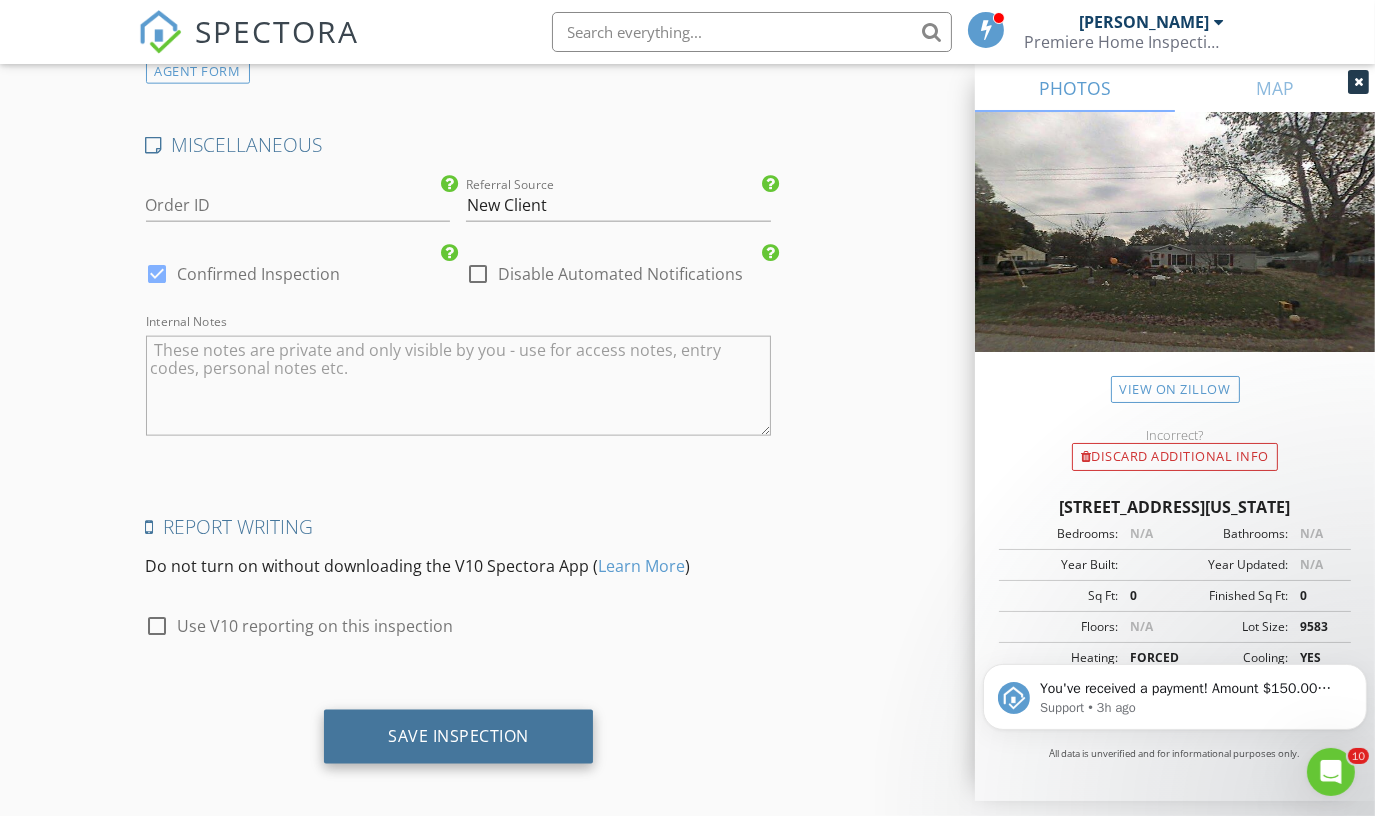 click on "Save Inspection" at bounding box center [458, 736] 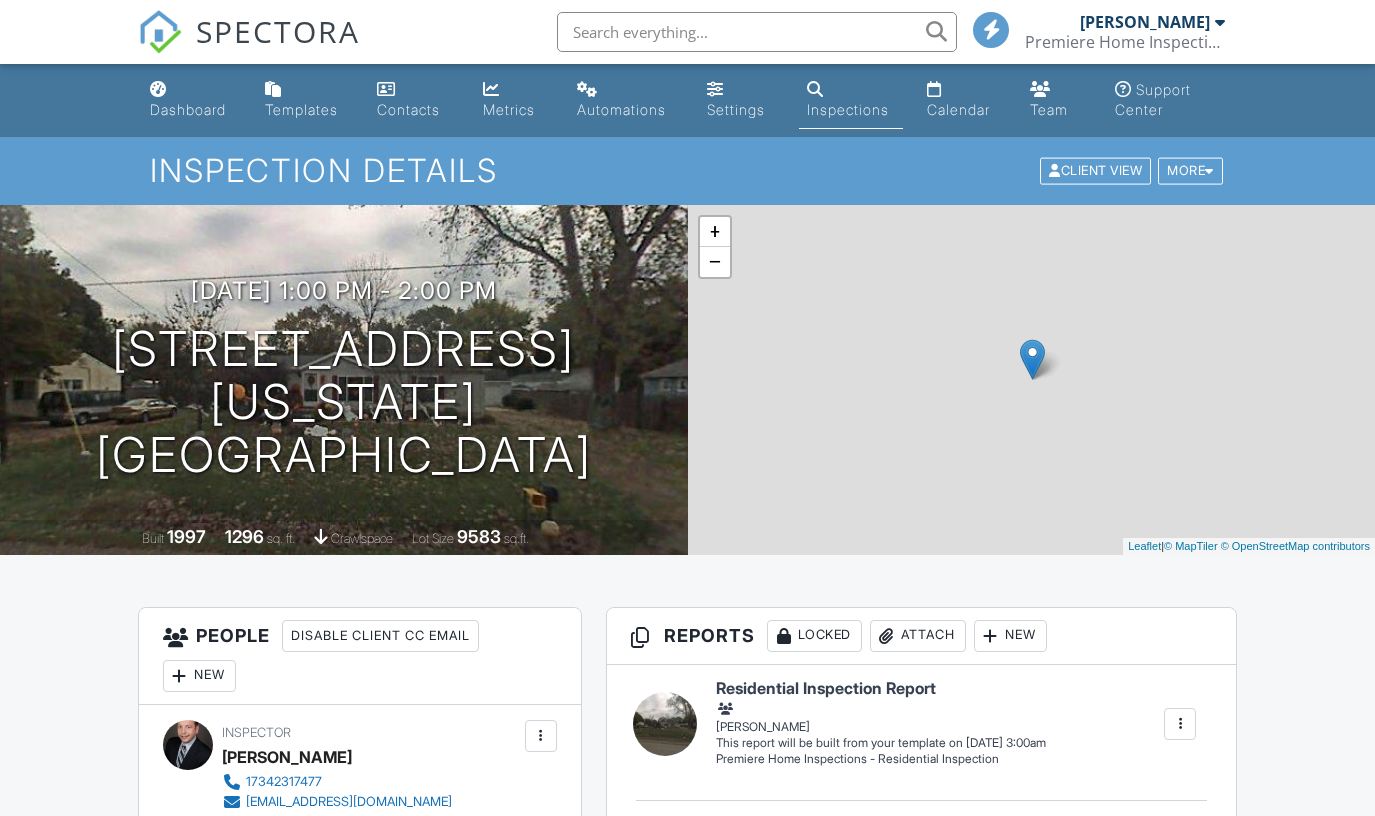 scroll, scrollTop: 0, scrollLeft: 0, axis: both 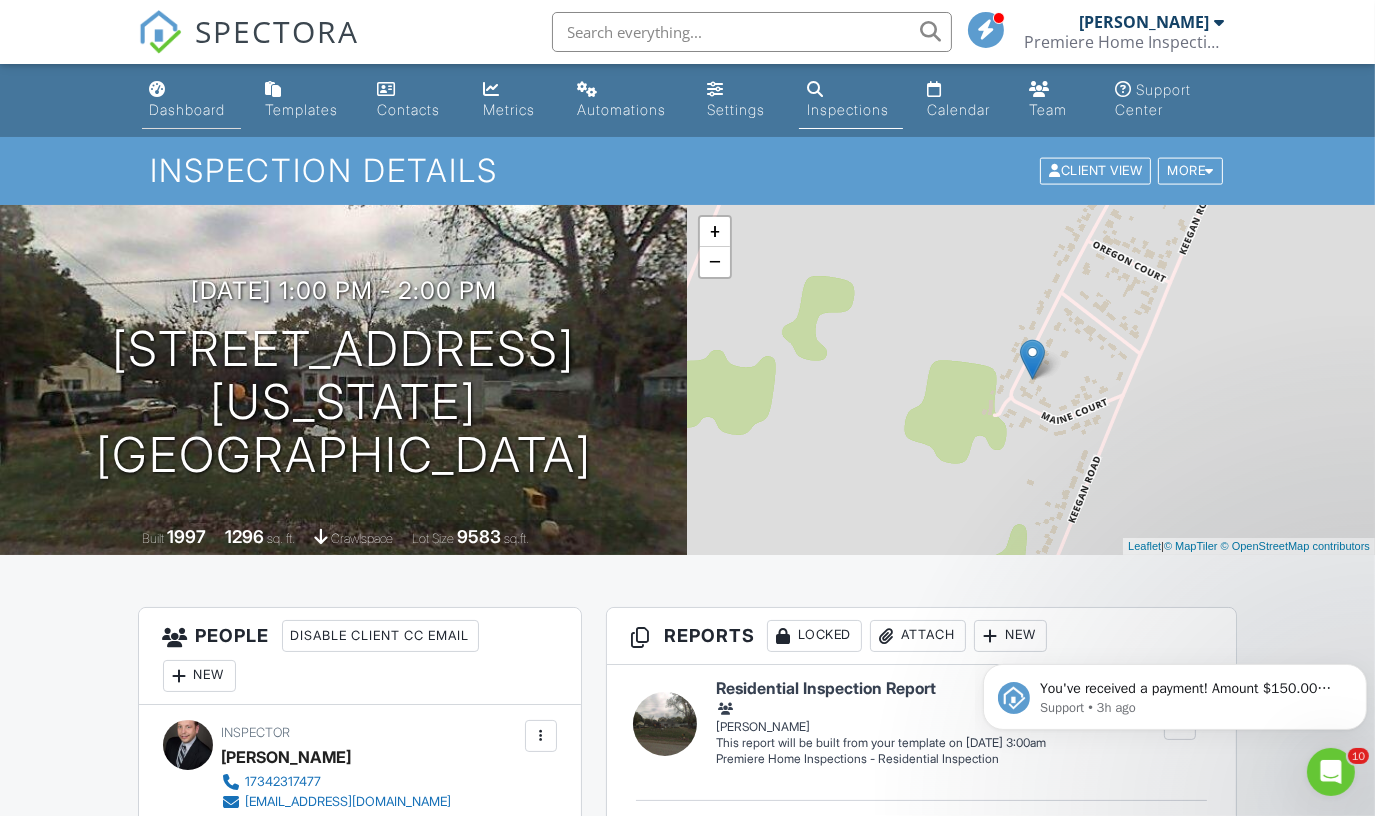 click on "Dashboard" at bounding box center (191, 100) 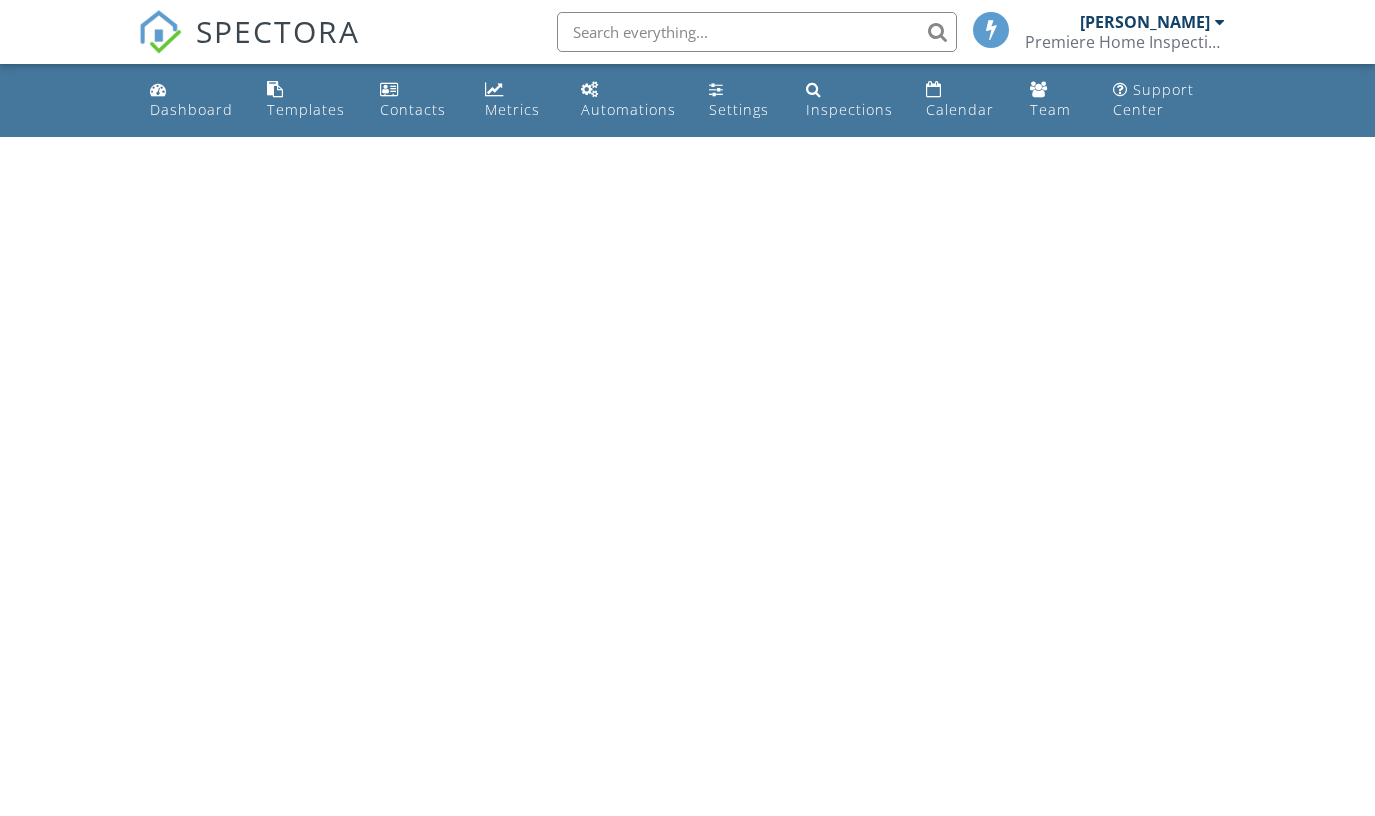scroll, scrollTop: 0, scrollLeft: 0, axis: both 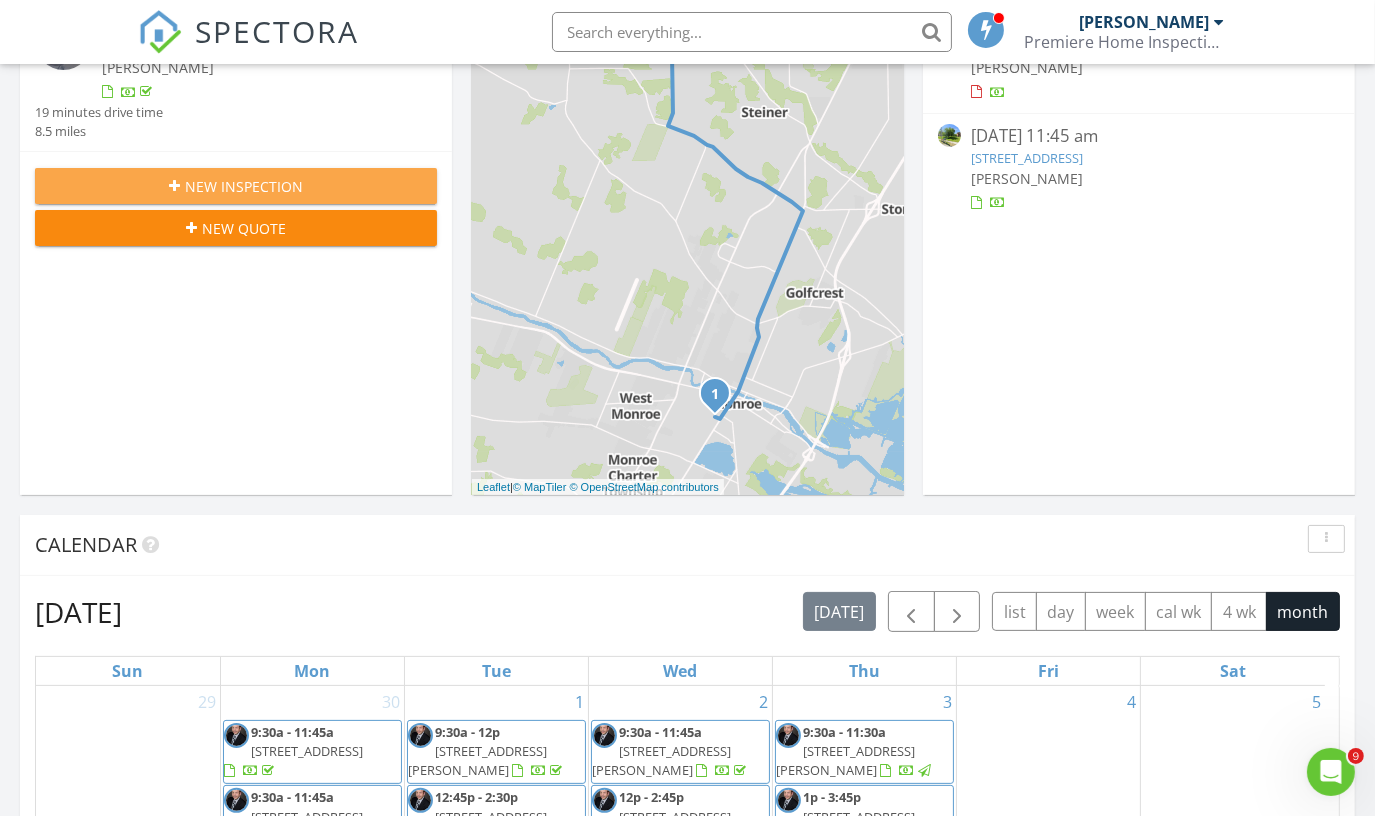 click on "New Inspection" at bounding box center [244, 186] 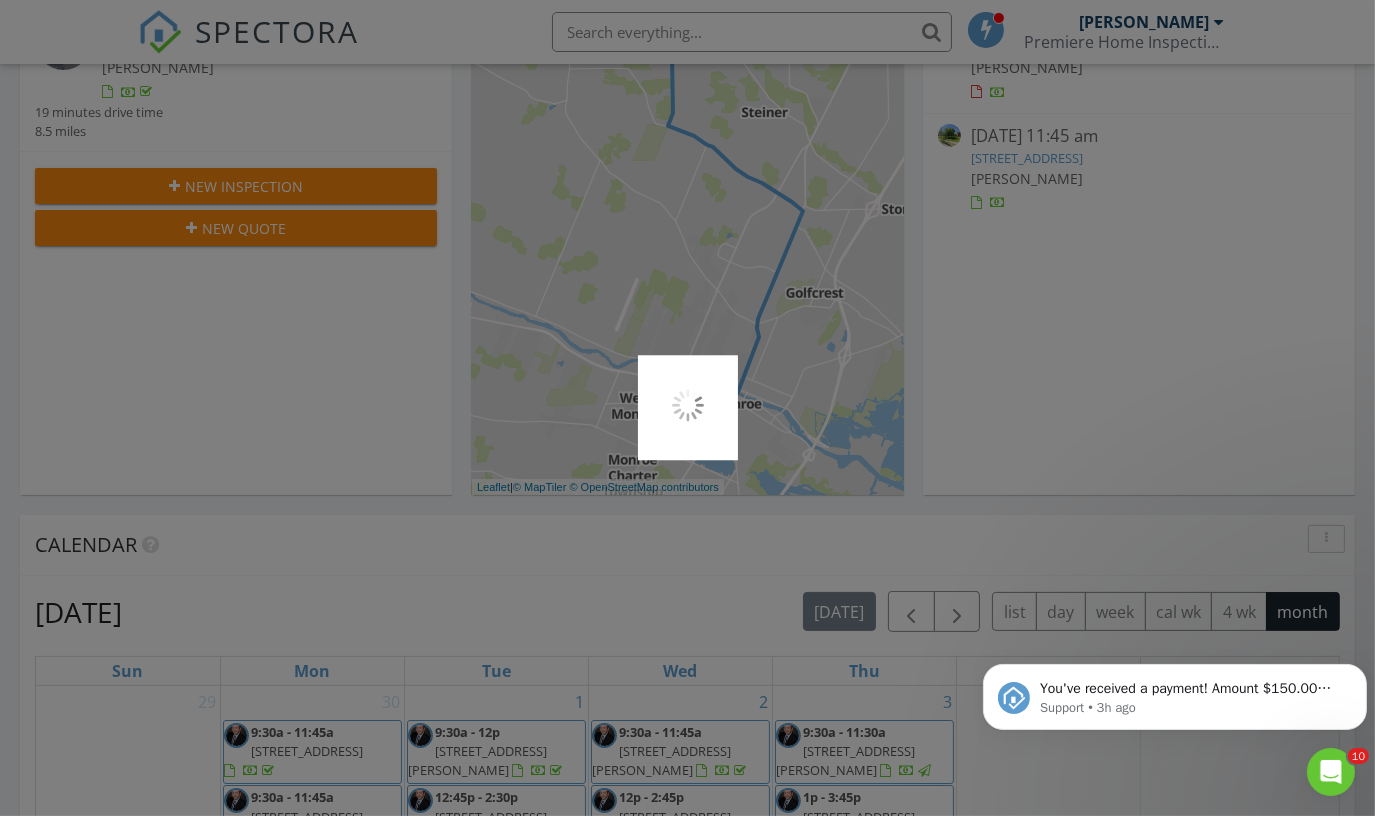 scroll, scrollTop: 0, scrollLeft: 0, axis: both 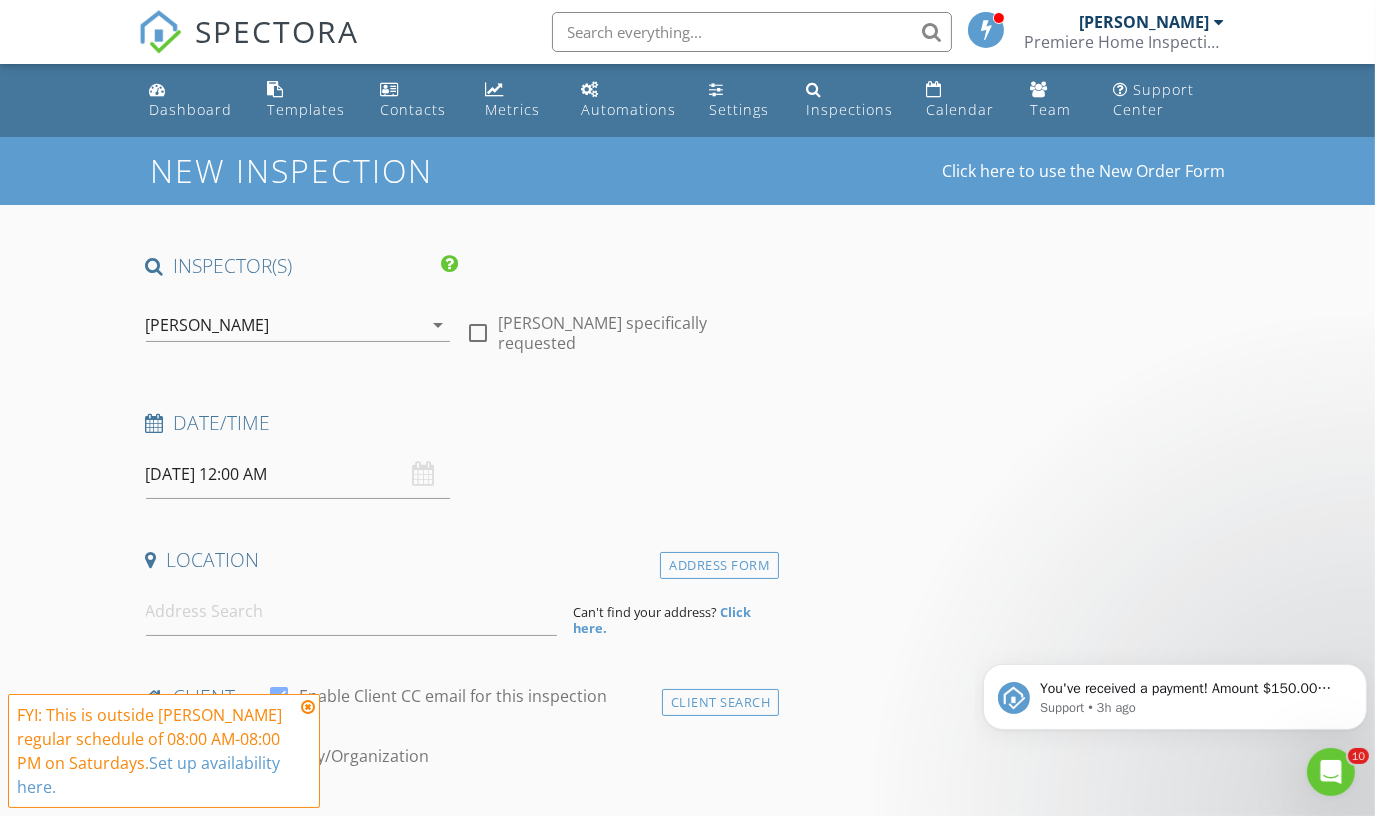 click at bounding box center (308, 707) 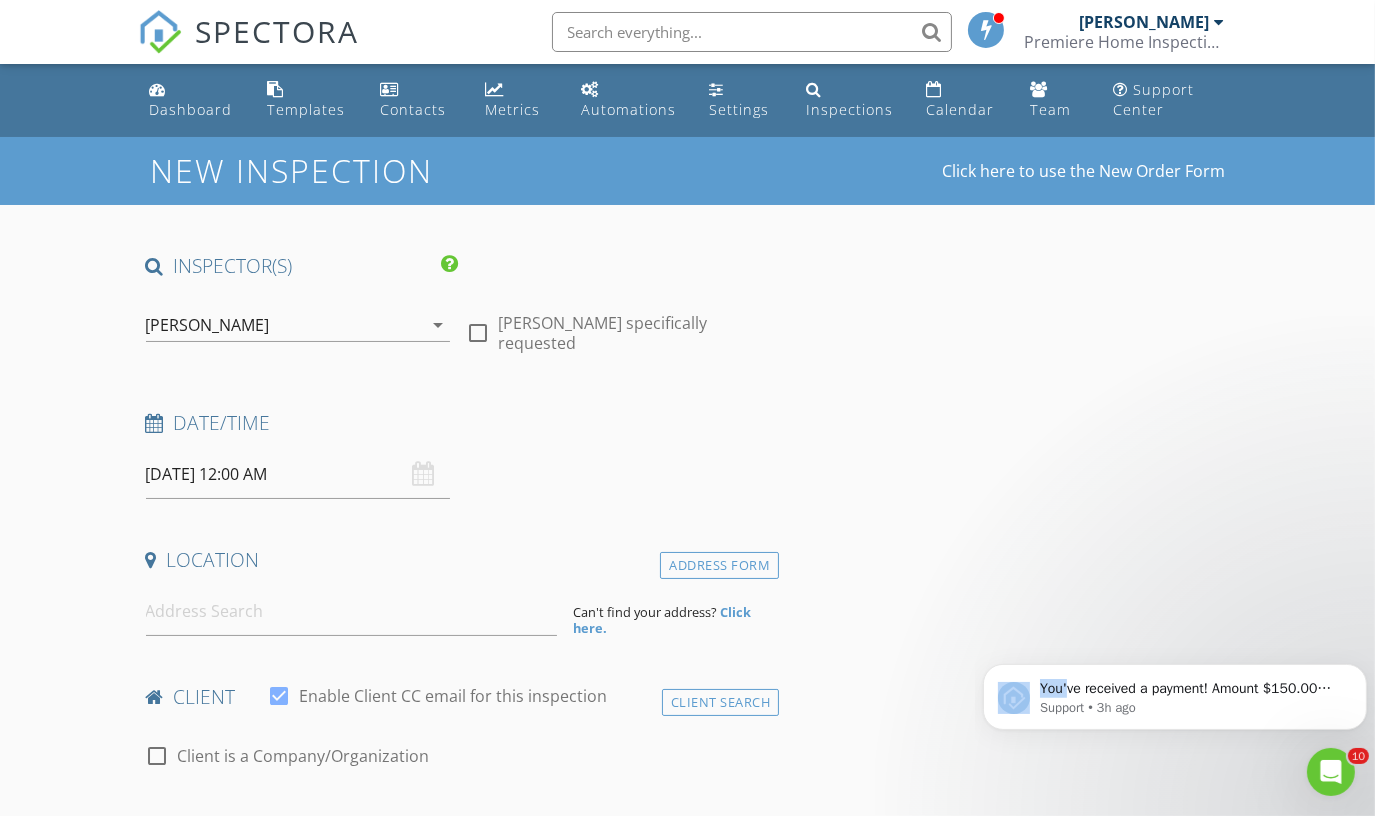drag, startPoint x: 1082, startPoint y: 687, endPoint x: 1380, endPoint y: 670, distance: 298.4845 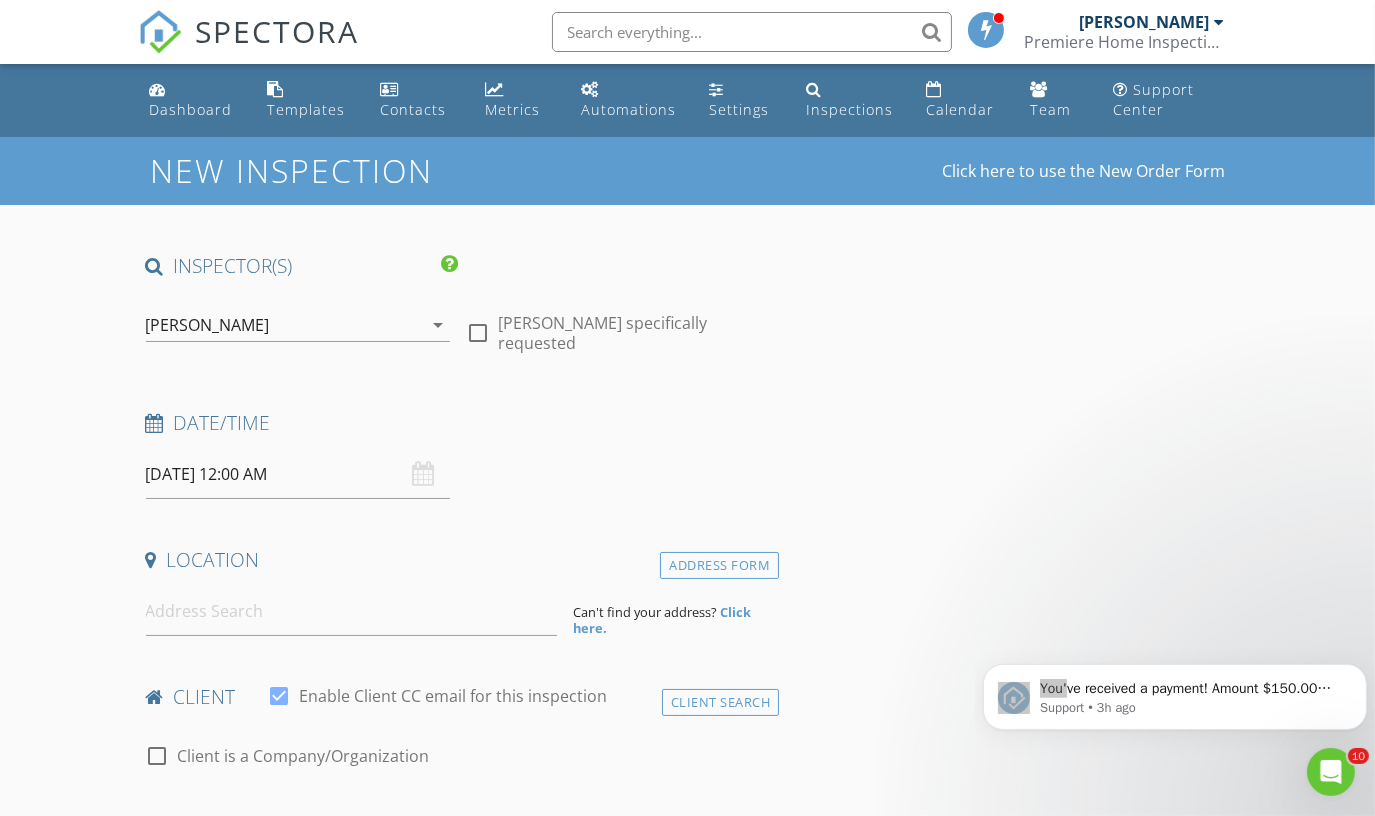 drag, startPoint x: 406, startPoint y: 49, endPoint x: 1281, endPoint y: 613, distance: 1041.0192 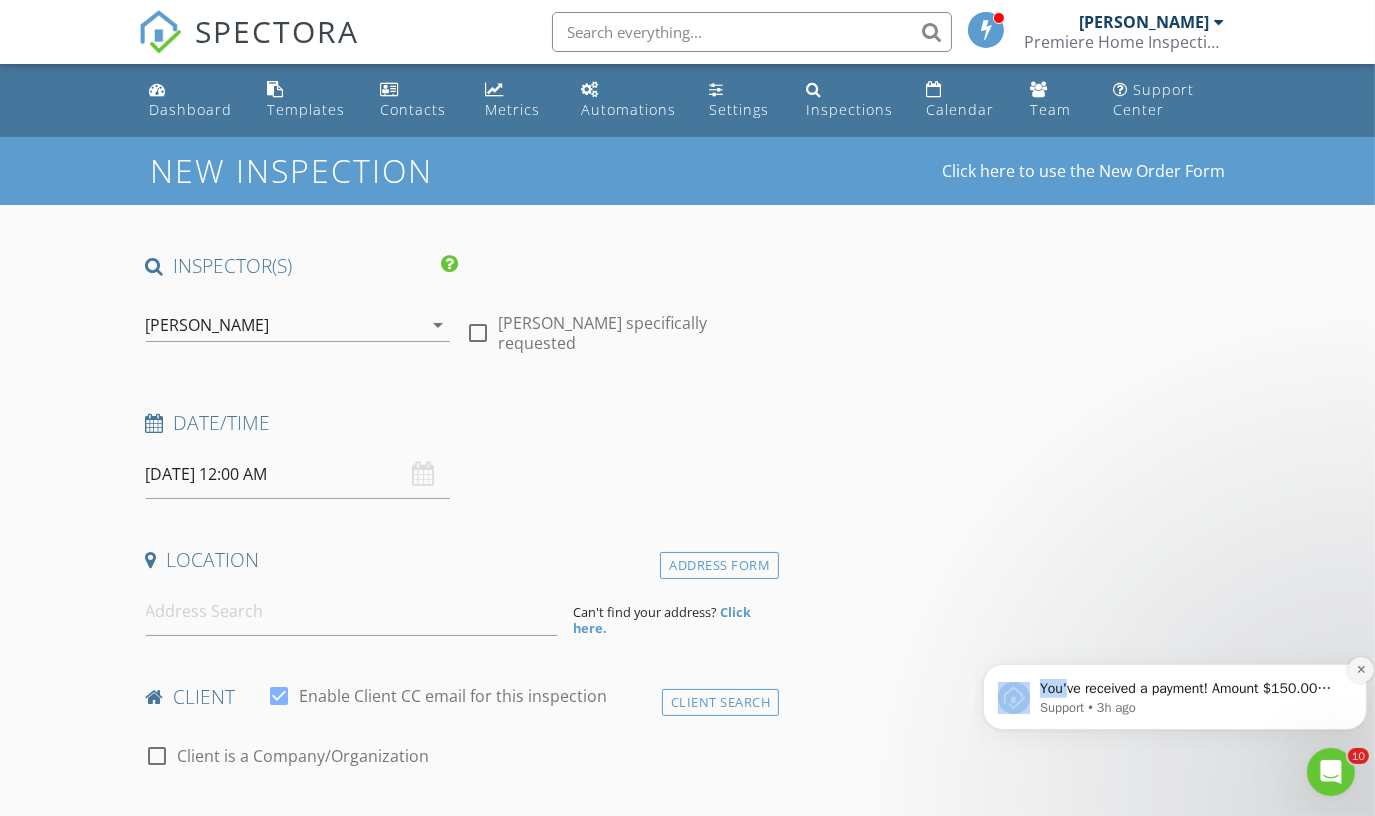 click 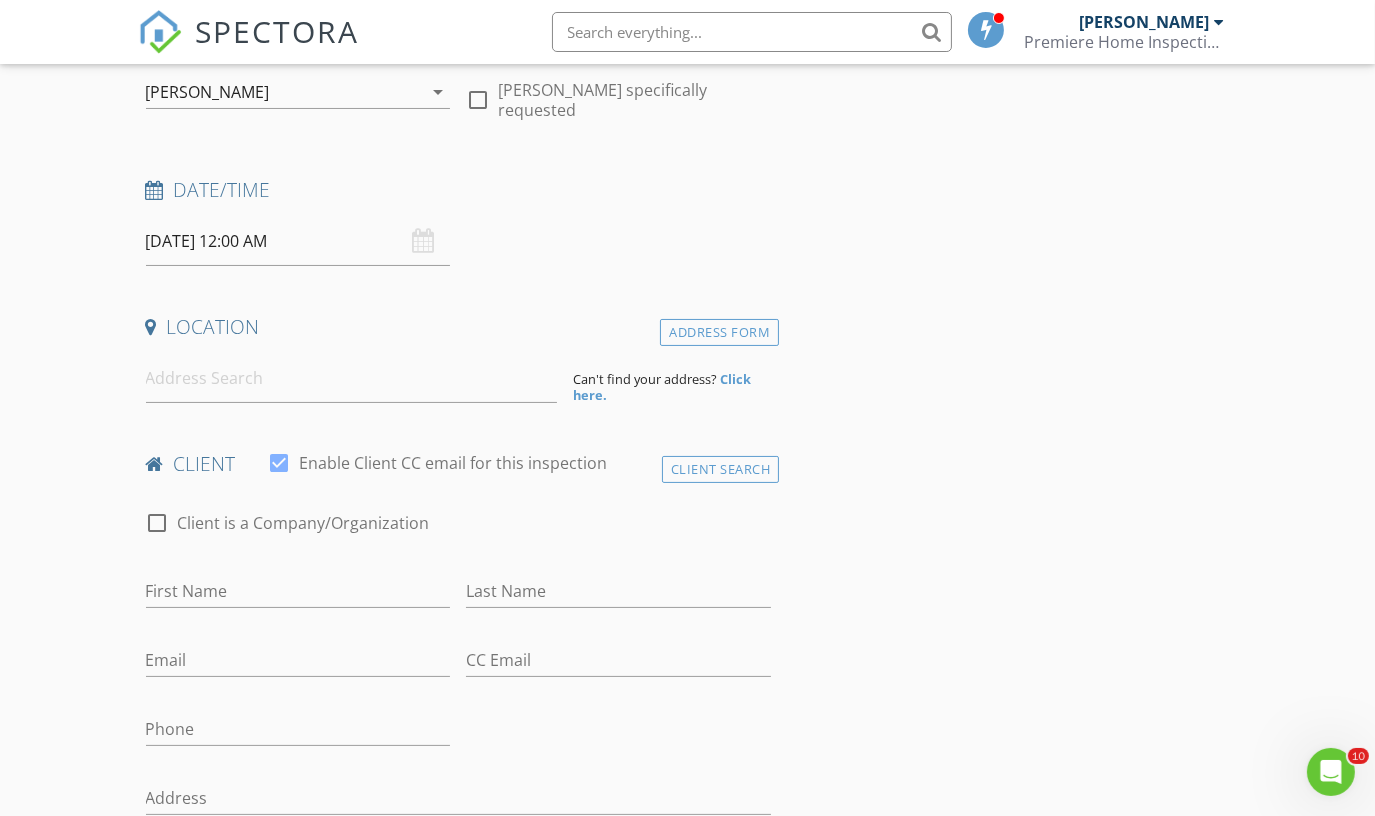 scroll, scrollTop: 279, scrollLeft: 0, axis: vertical 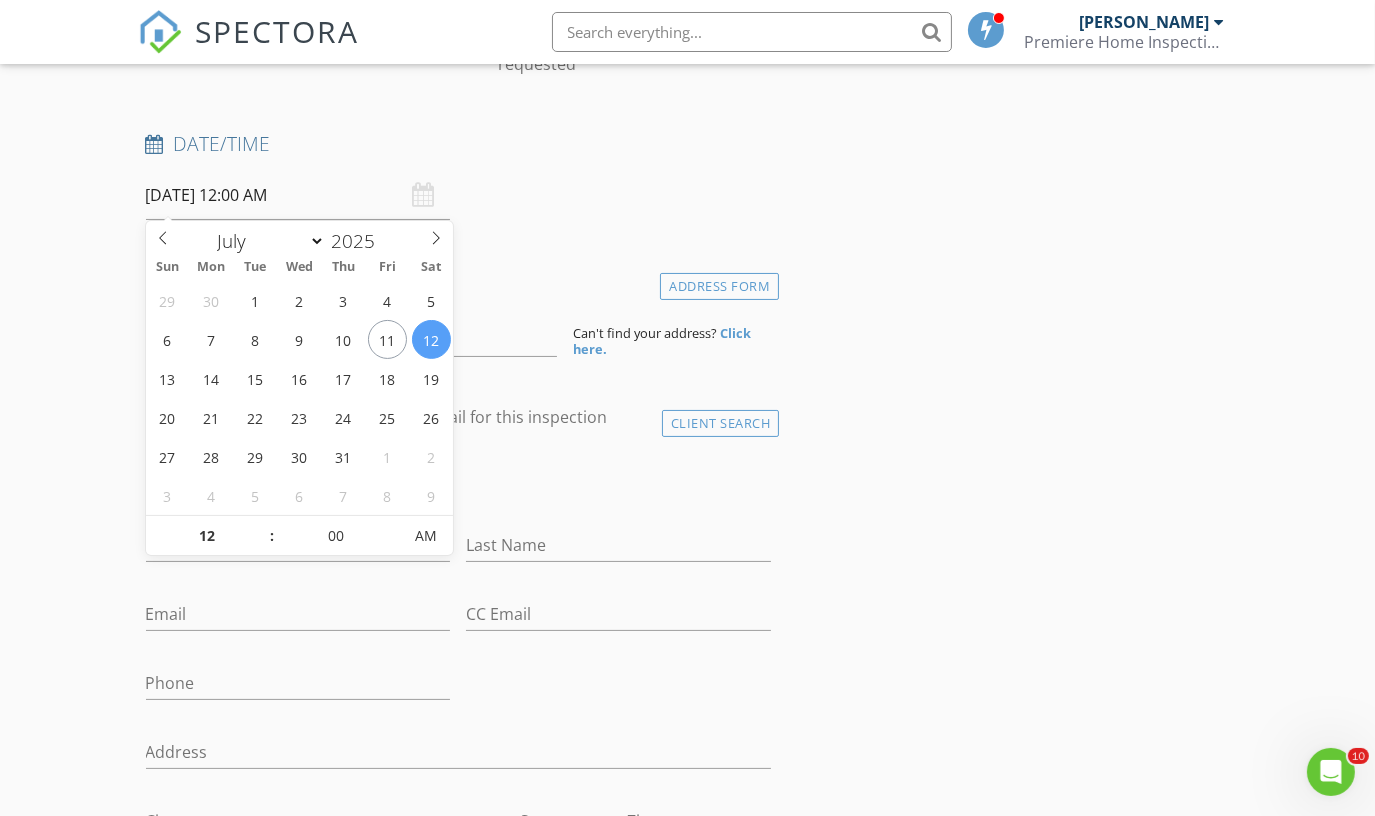 click on "07/12/2025 12:00 AM" at bounding box center (298, 195) 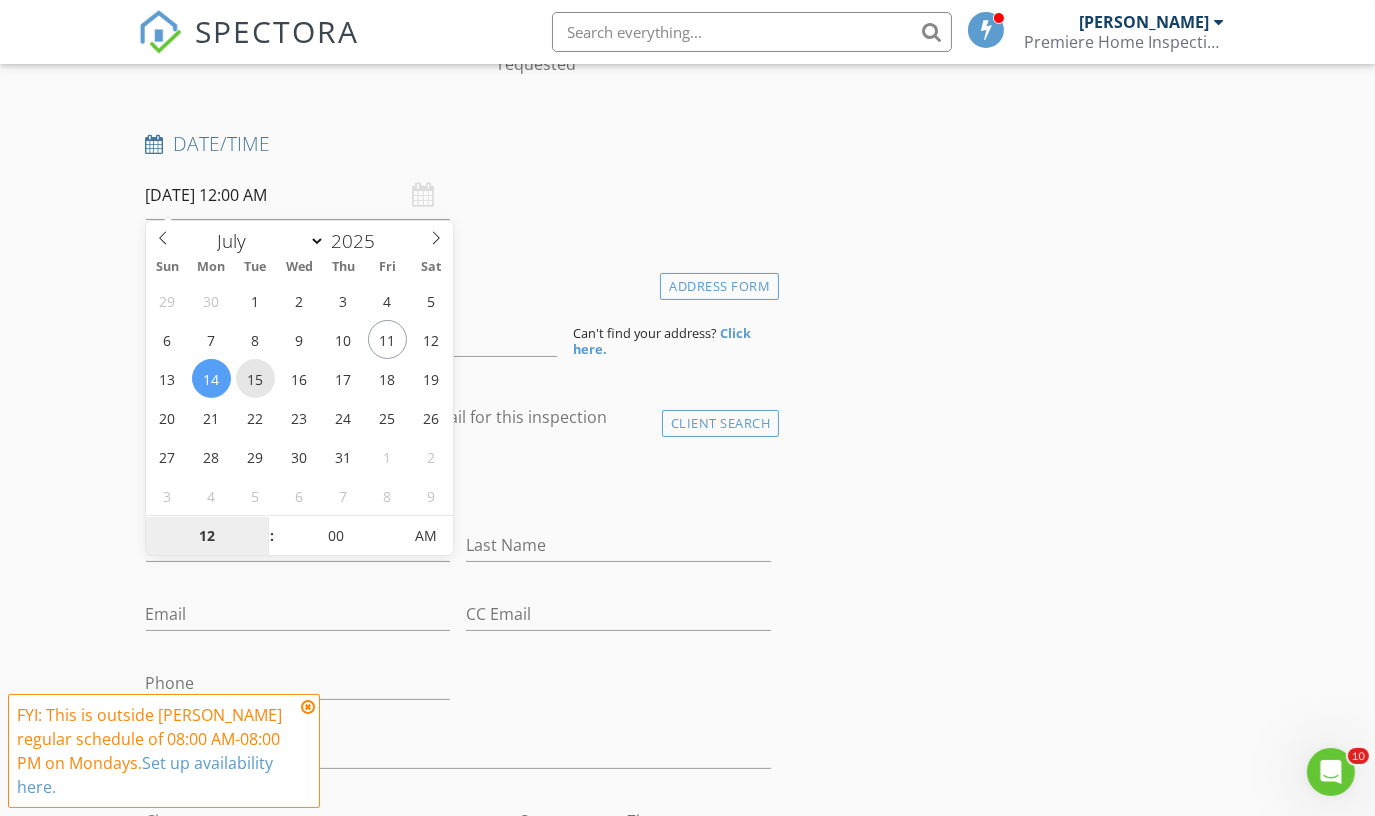 type on "07/15/2025 12:00 AM" 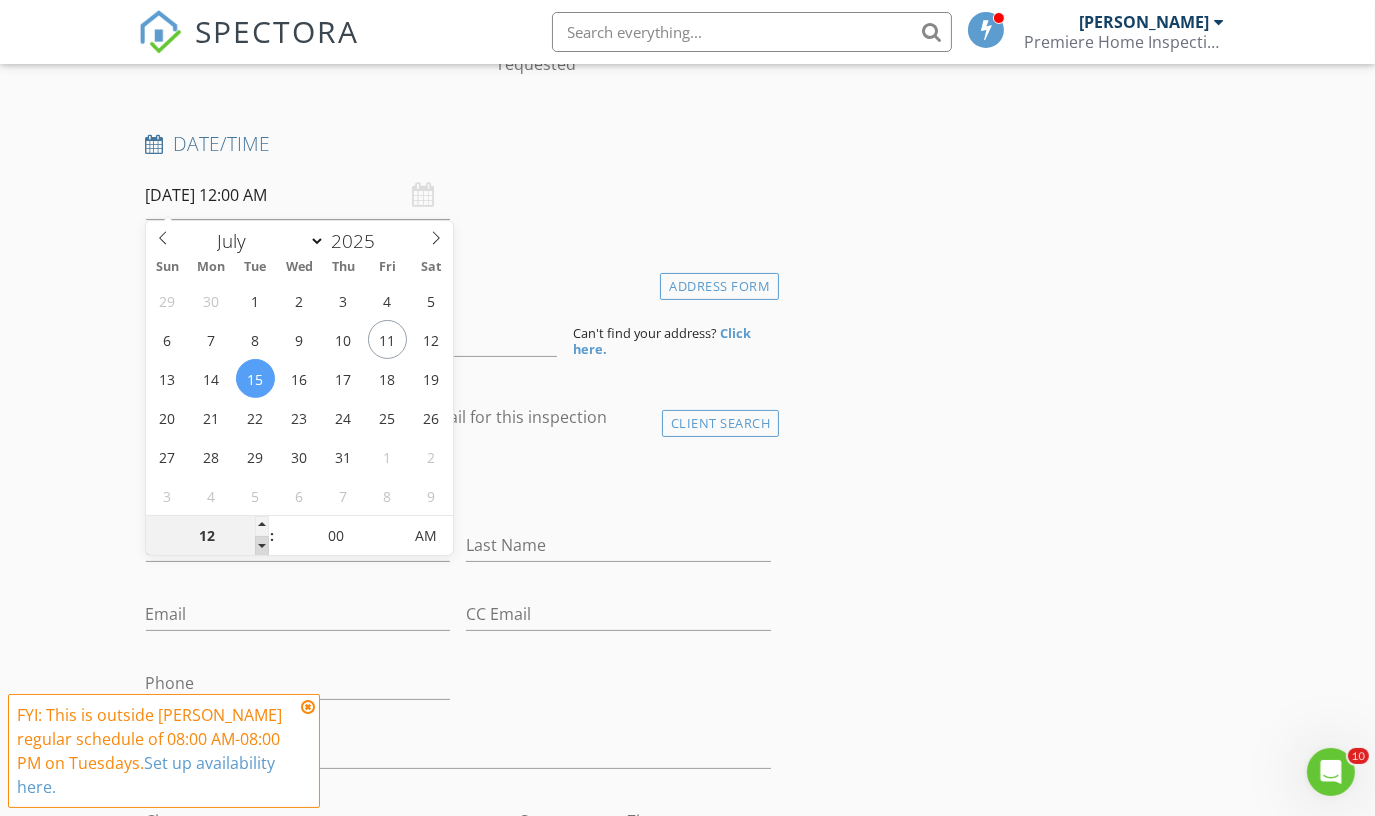type on "11" 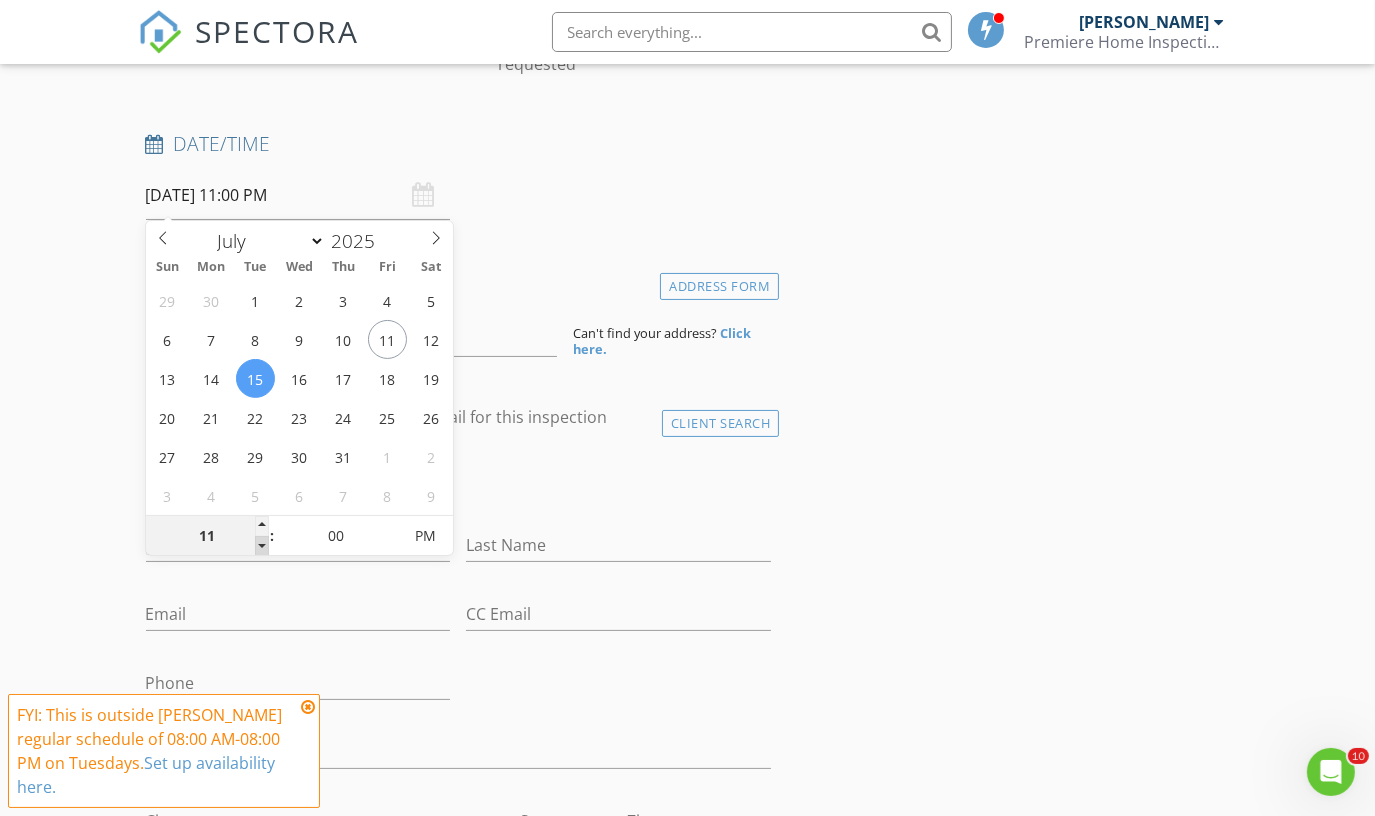 click at bounding box center (262, 546) 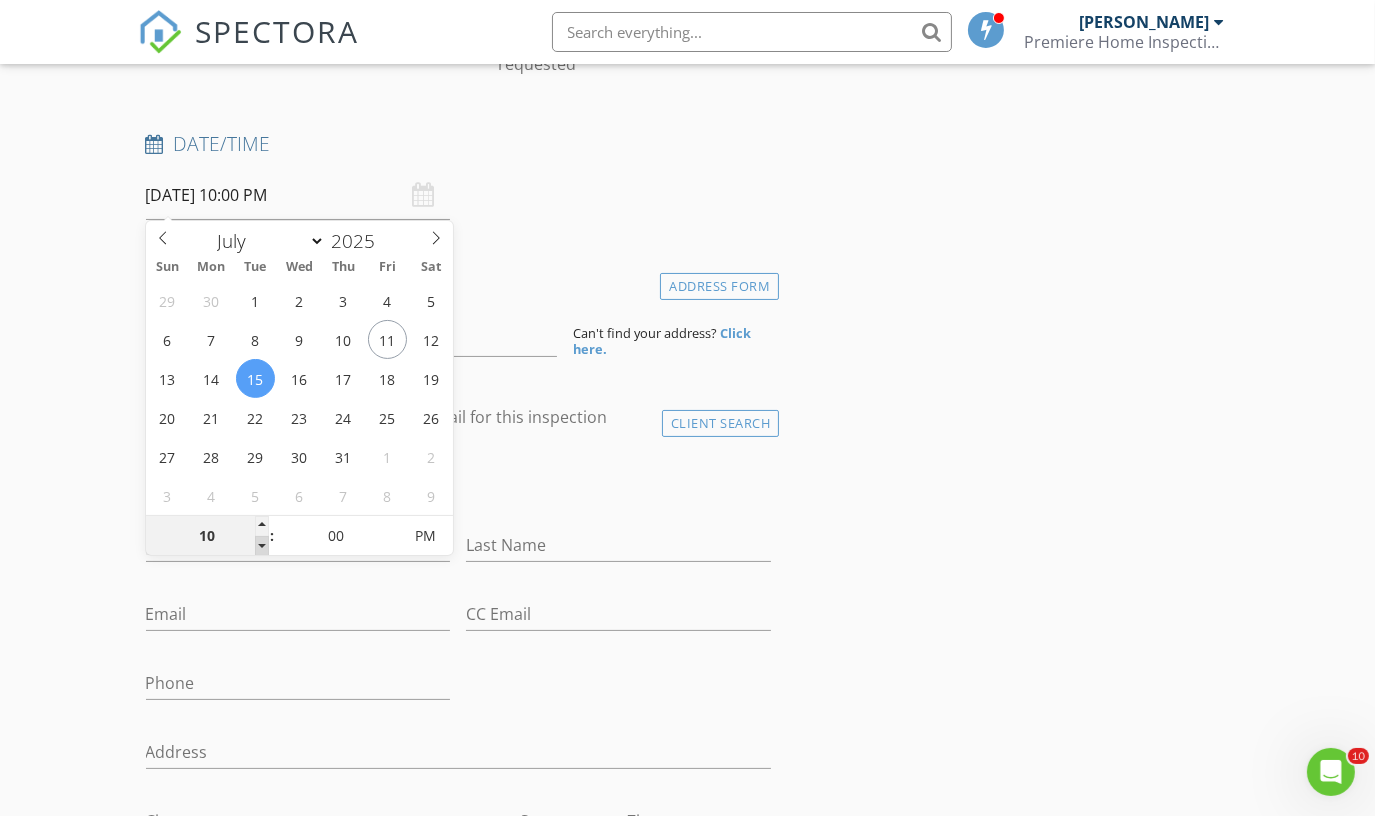 click at bounding box center (262, 546) 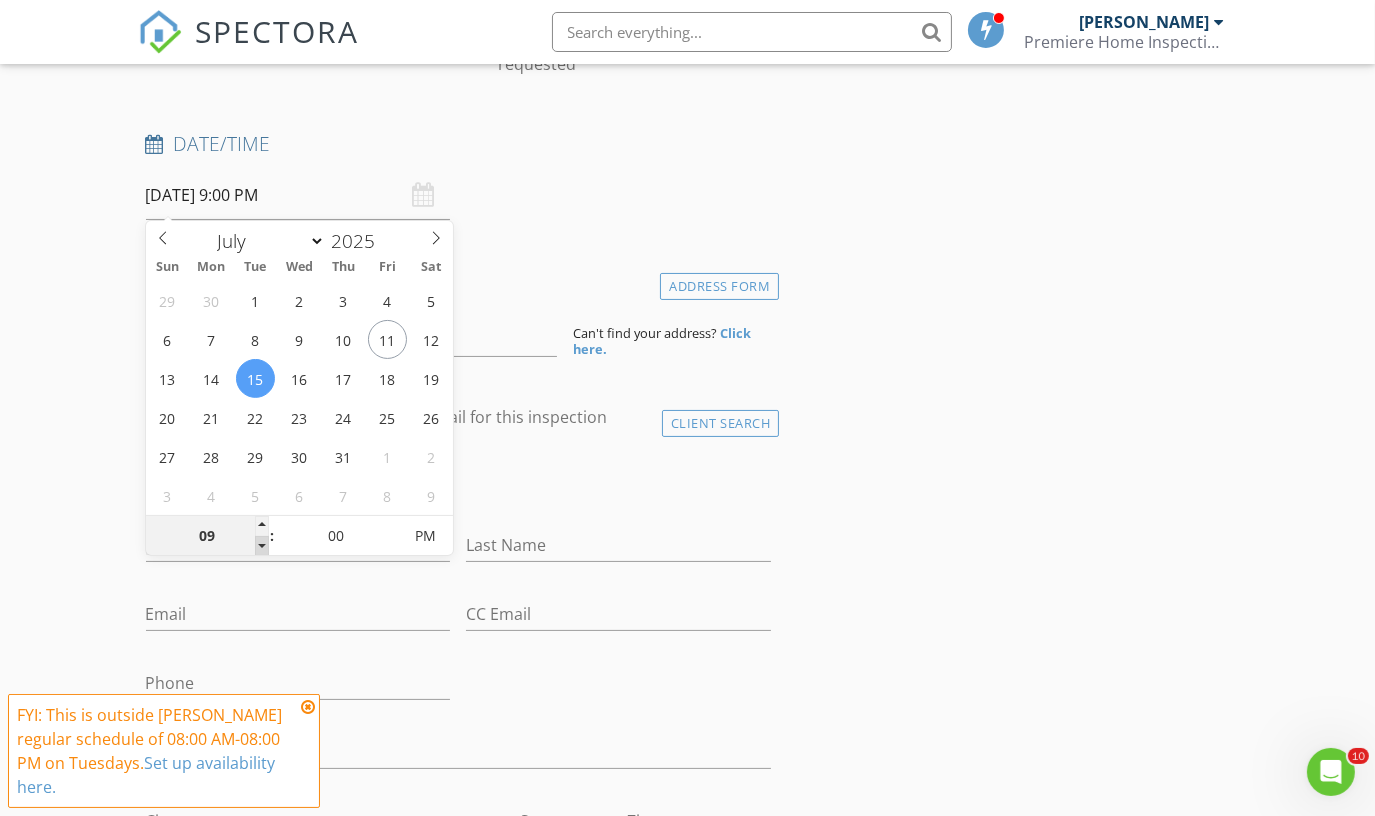 click at bounding box center (262, 546) 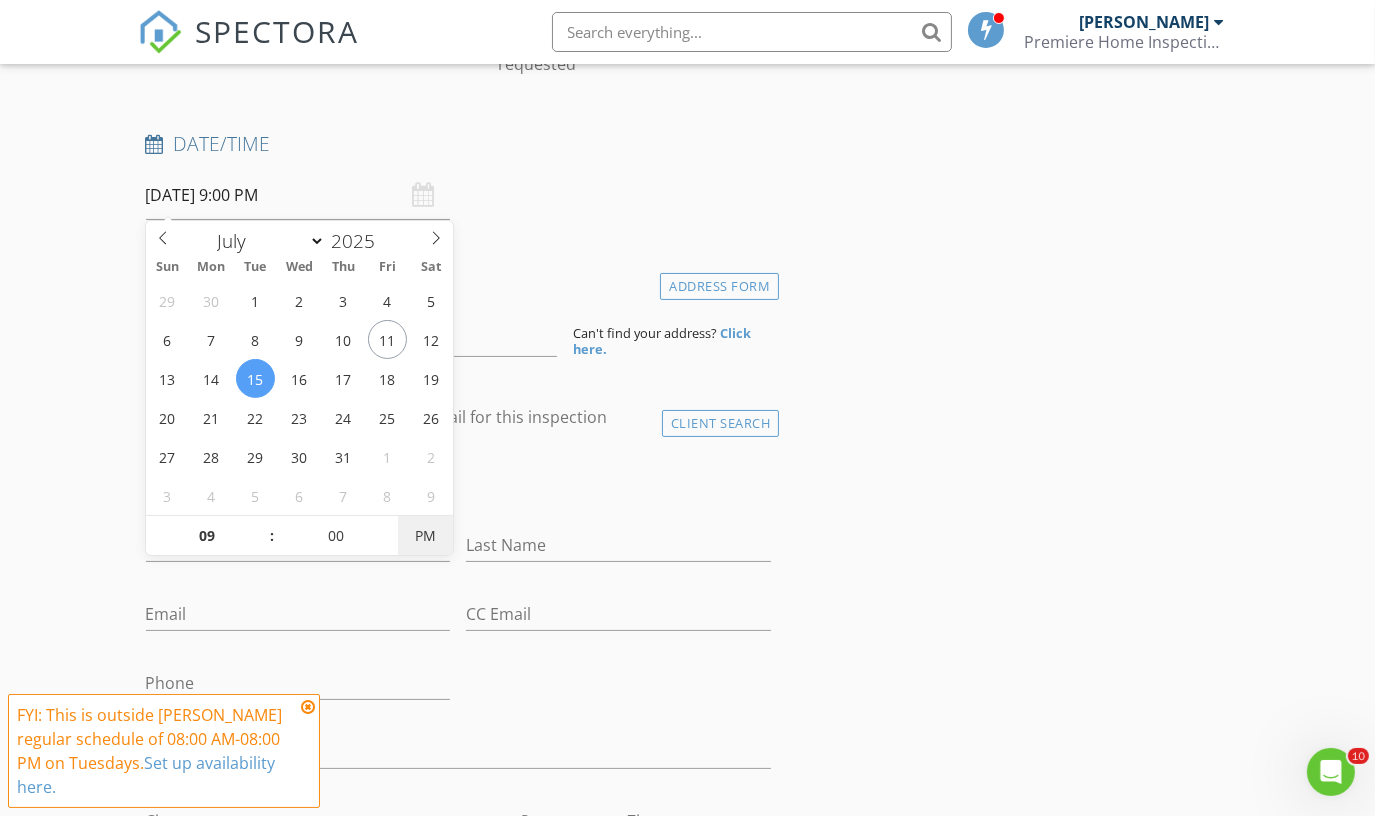 type on "07/15/2025 9:00 AM" 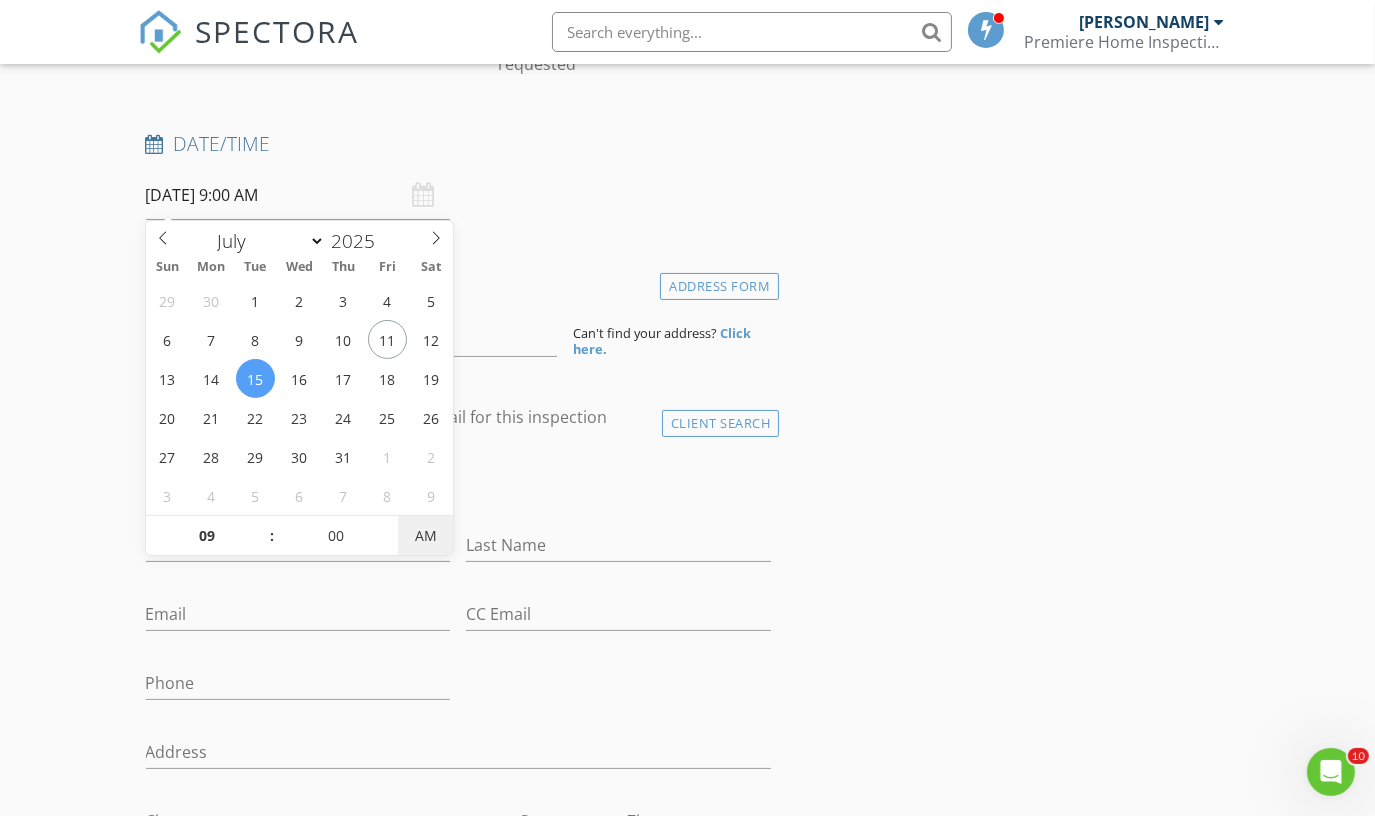 click on "AM" at bounding box center (425, 536) 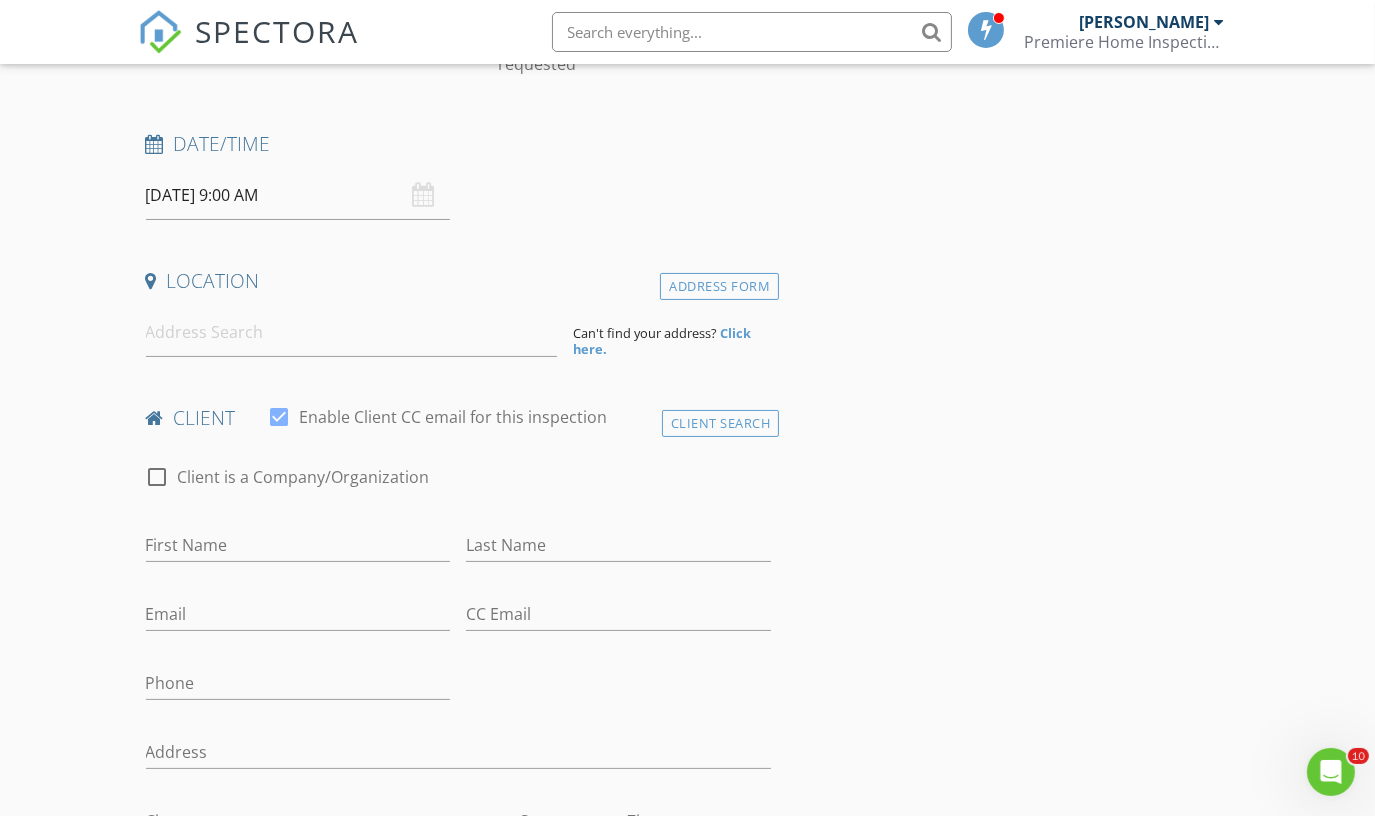 drag, startPoint x: 887, startPoint y: 498, endPoint x: 891, endPoint y: 485, distance: 13.601471 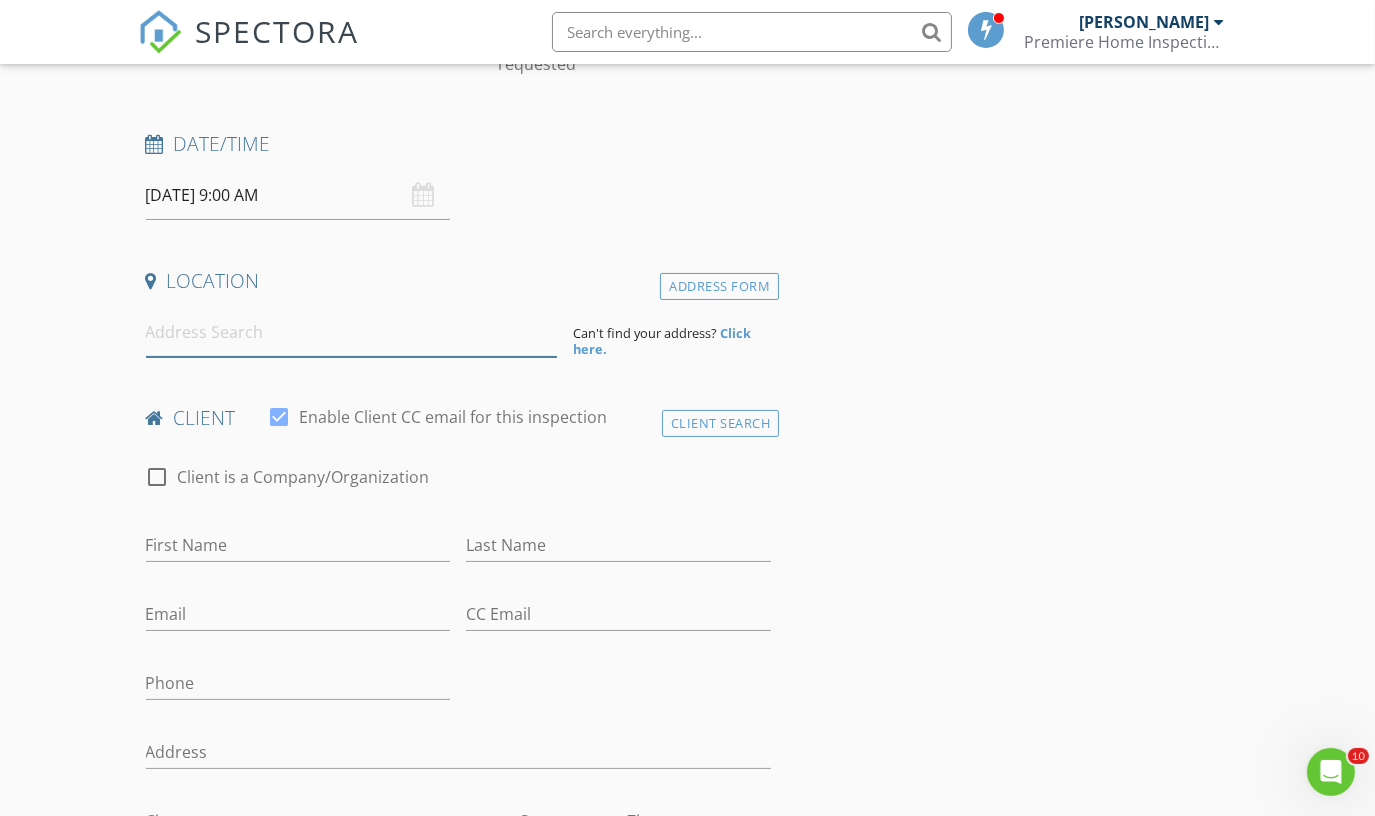 click at bounding box center [352, 332] 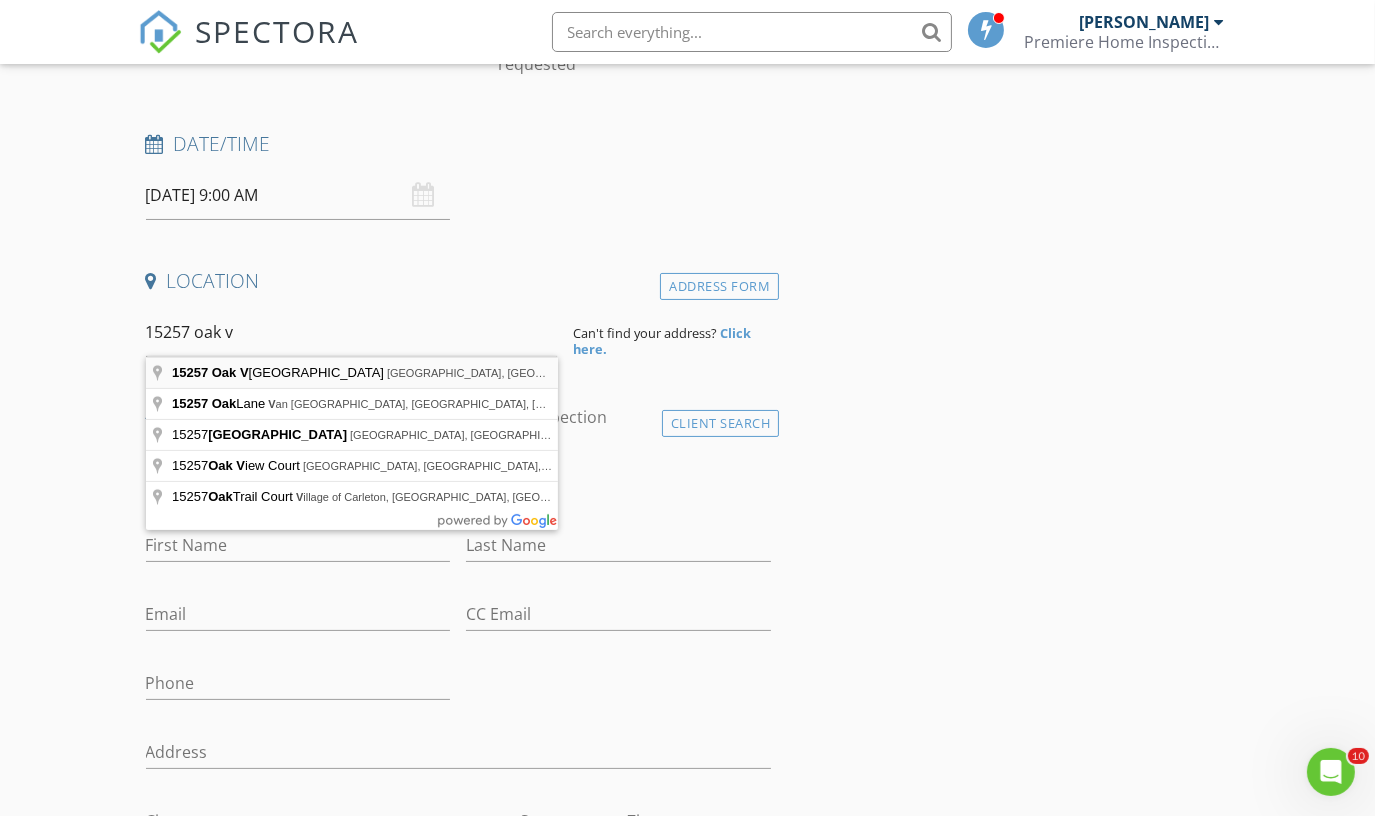 type on "15257 Oak Valley Lane, Monroe, MI, USA" 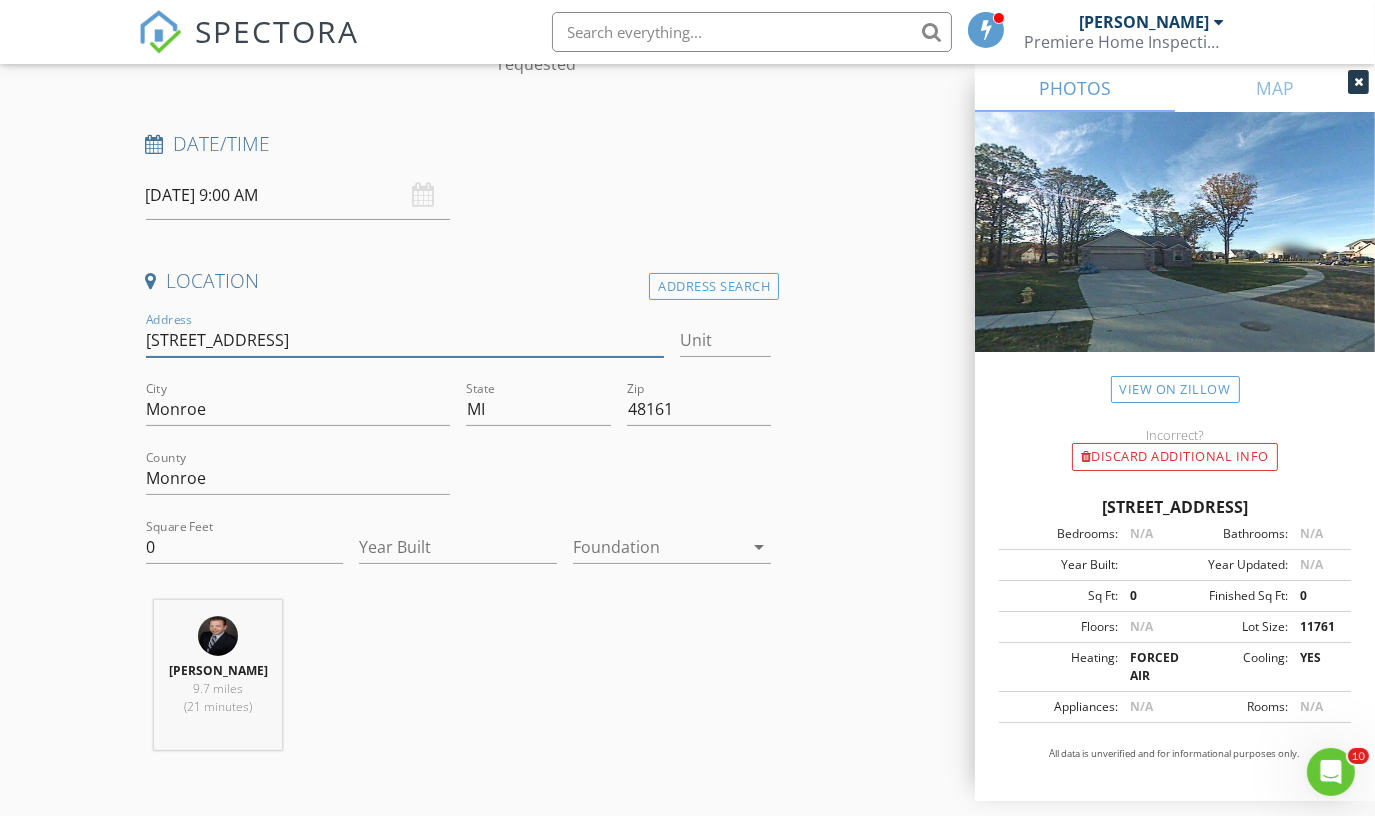 drag, startPoint x: 304, startPoint y: 339, endPoint x: 144, endPoint y: 364, distance: 161.94135 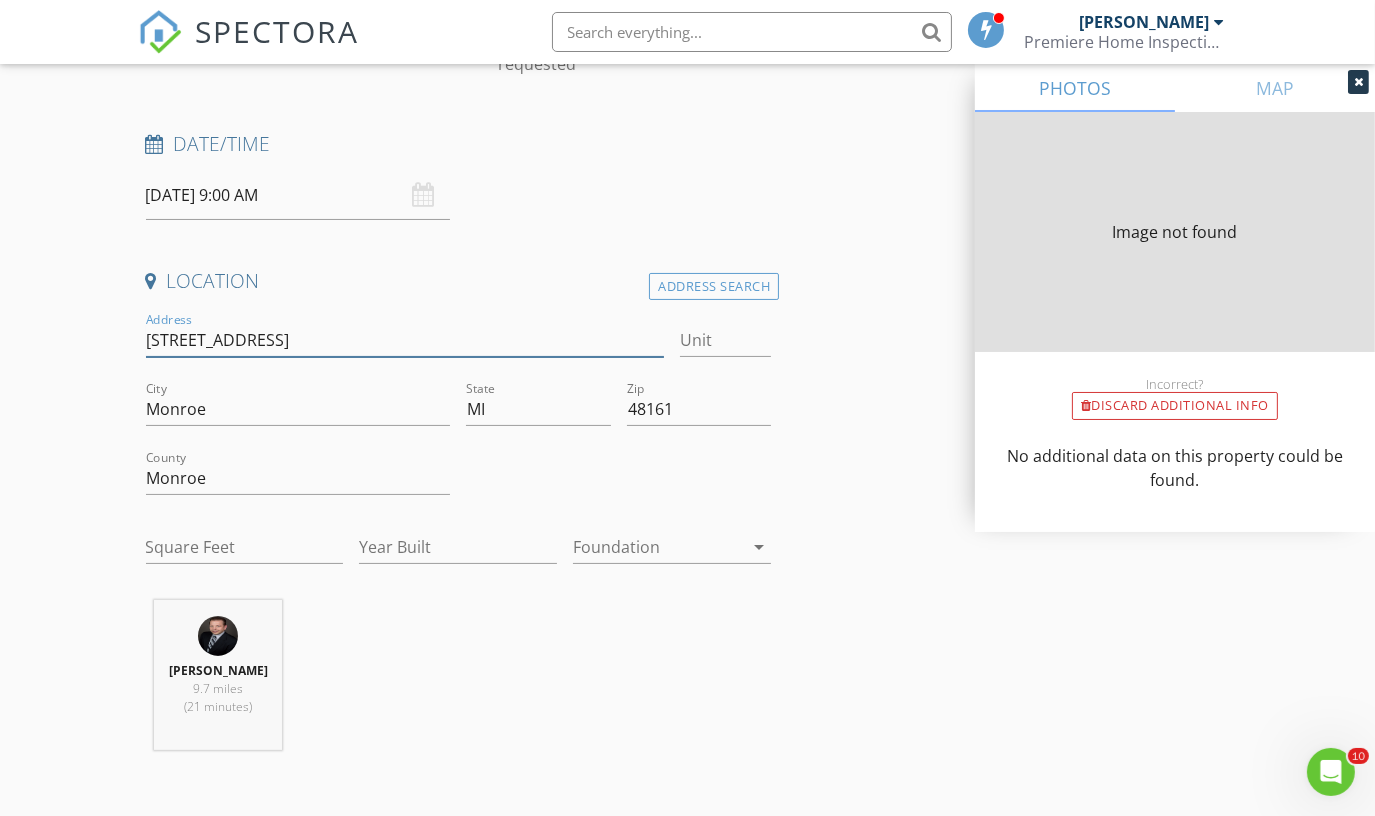 type on "0" 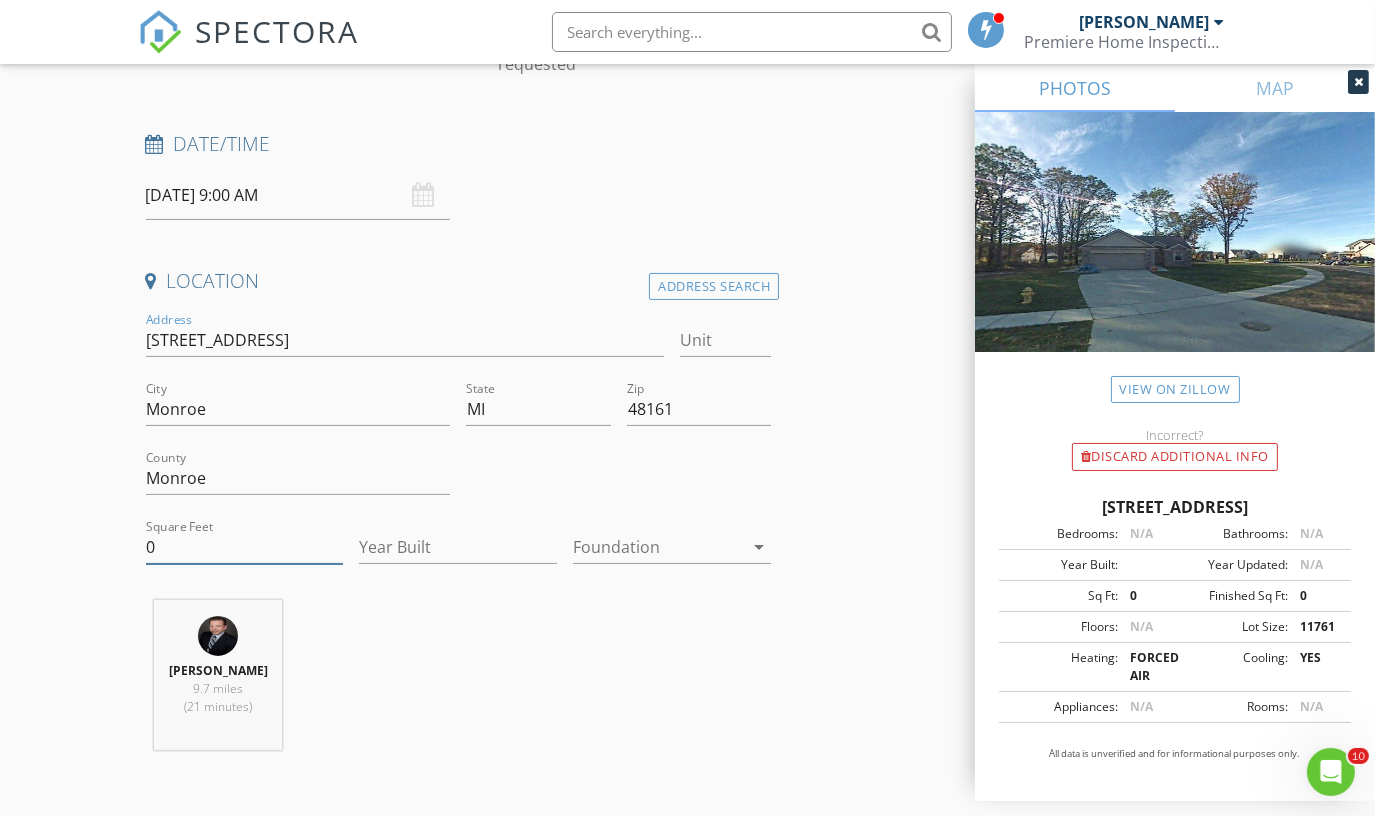 click on "0" at bounding box center [245, 547] 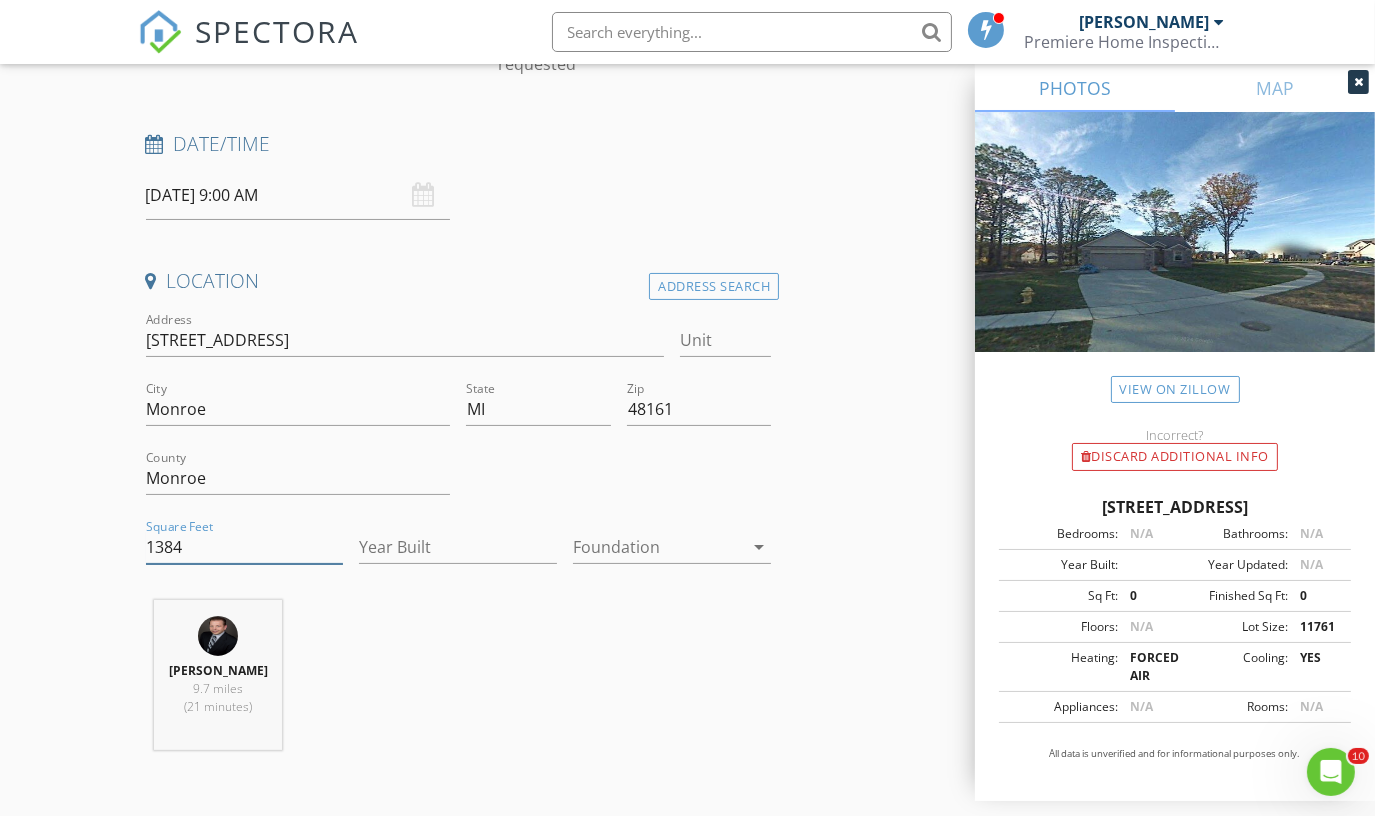 type on "1384" 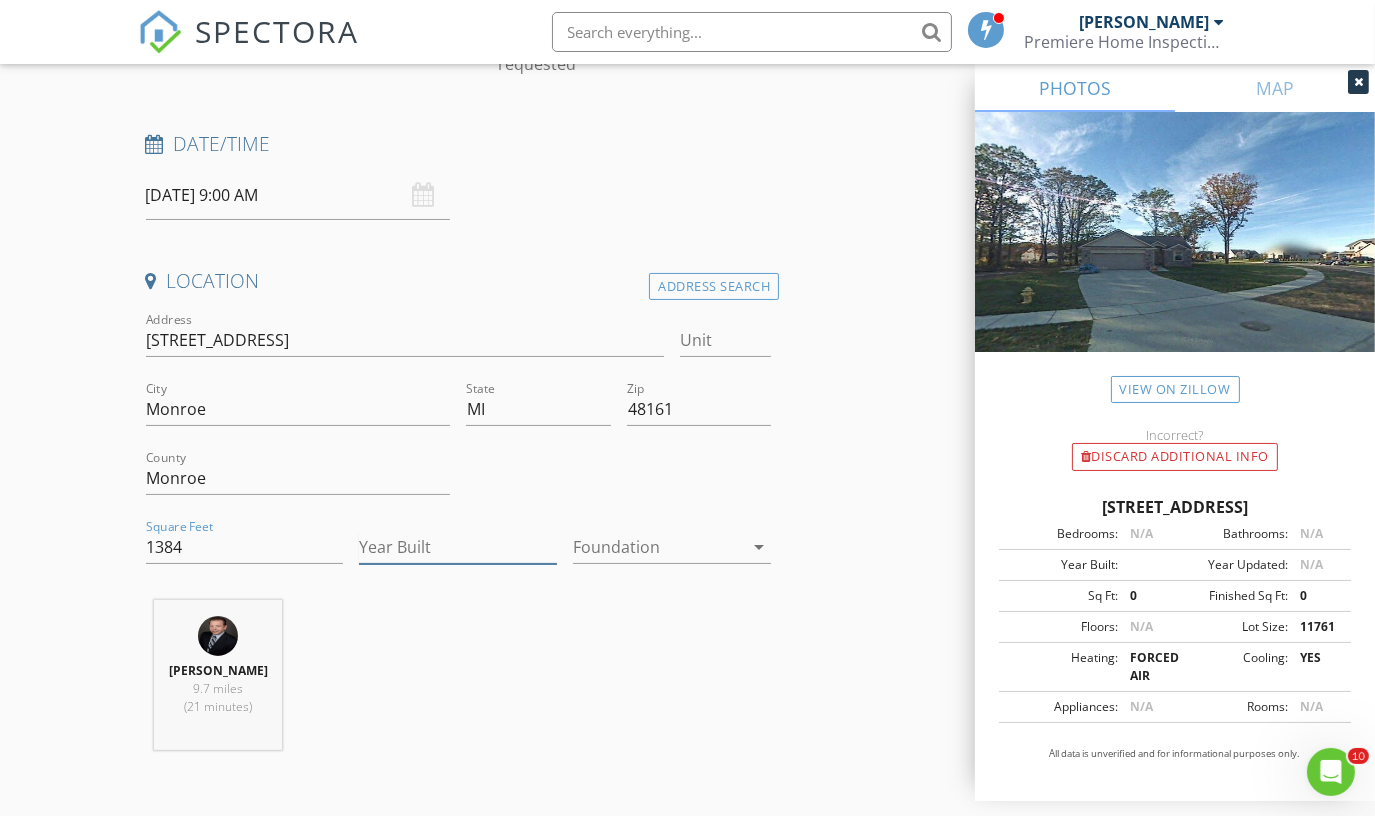 click on "Year Built" at bounding box center (458, 547) 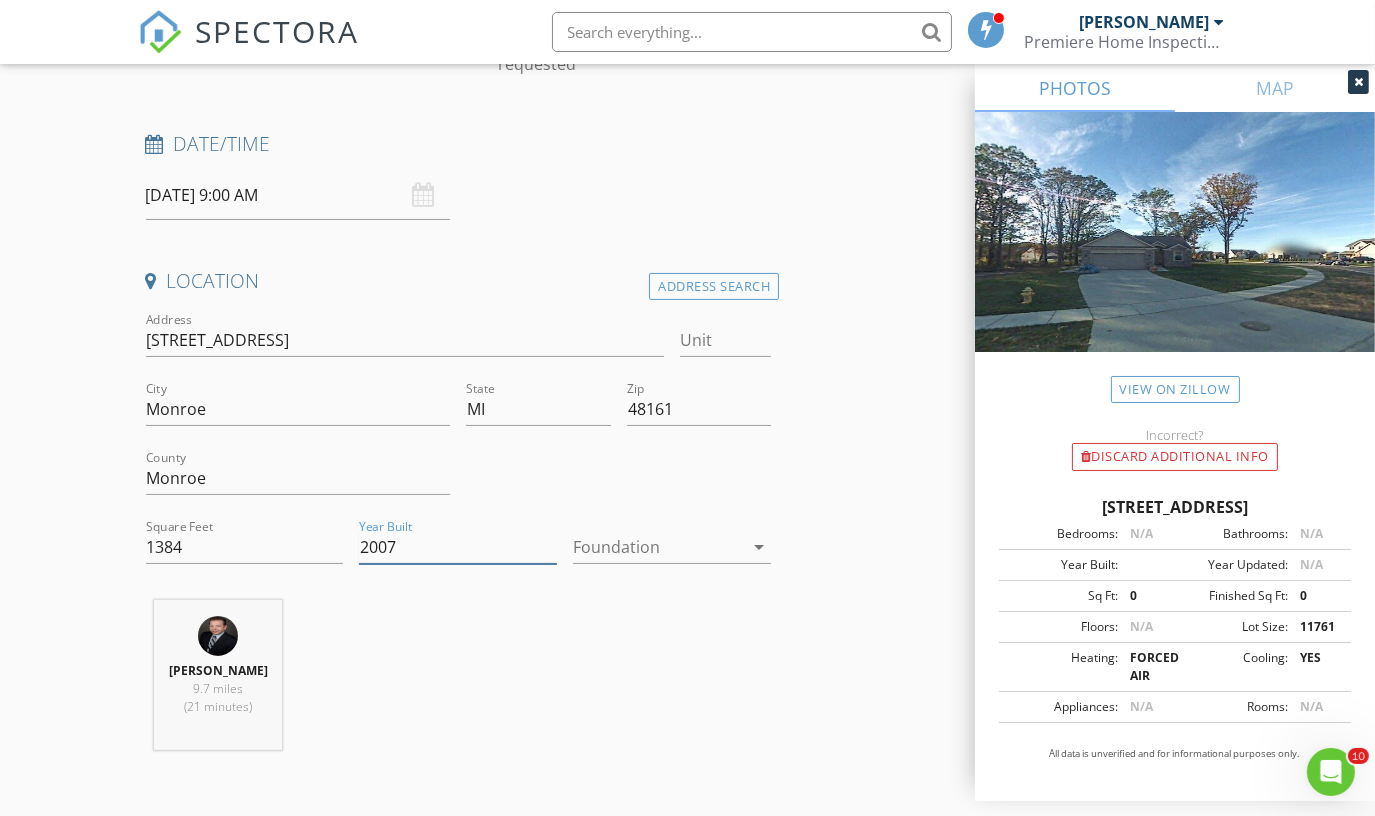 type on "2007" 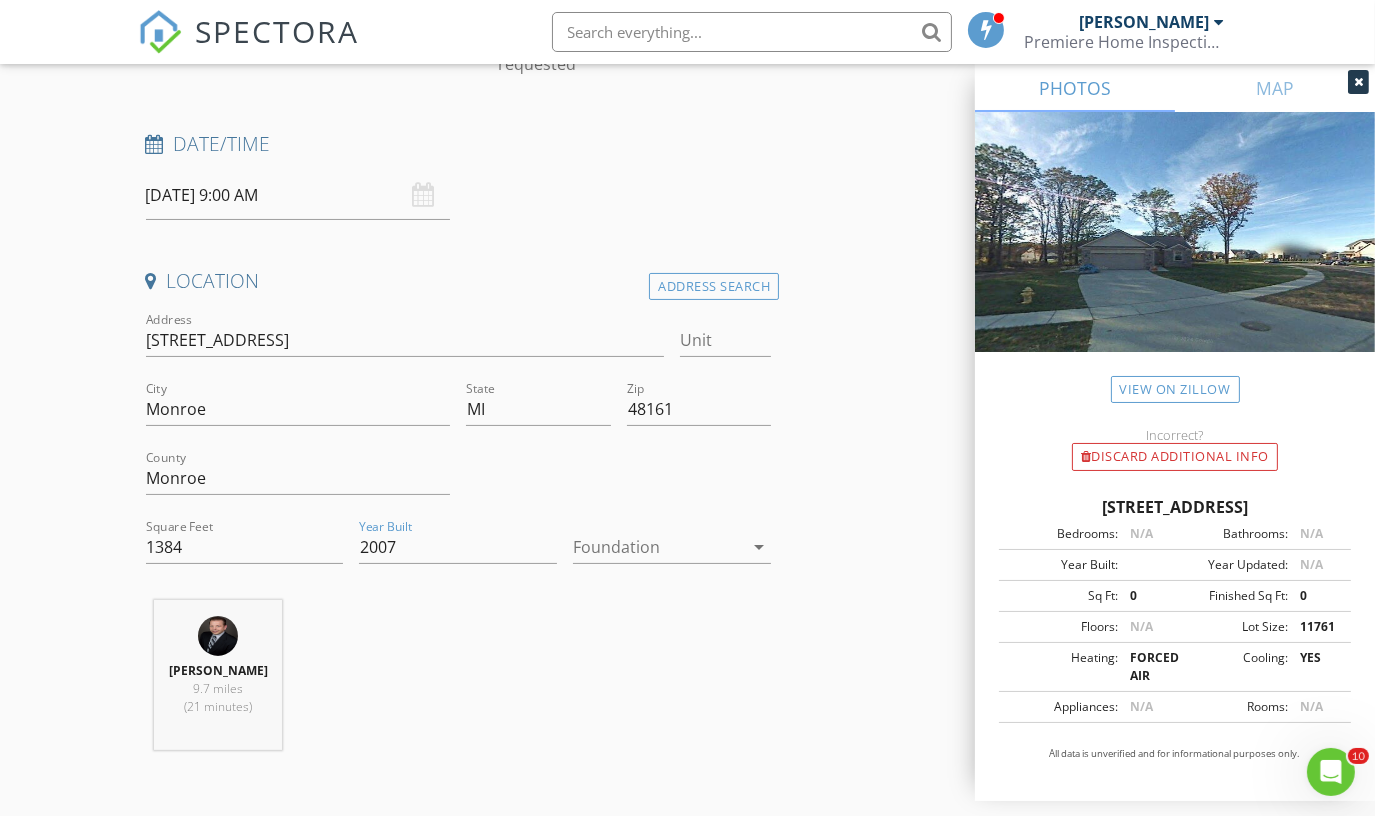 click on "arrow_drop_down" at bounding box center [759, 547] 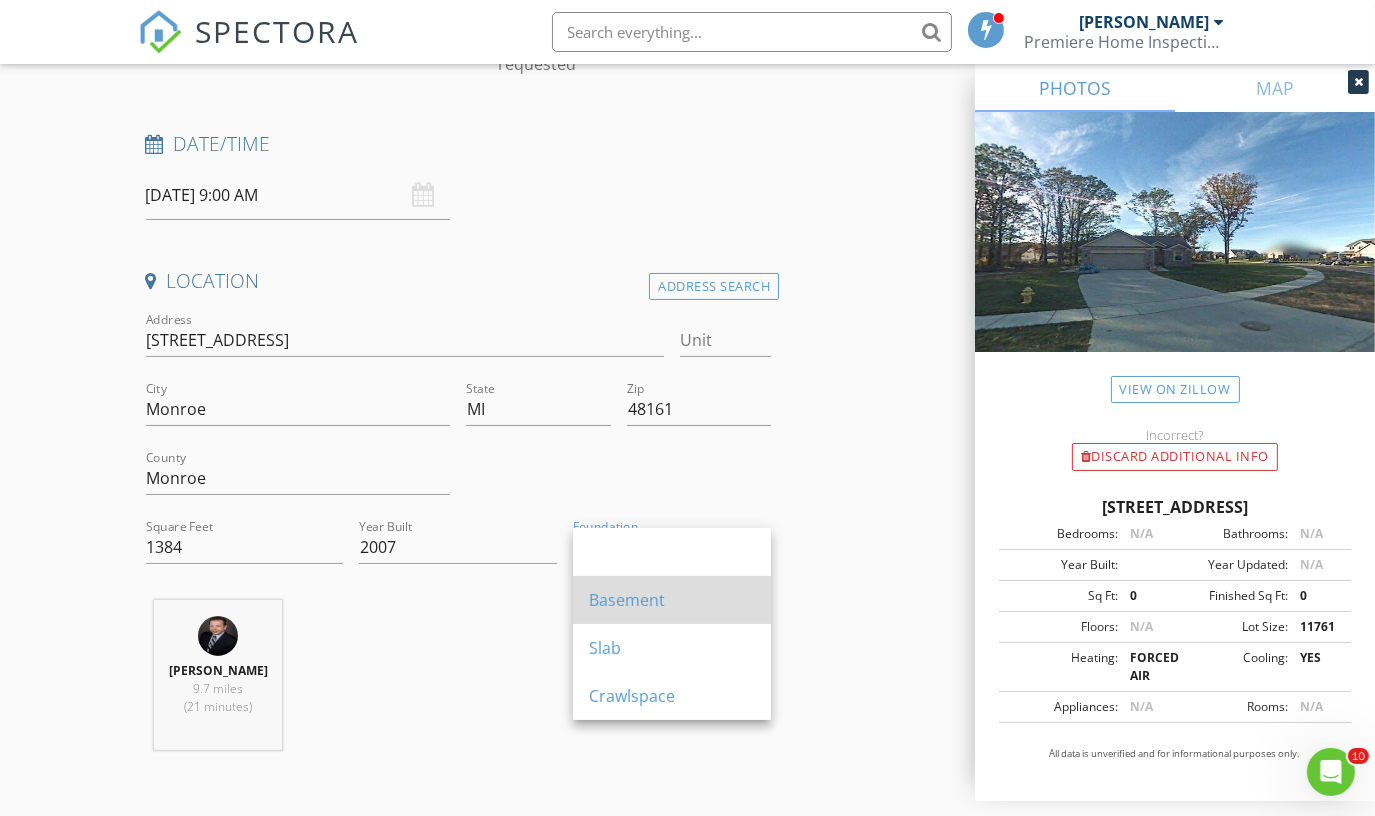 click on "Basement" at bounding box center [672, 600] 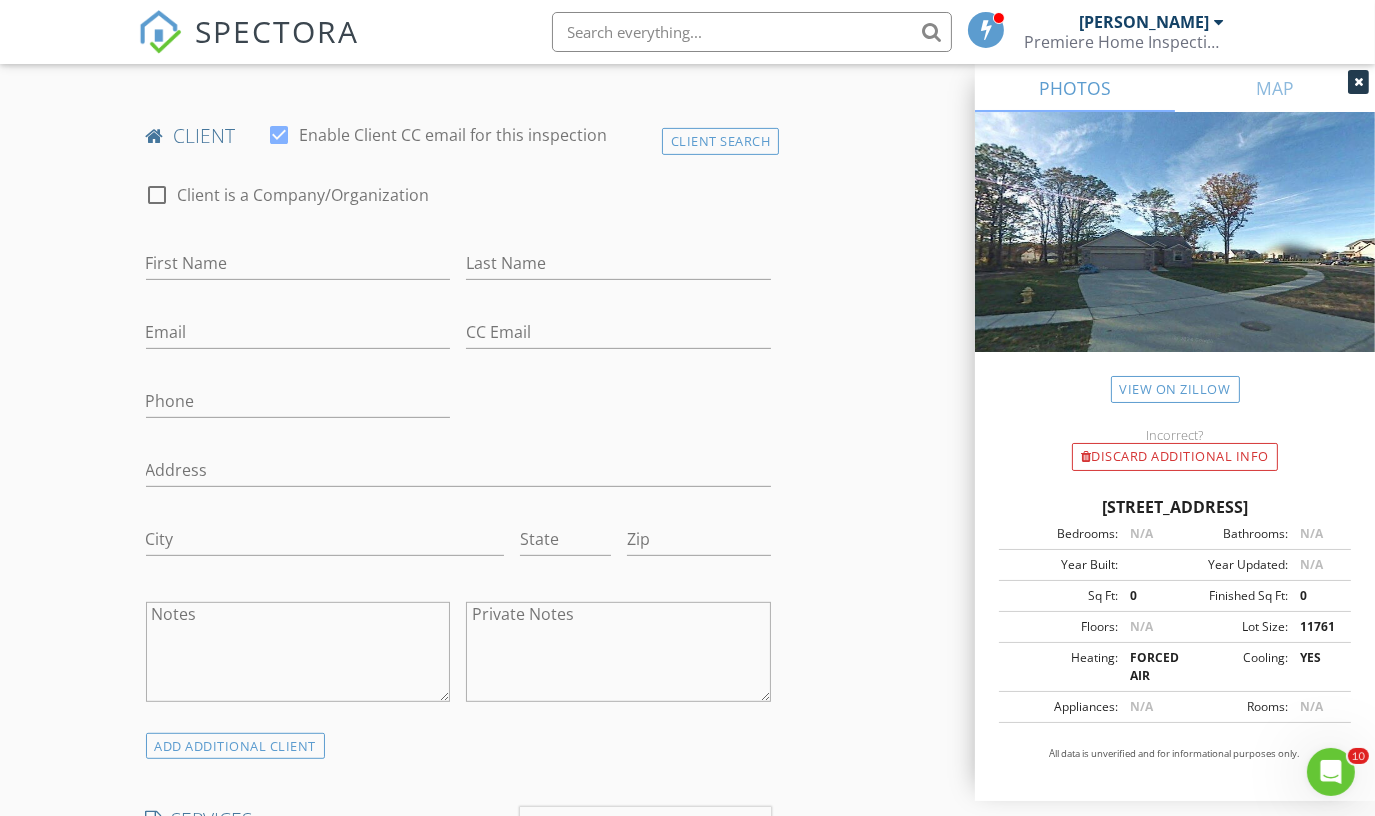 scroll, scrollTop: 1047, scrollLeft: 0, axis: vertical 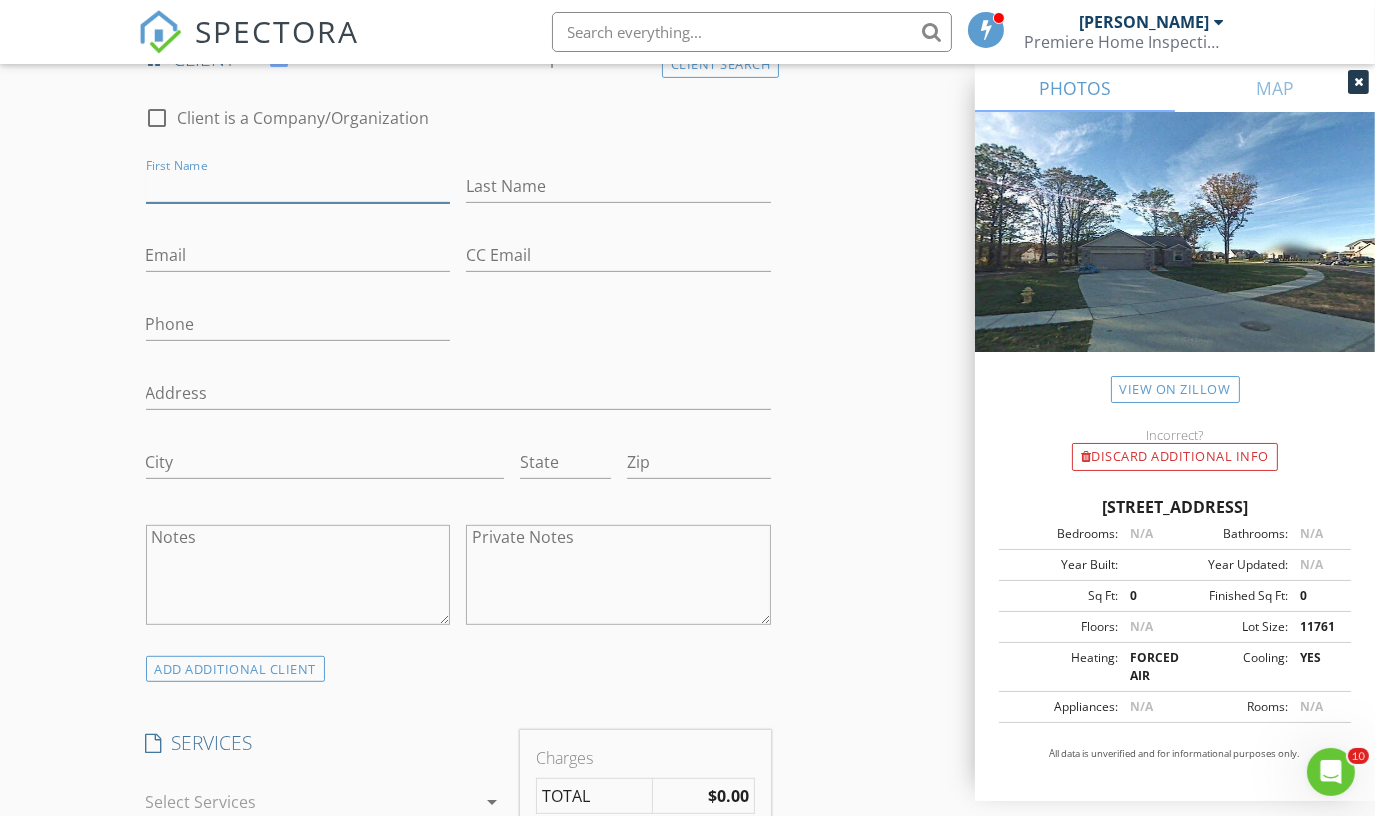 click on "First Name" at bounding box center [298, 186] 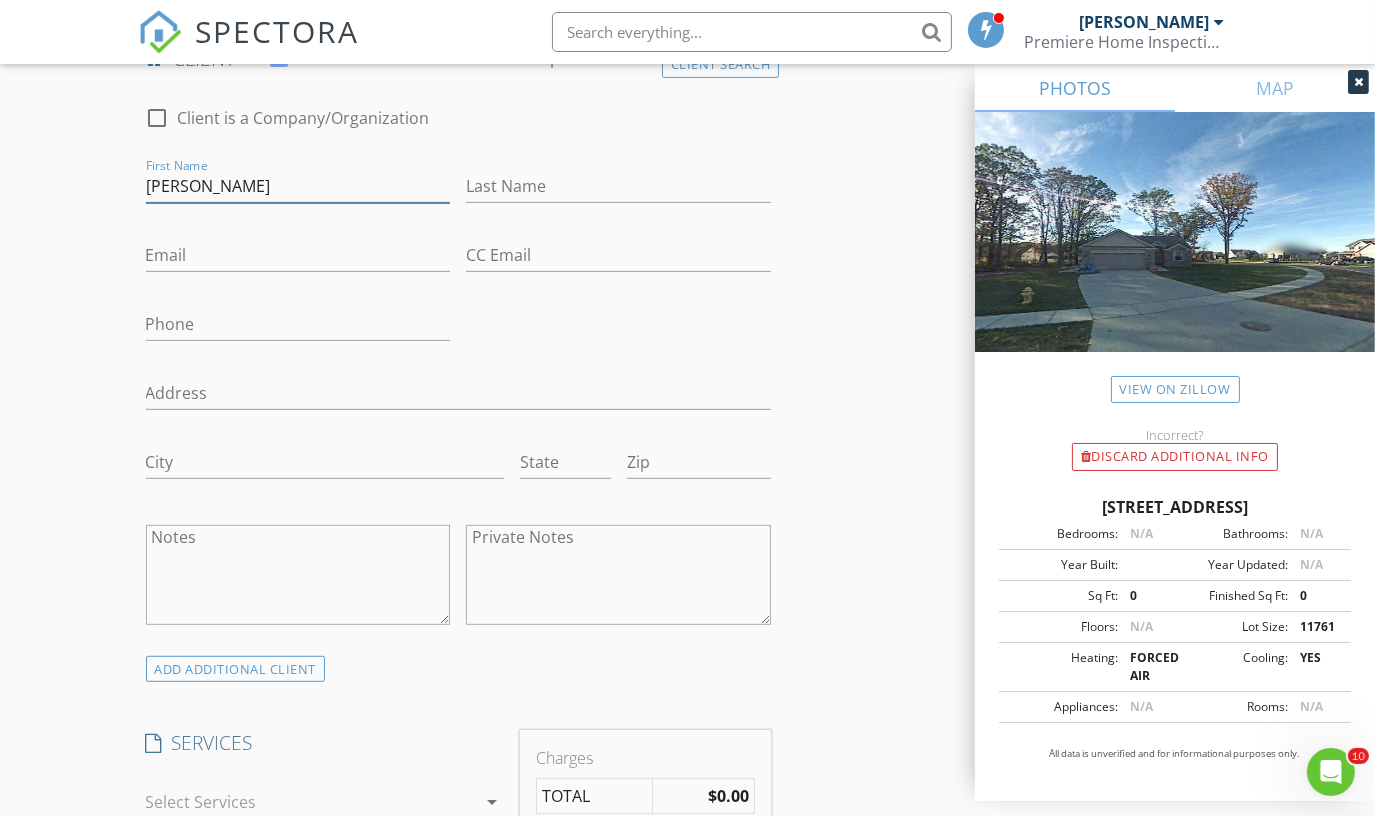 type on "Kelly" 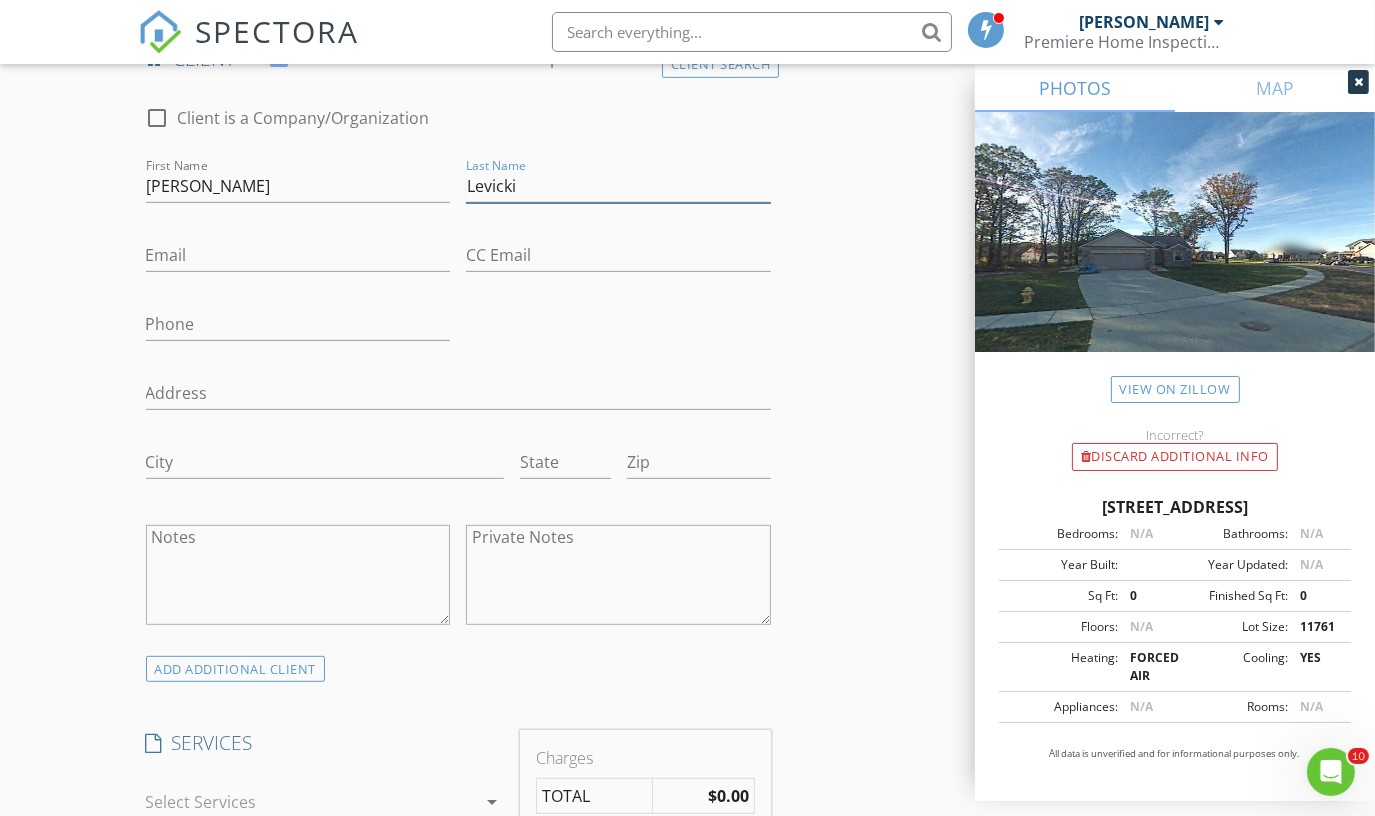 type on "Levicki" 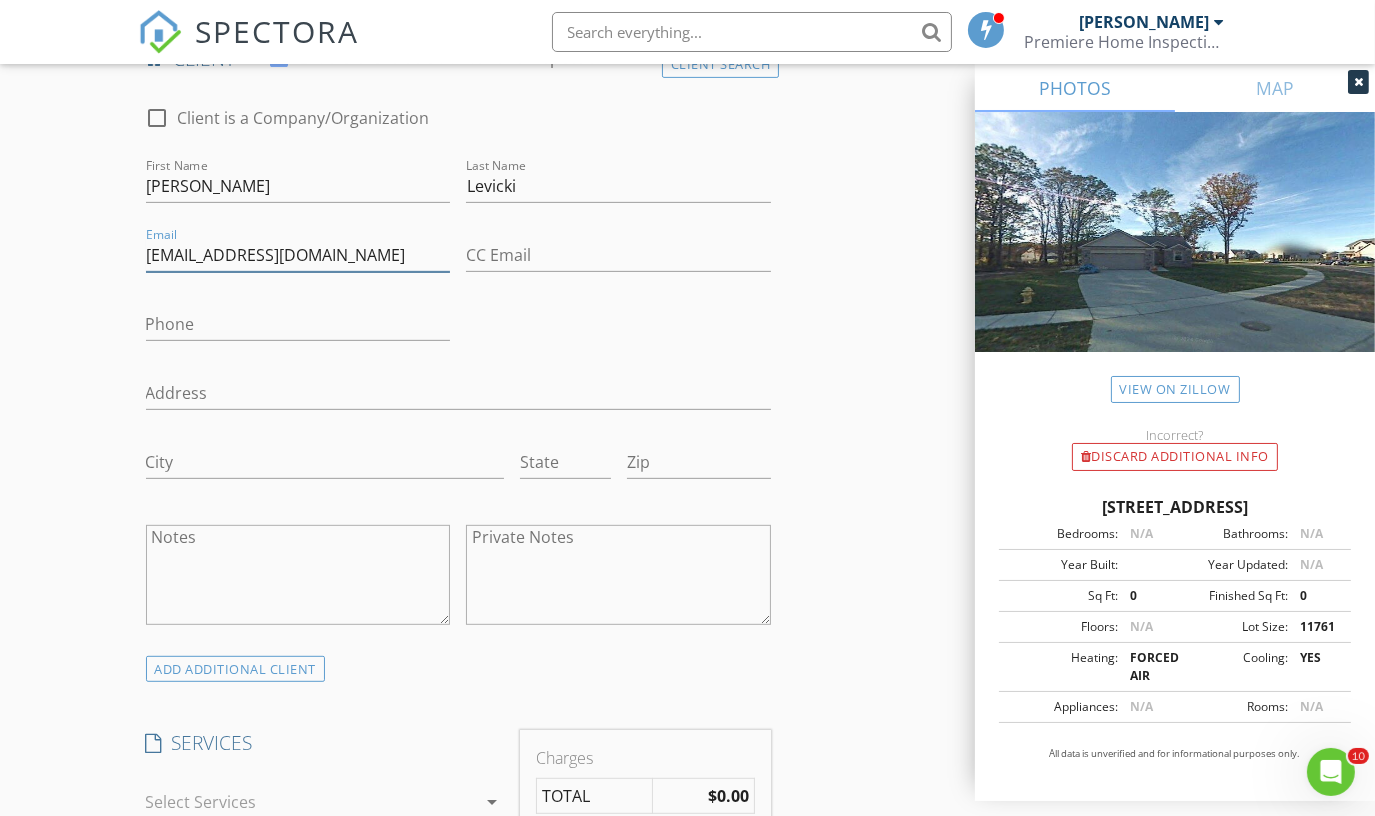 type on "levicki@monroe.k12.mi.us" 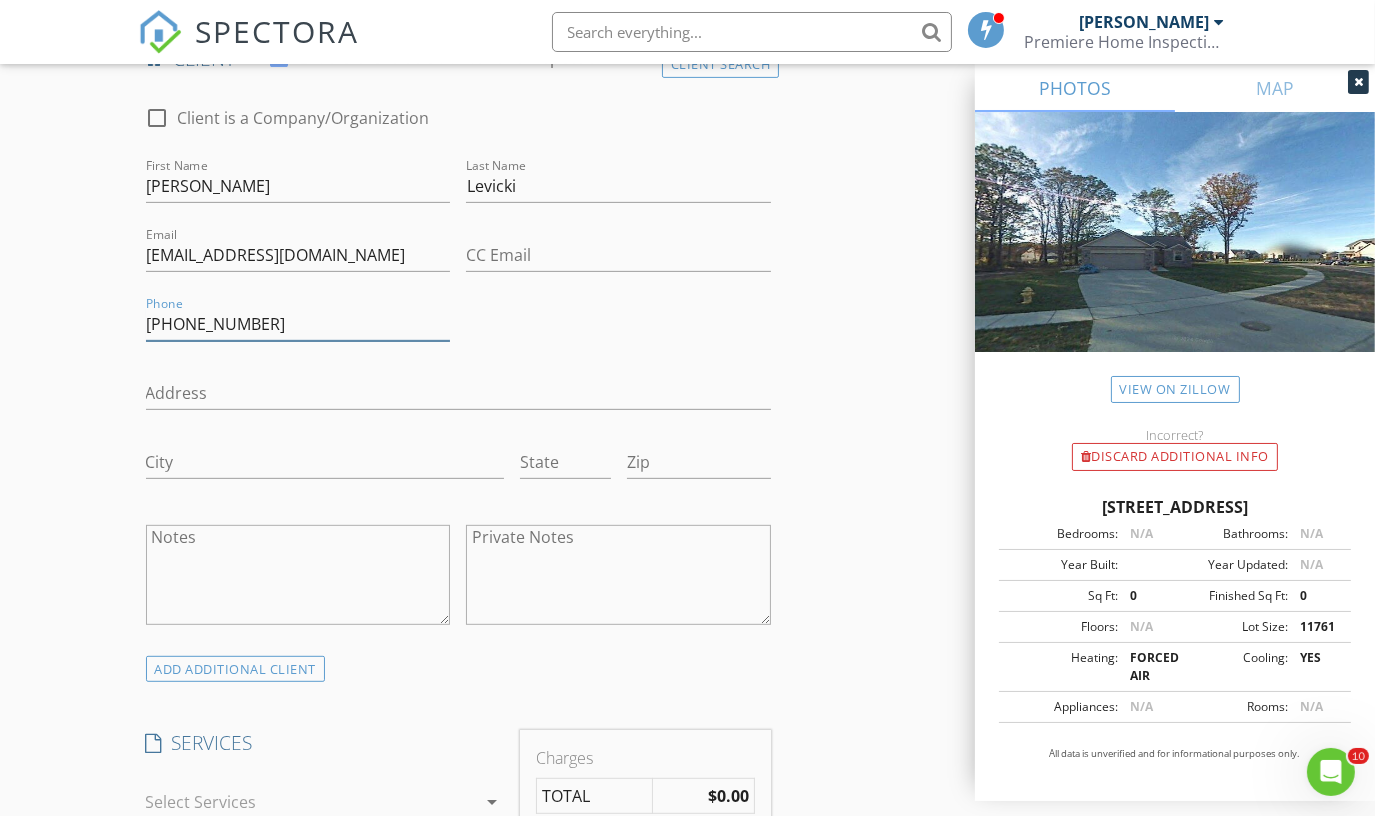 type on "734-755-3461" 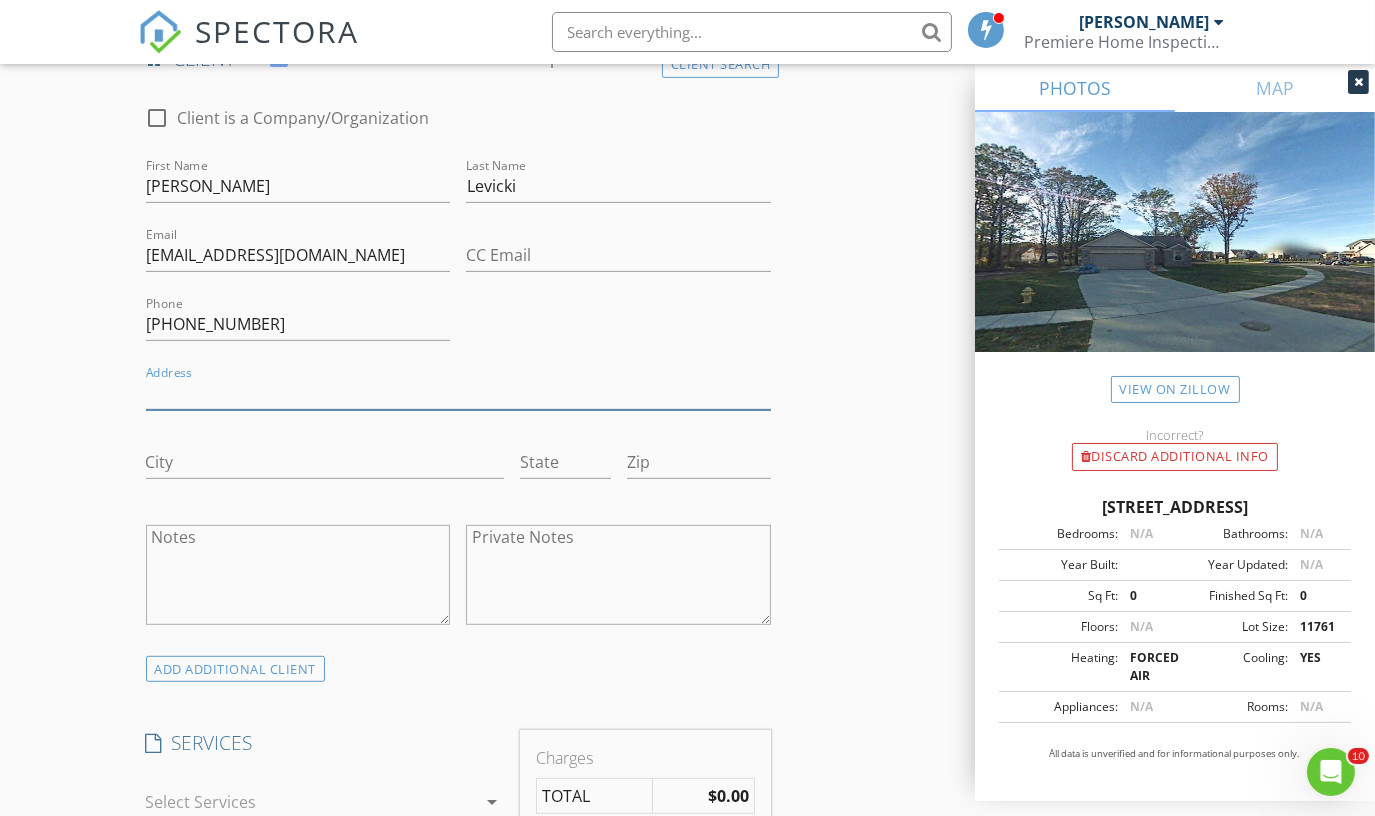 paste on "15257 Oak Valley Ln" 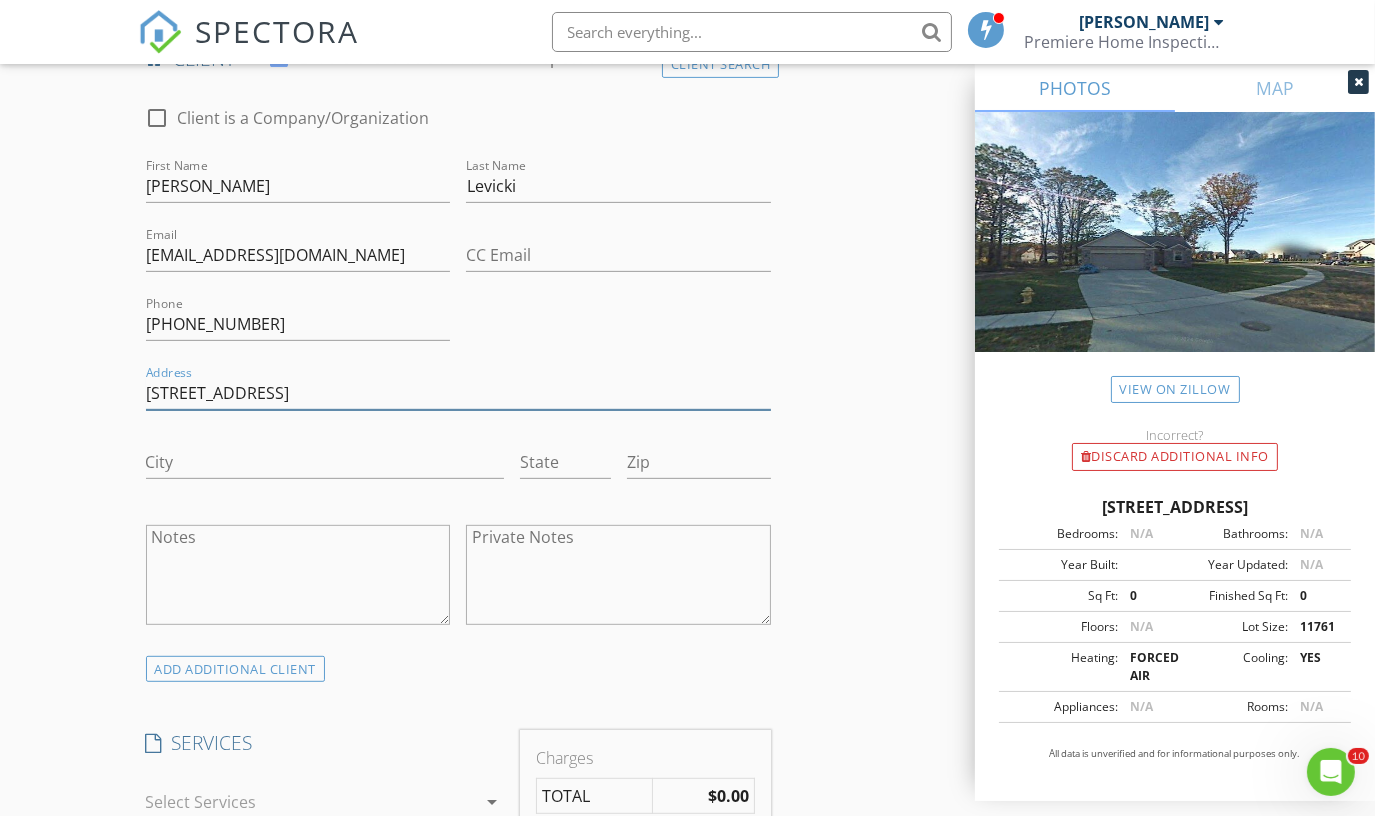 type on "15257 Oak Valley Ln" 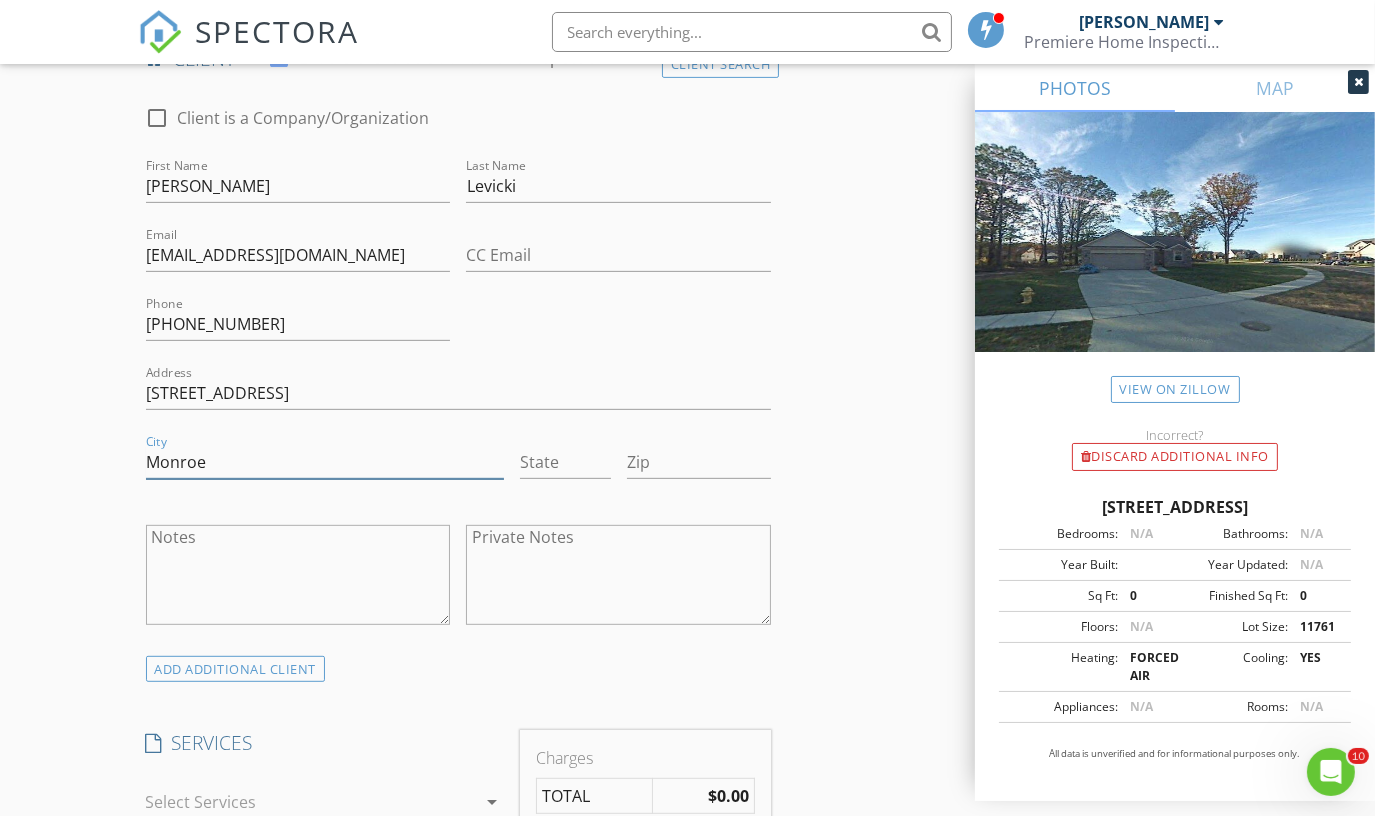 type on "Monroe" 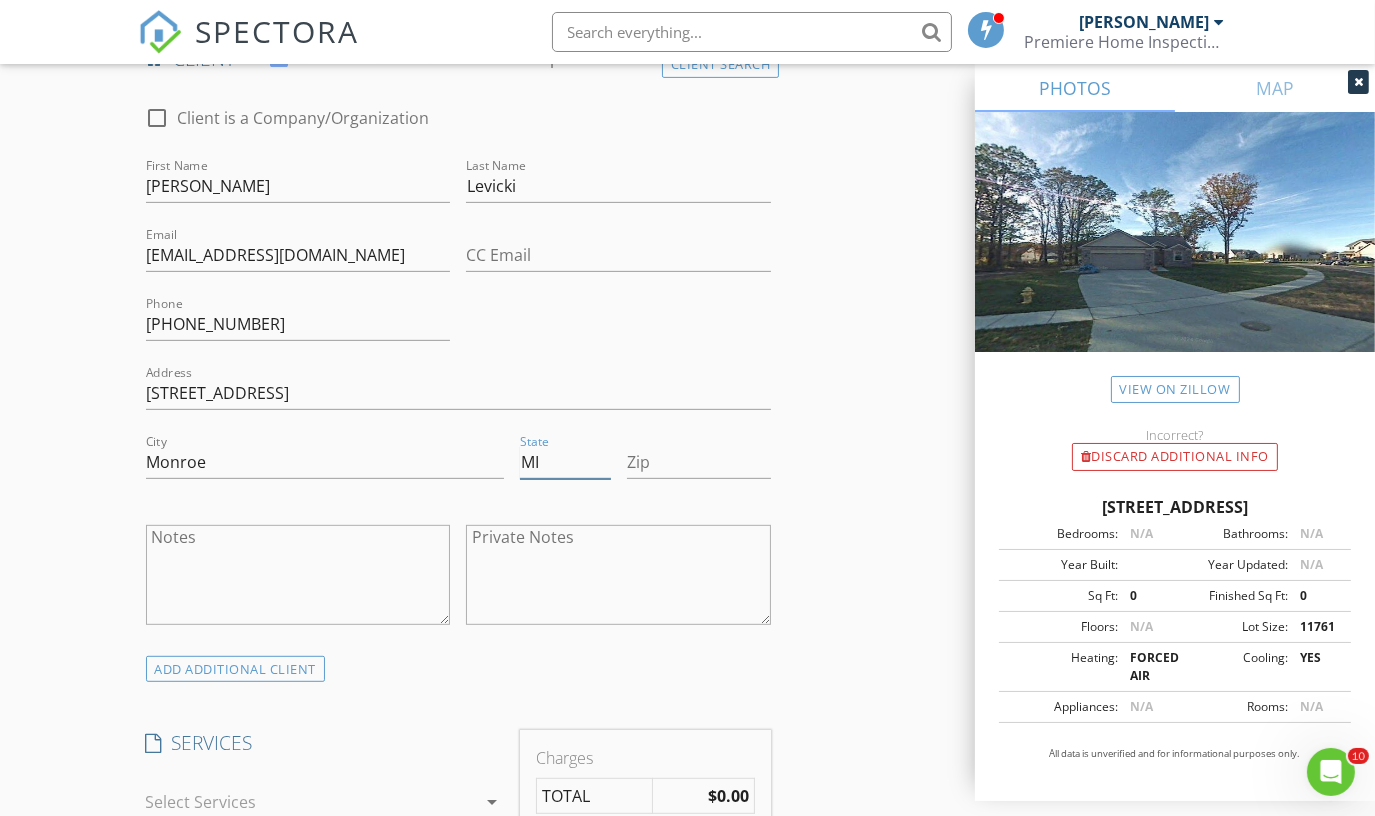 type on "MI" 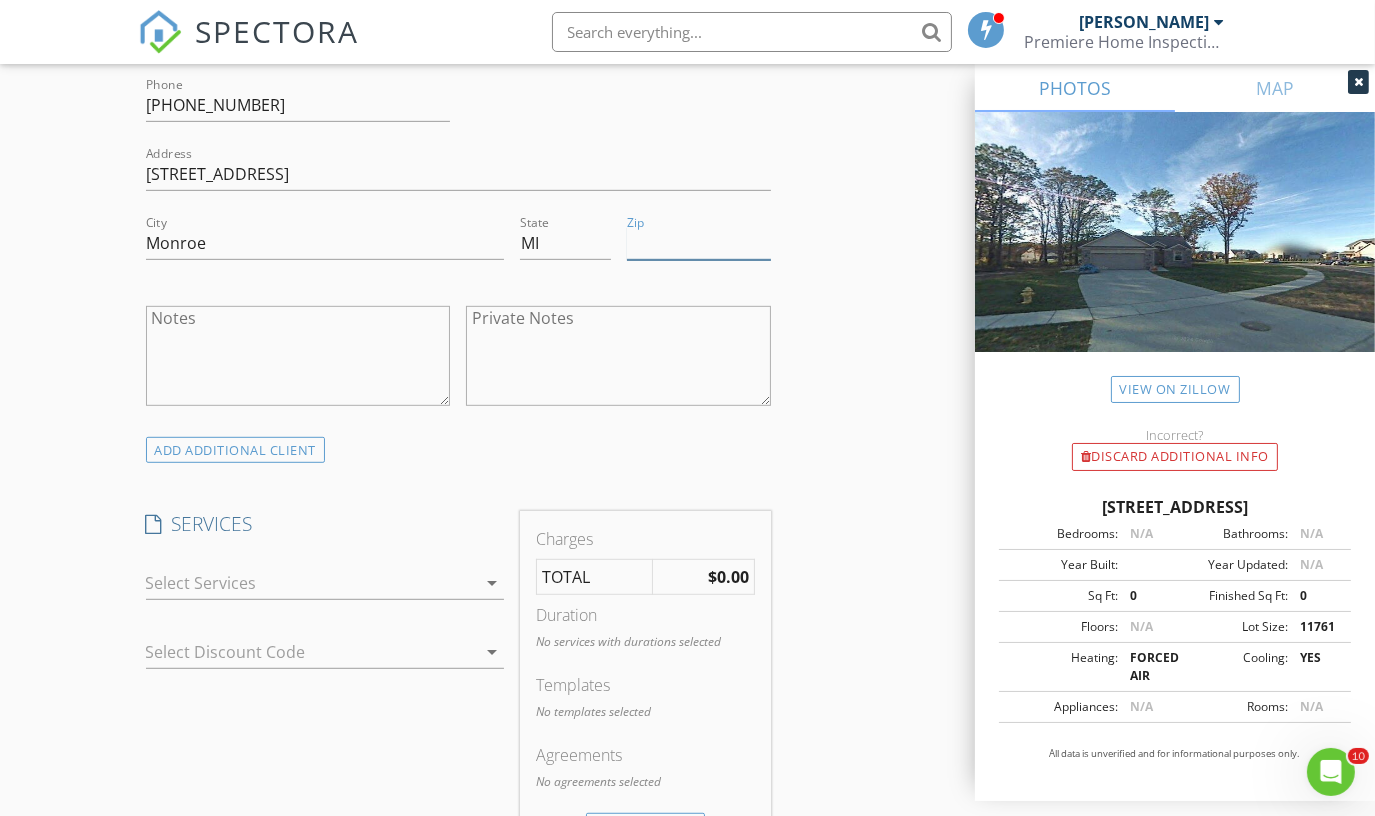scroll, scrollTop: 1267, scrollLeft: 0, axis: vertical 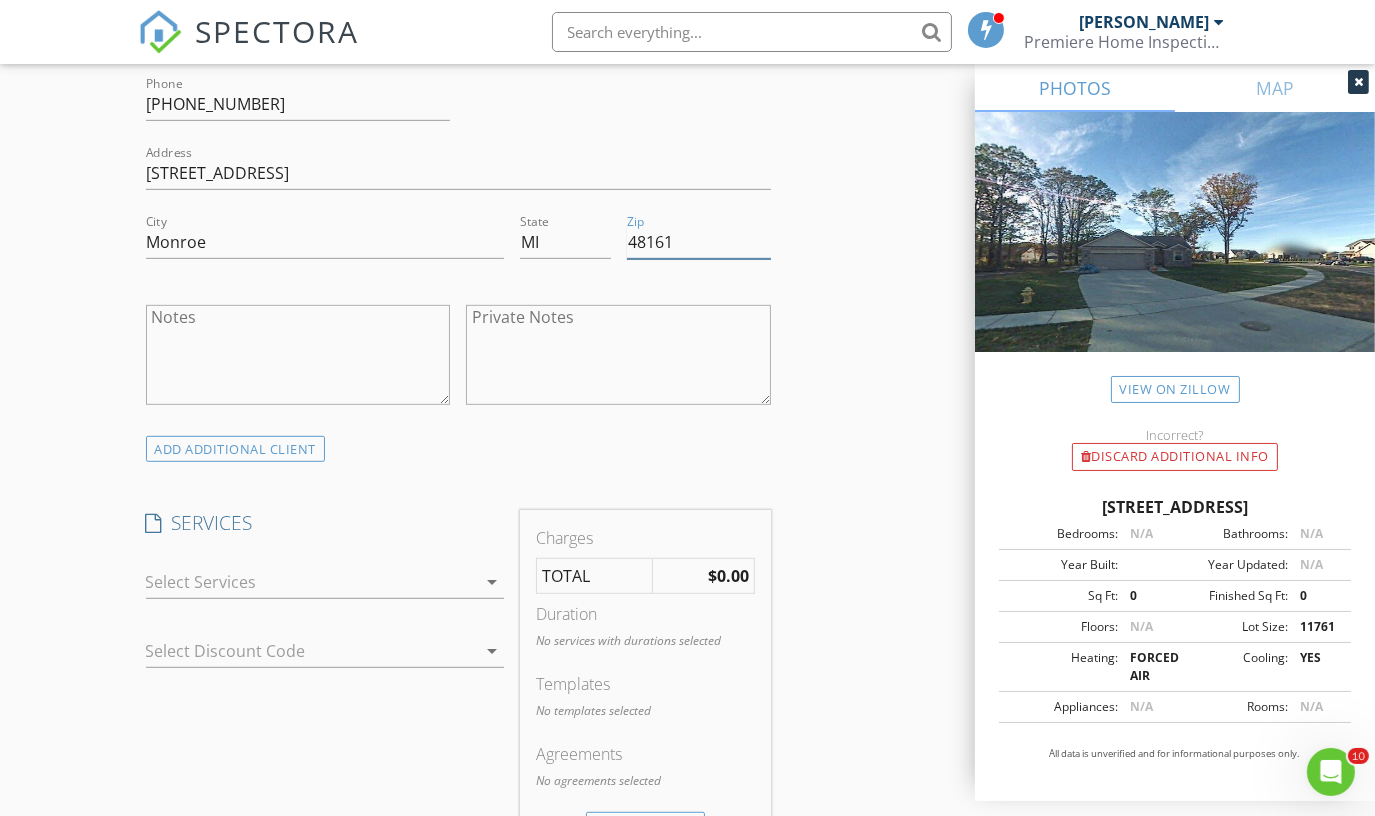 type on "48161" 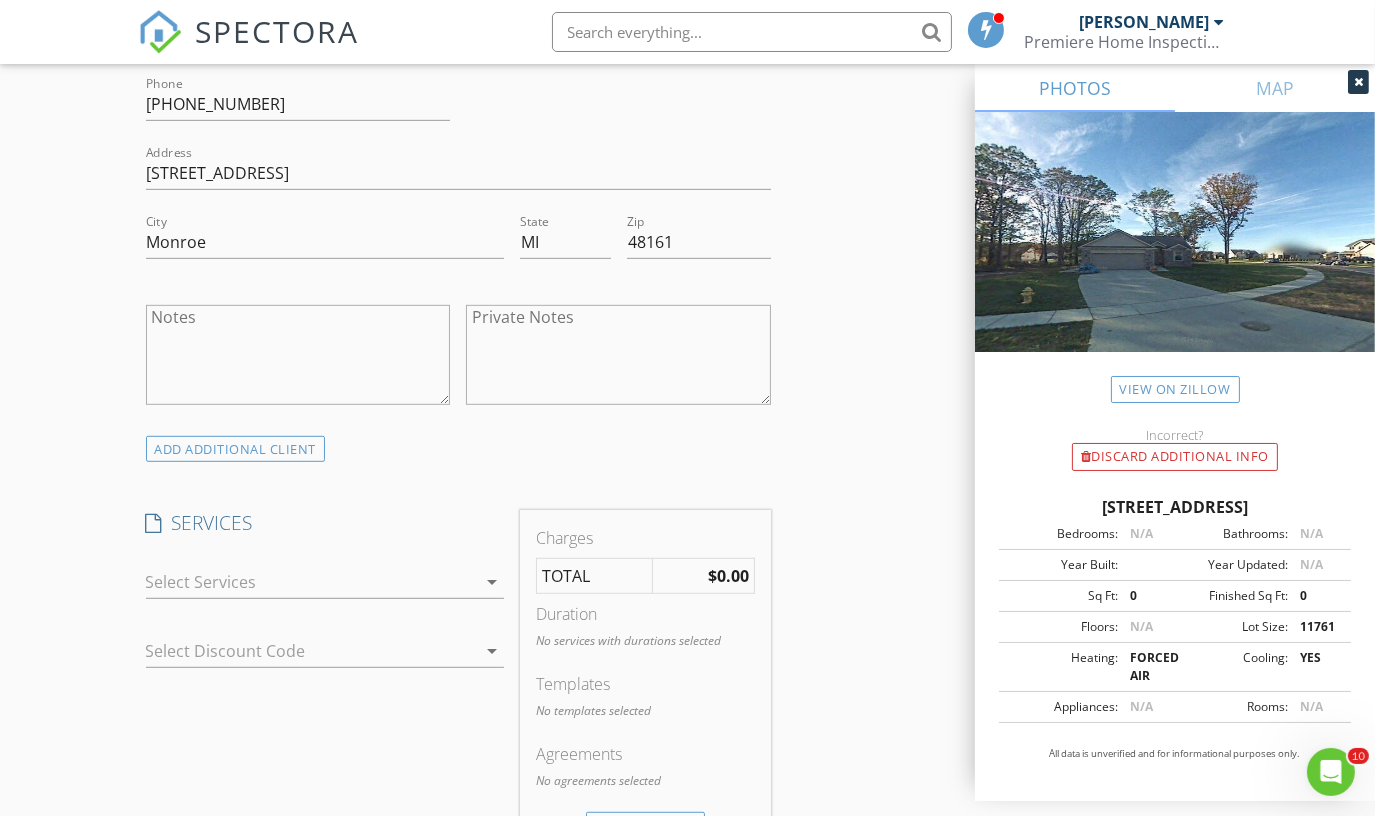 click on "INSPECTOR(S)
check_box   Scott Foland   PRIMARY   Scott Foland arrow_drop_down   check_box_outline_blank Scott Foland specifically requested
Date/Time
07/15/2025 9:00 AM
Location
Address Search       Address 15257 Oak Valley Ln   Unit   City Monroe   State MI   Zip 48161   County Monroe     Square Feet 1384   Year Built 2007   Foundation Basement arrow_drop_down     Scott Foland     9.7 miles     (21 minutes)
client
check_box Enable Client CC email for this inspection   Client Search     check_box_outline_blank Client is a Company/Organization     First Name Kelly   Last Name Levicki   Email levicki@monroe.k12.mi.us   CC Email   Phone 734-755-3461   Address 15257 Oak Valley Ln   City Monroe   State MI   Zip 48161       Notes   Private Notes
ADD ADDITIONAL client
SERVICES" at bounding box center (688, 650) 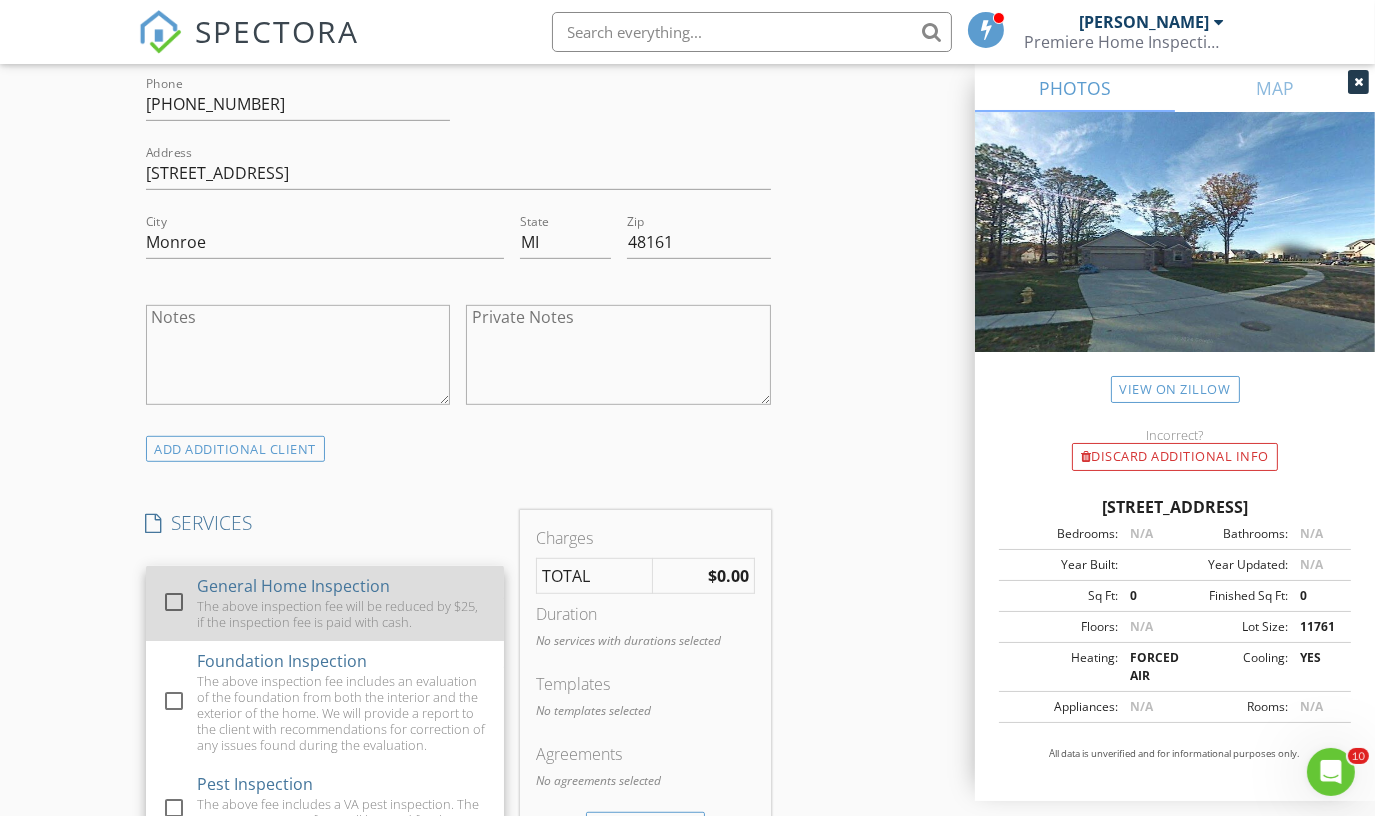 click at bounding box center (174, 602) 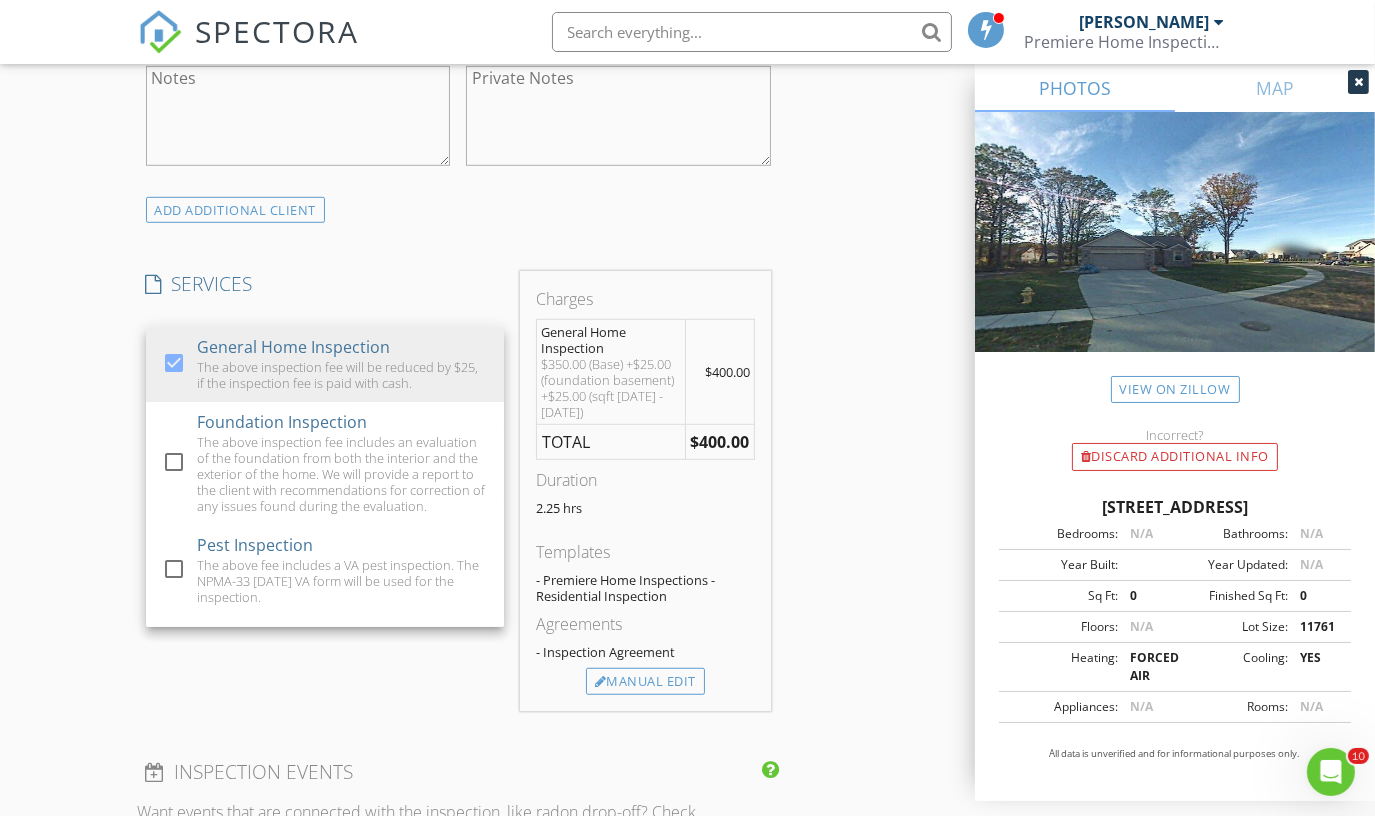 scroll, scrollTop: 1544, scrollLeft: 0, axis: vertical 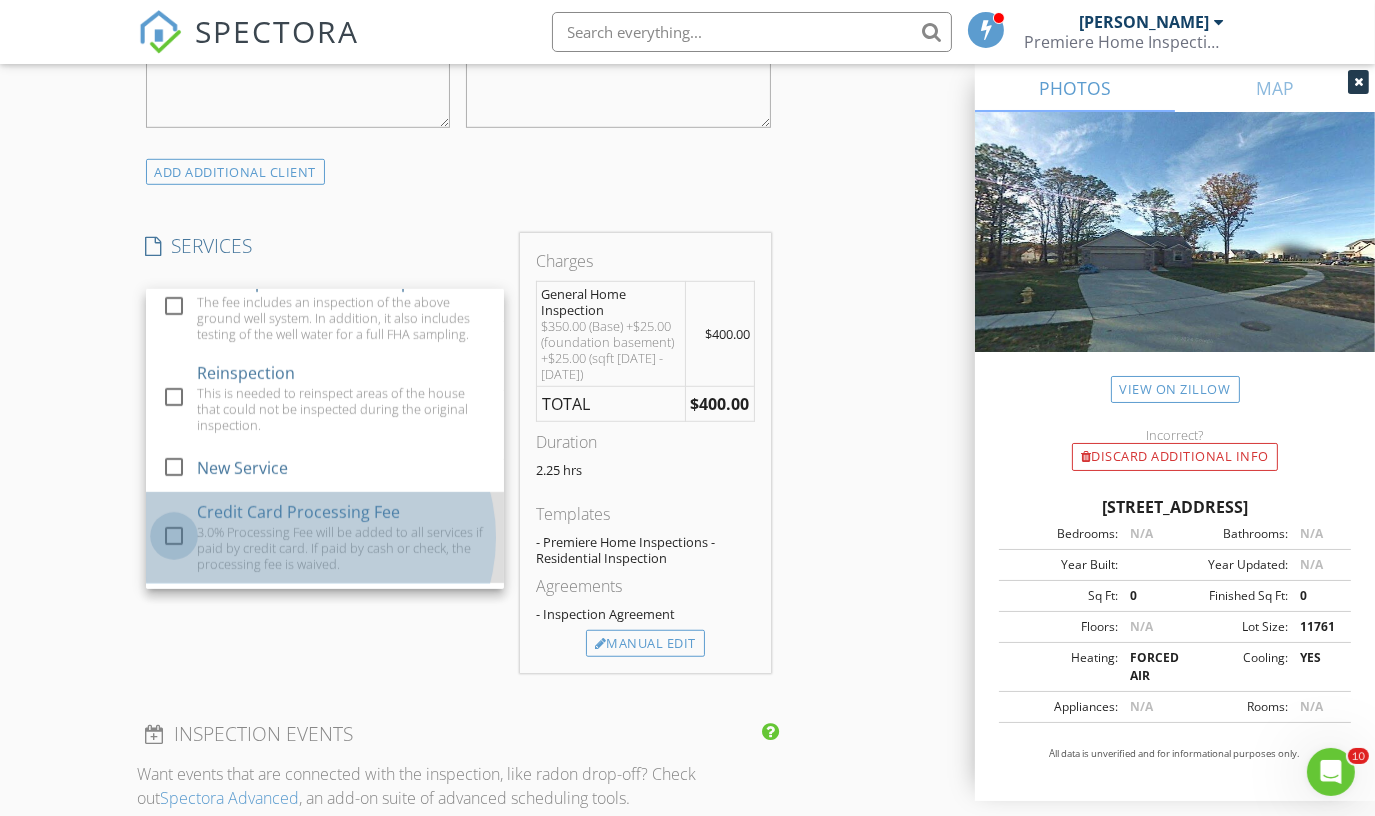 click at bounding box center (174, 536) 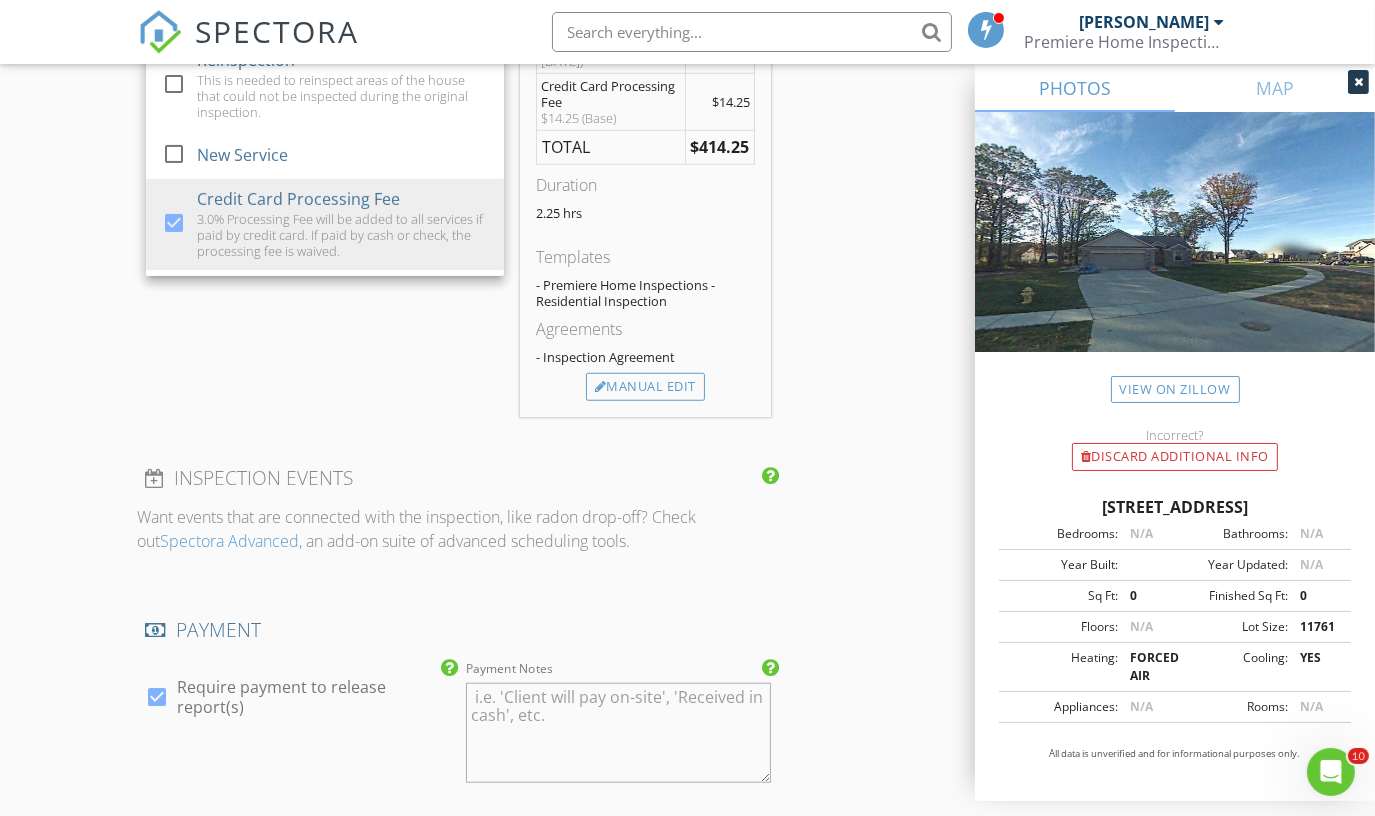 scroll, scrollTop: 1866, scrollLeft: 0, axis: vertical 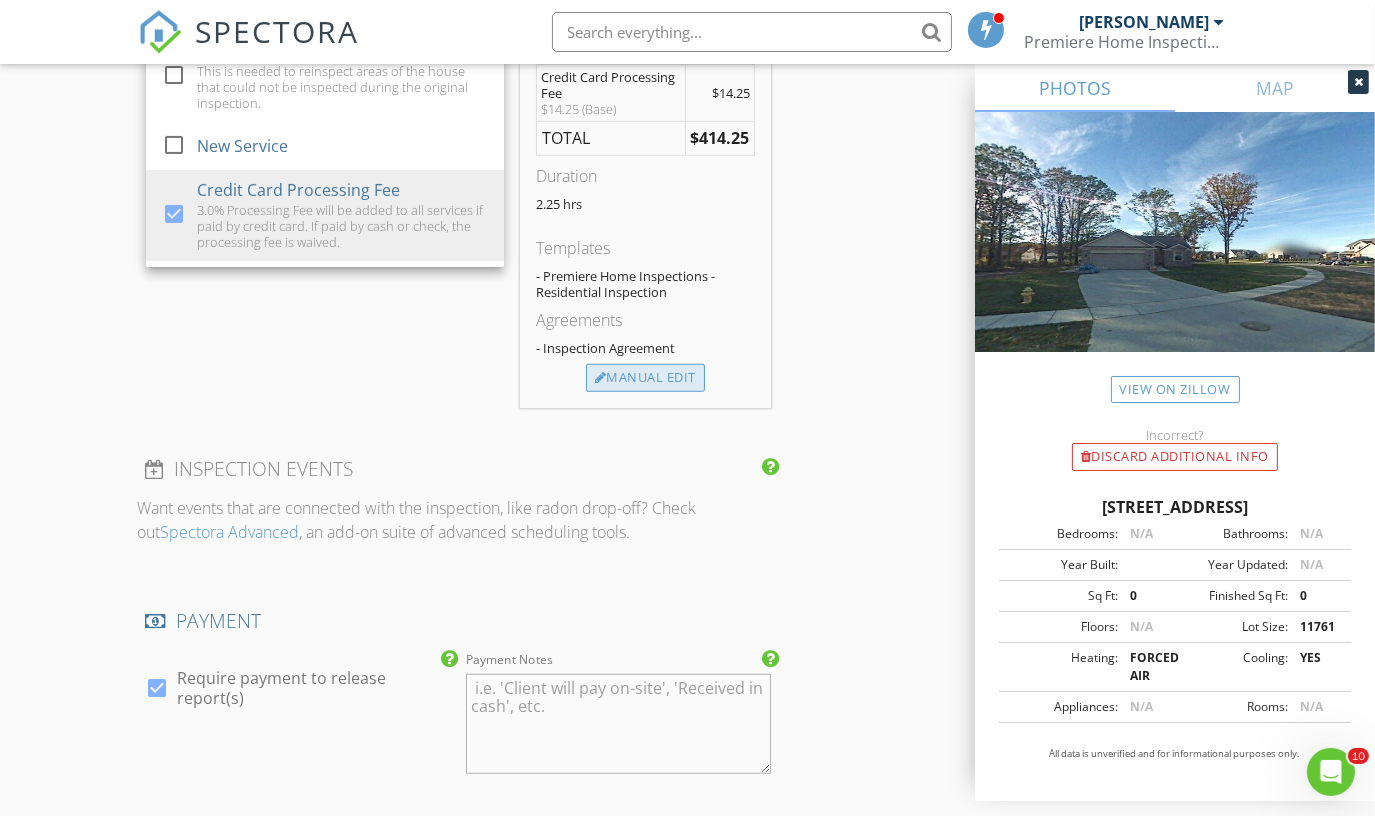 click on "Manual Edit" at bounding box center (645, 378) 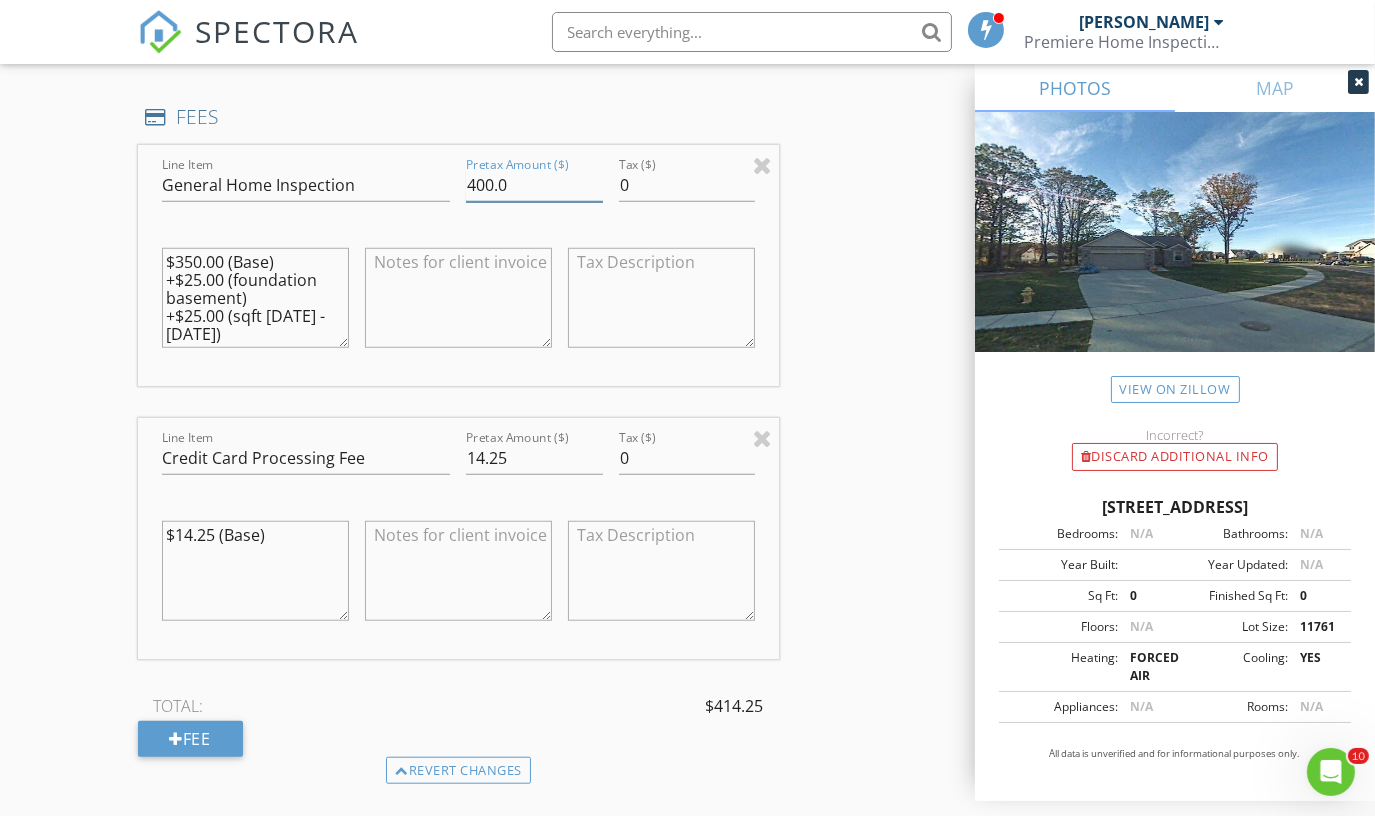 drag, startPoint x: 534, startPoint y: 183, endPoint x: 489, endPoint y: 181, distance: 45.044422 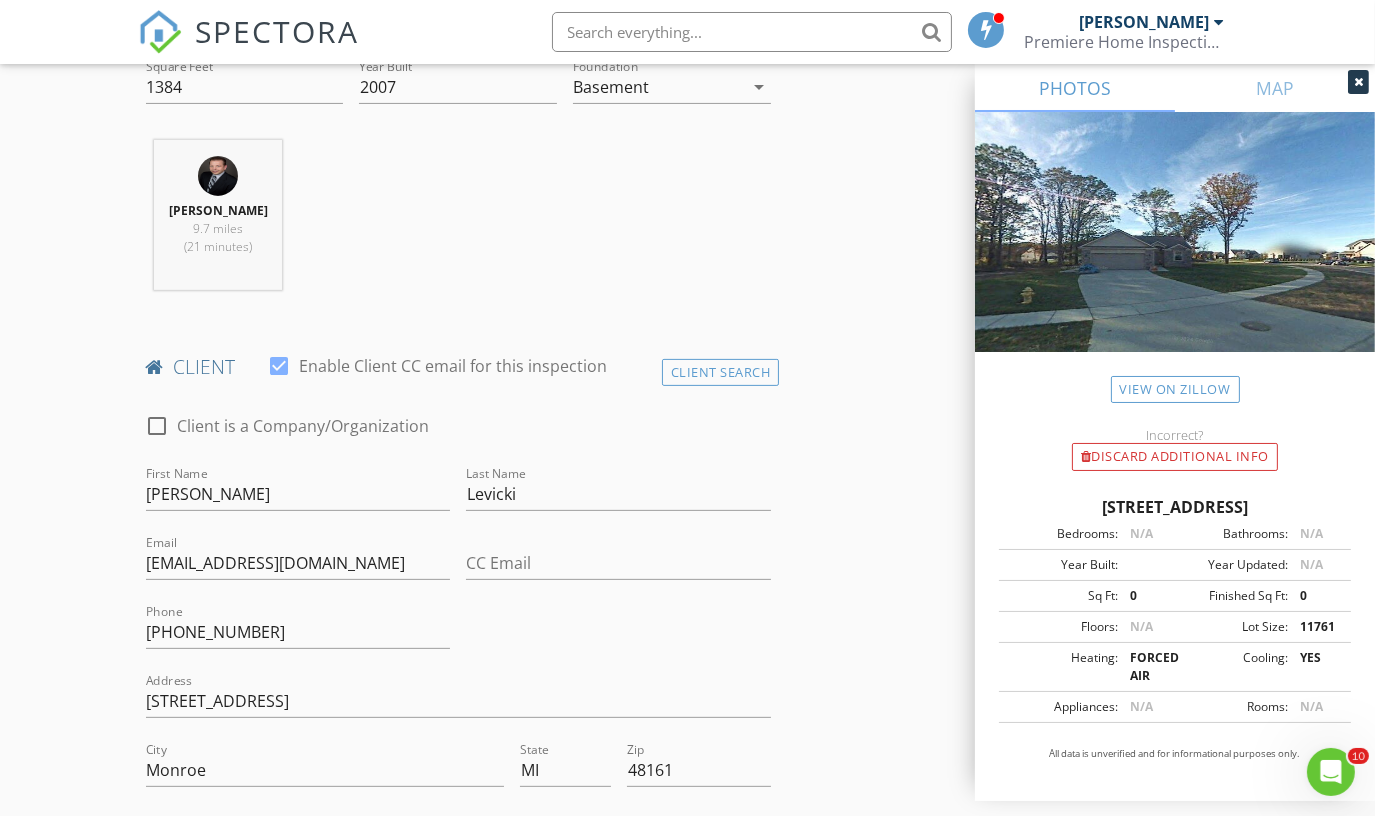 scroll, scrollTop: 672, scrollLeft: 0, axis: vertical 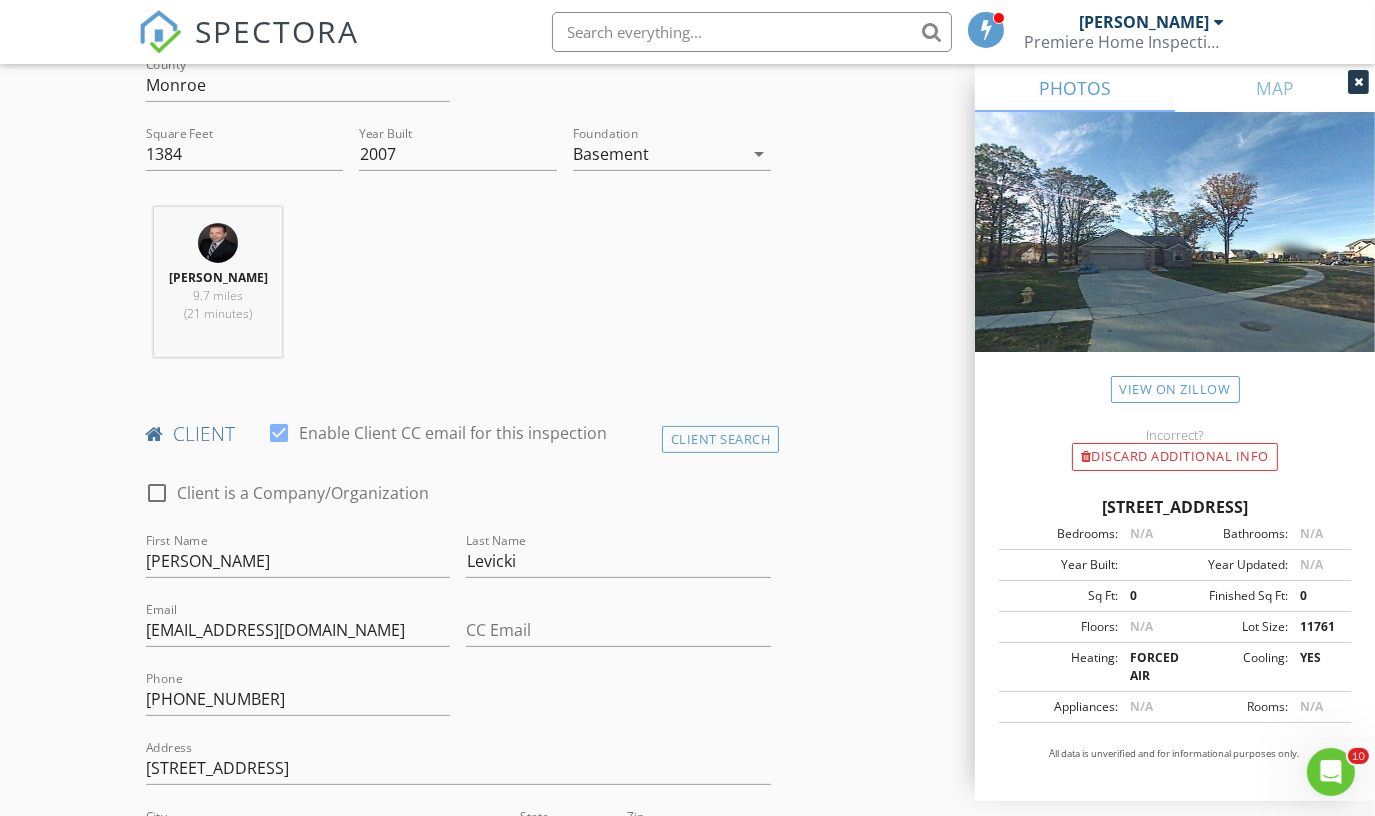 type on "450" 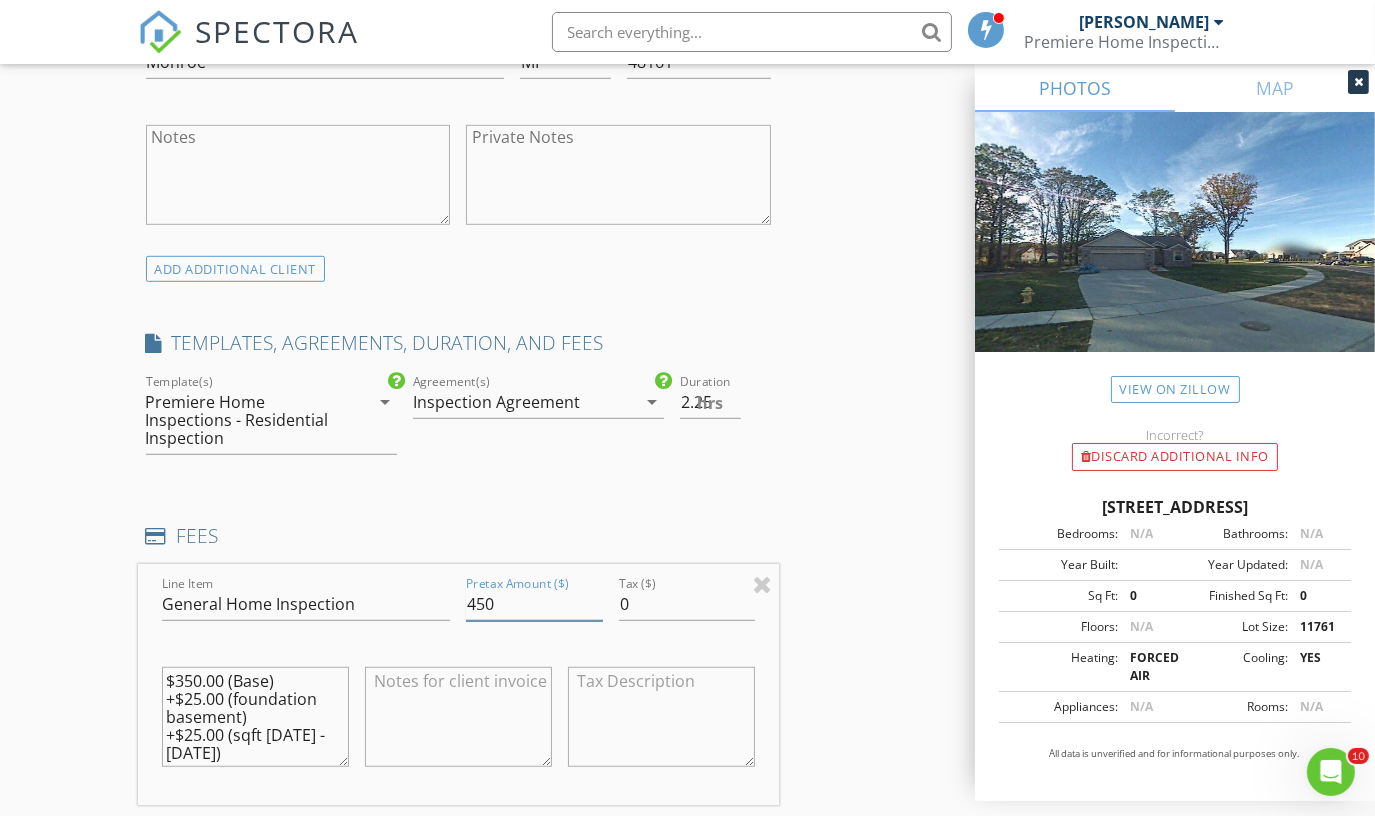 scroll, scrollTop: 1460, scrollLeft: 0, axis: vertical 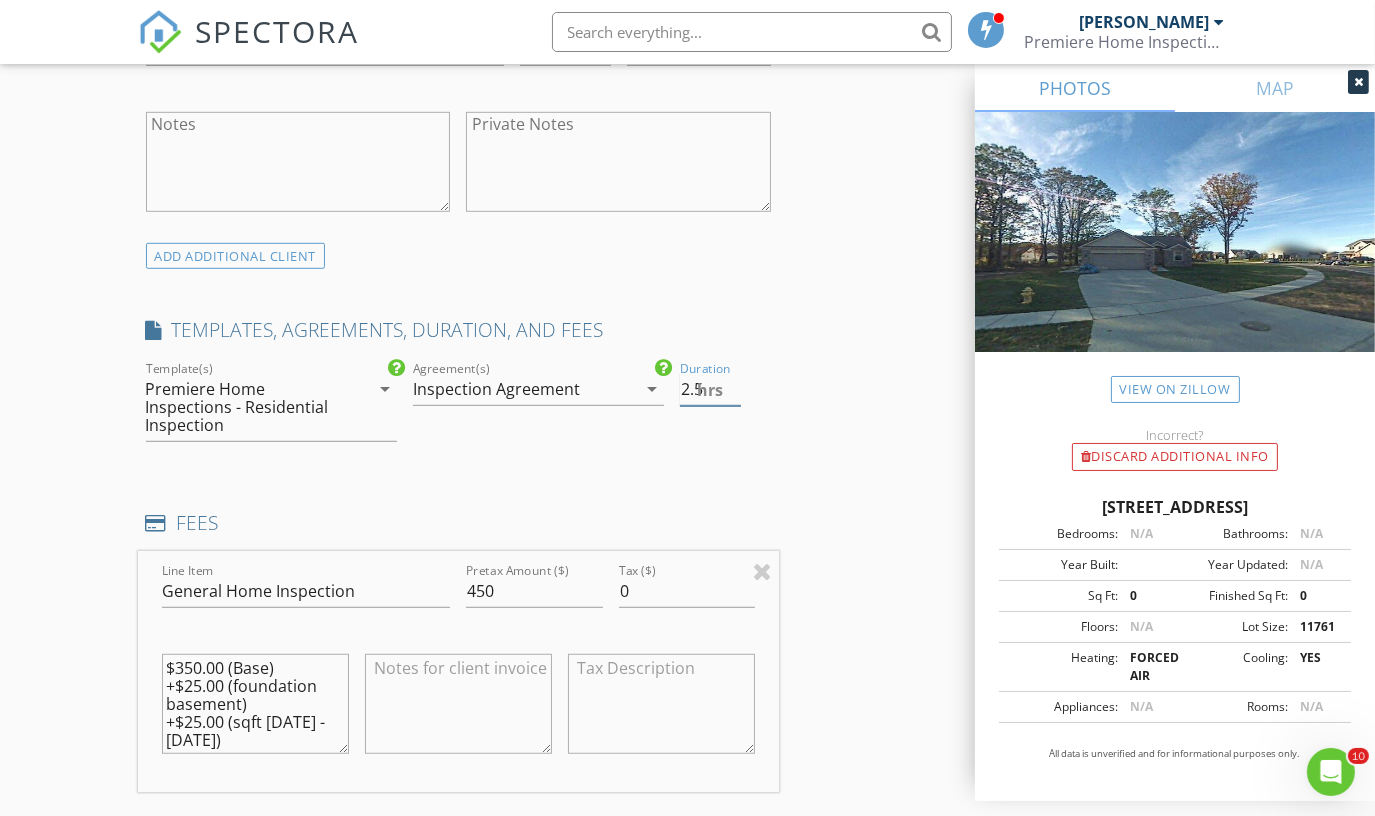 type on "2.5" 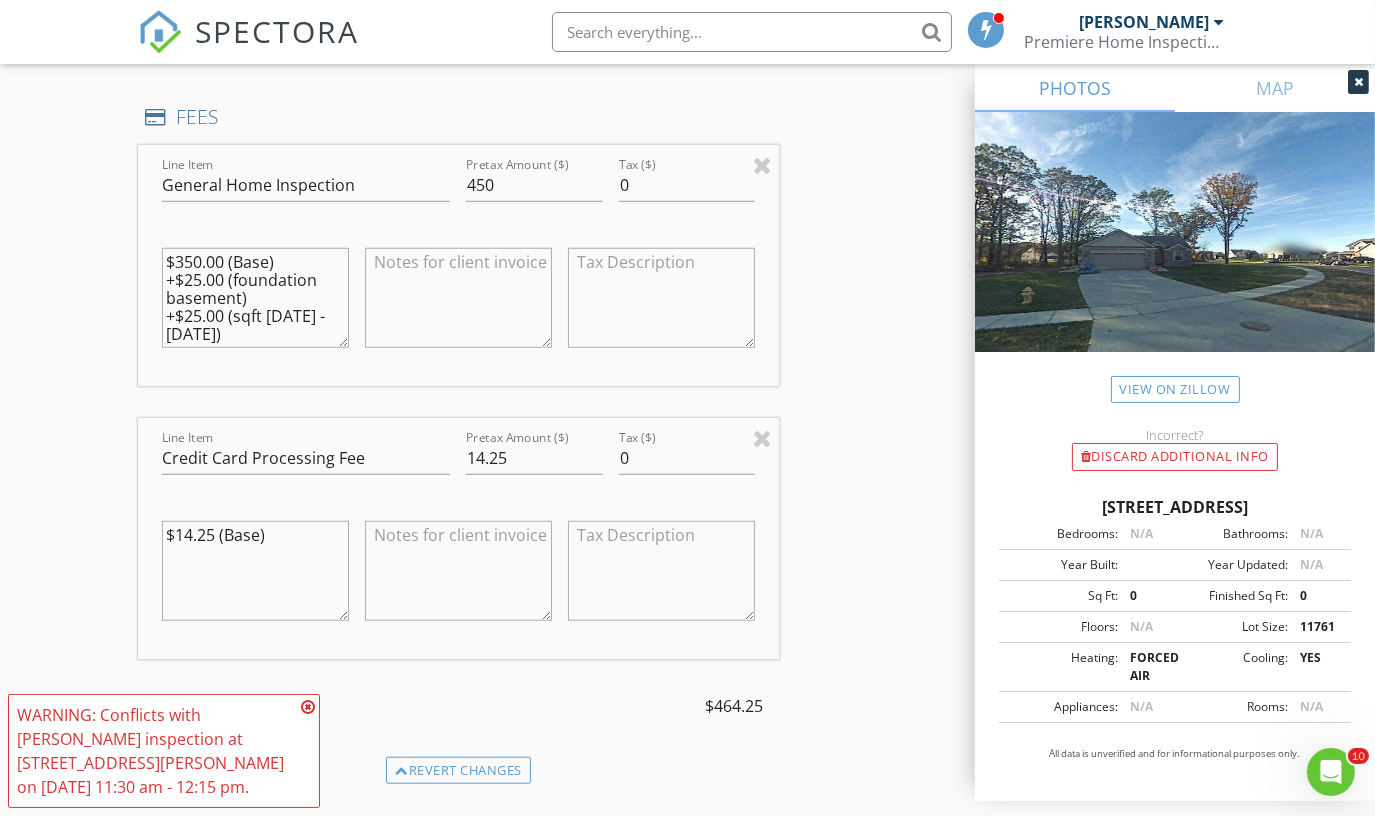 scroll, scrollTop: 1879, scrollLeft: 0, axis: vertical 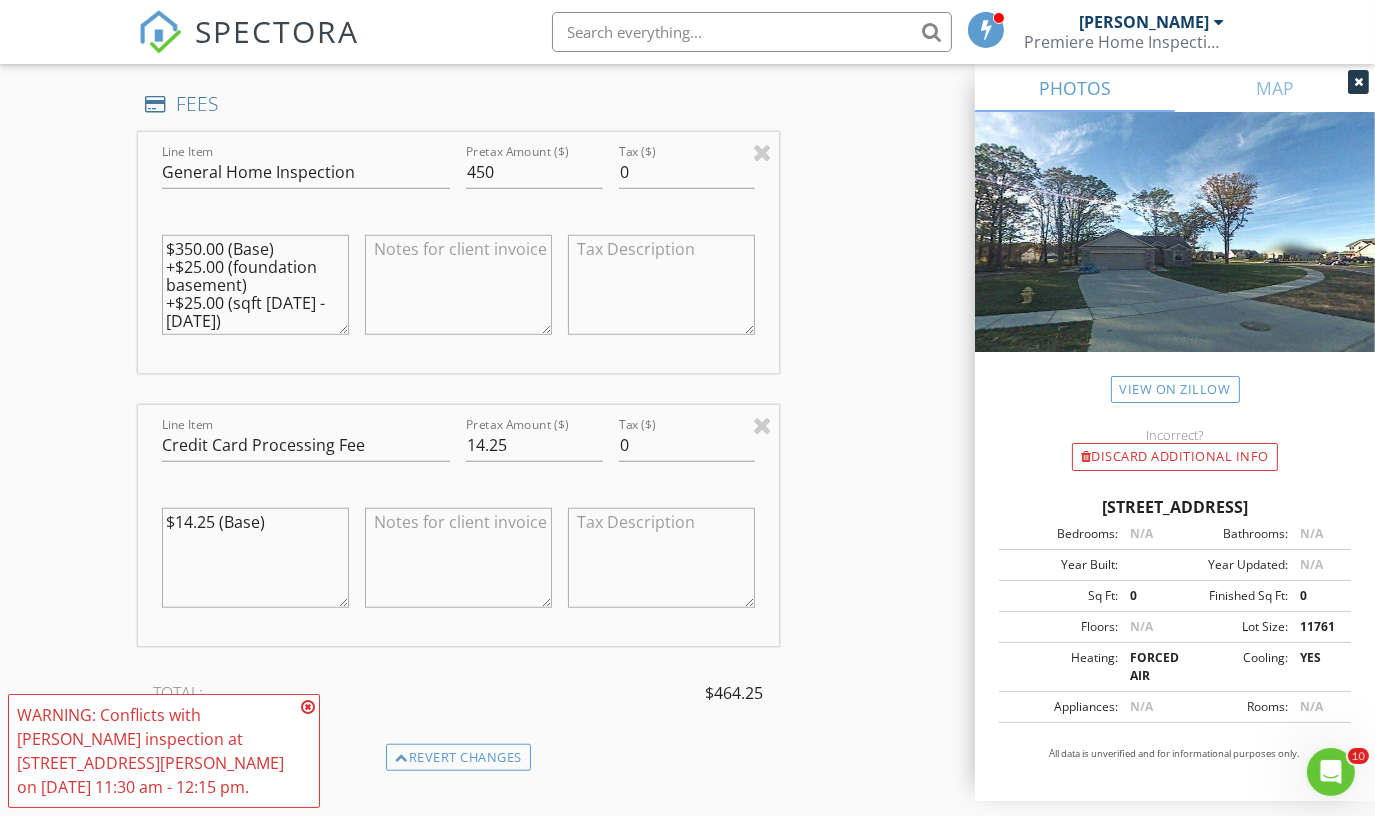 click at bounding box center [458, 285] 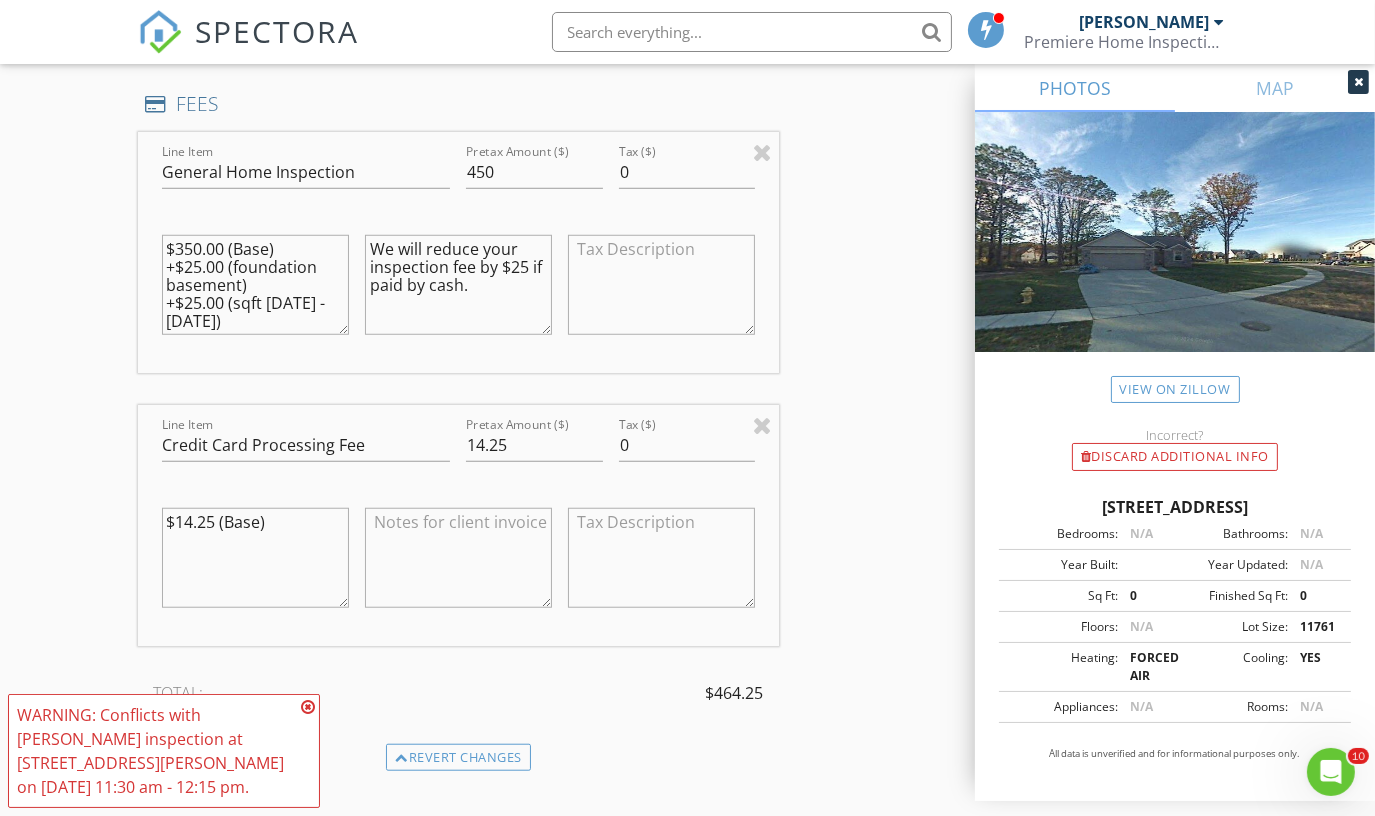 type on "We will reduce your inspection fee by $25 if paid by cash." 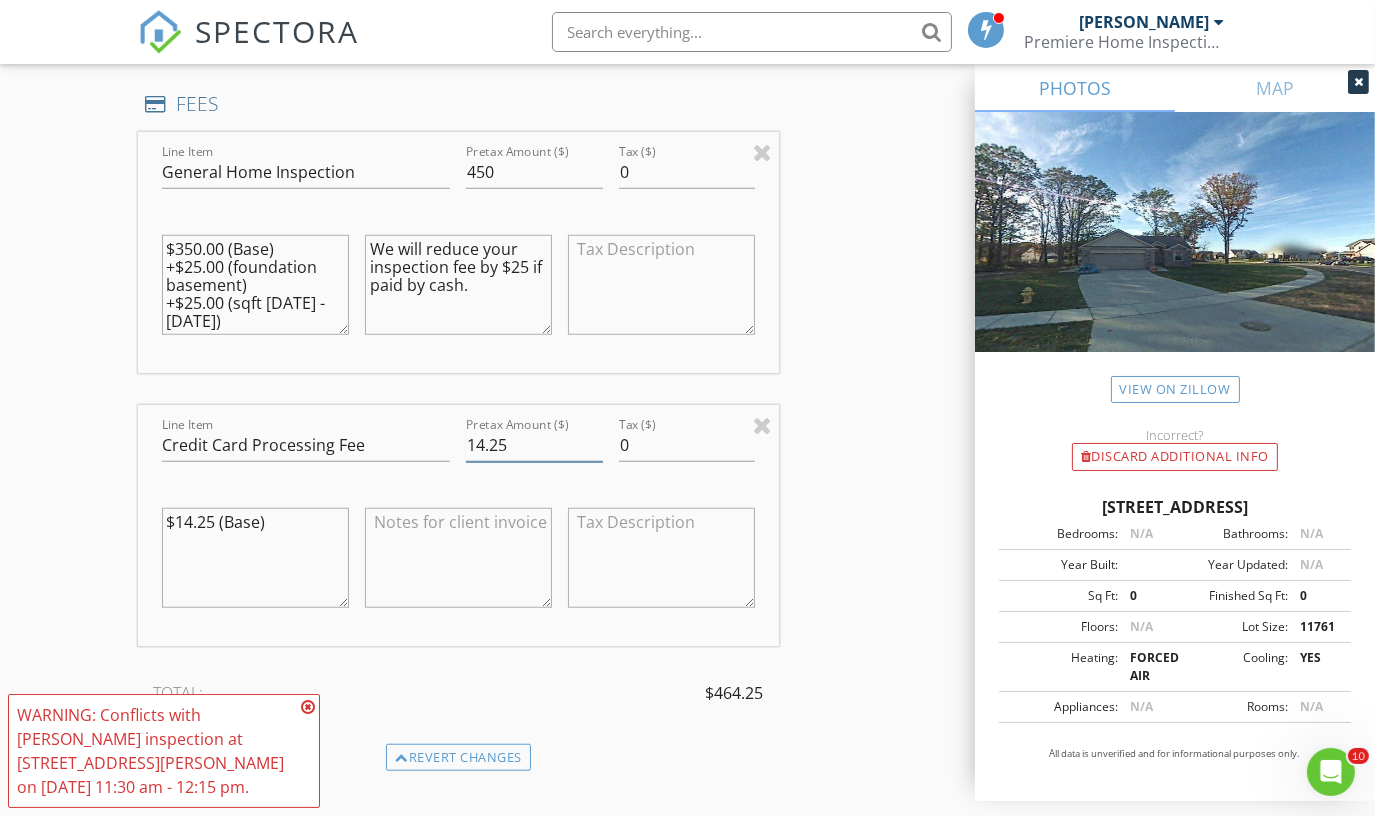 click on "14.25" at bounding box center (534, 445) 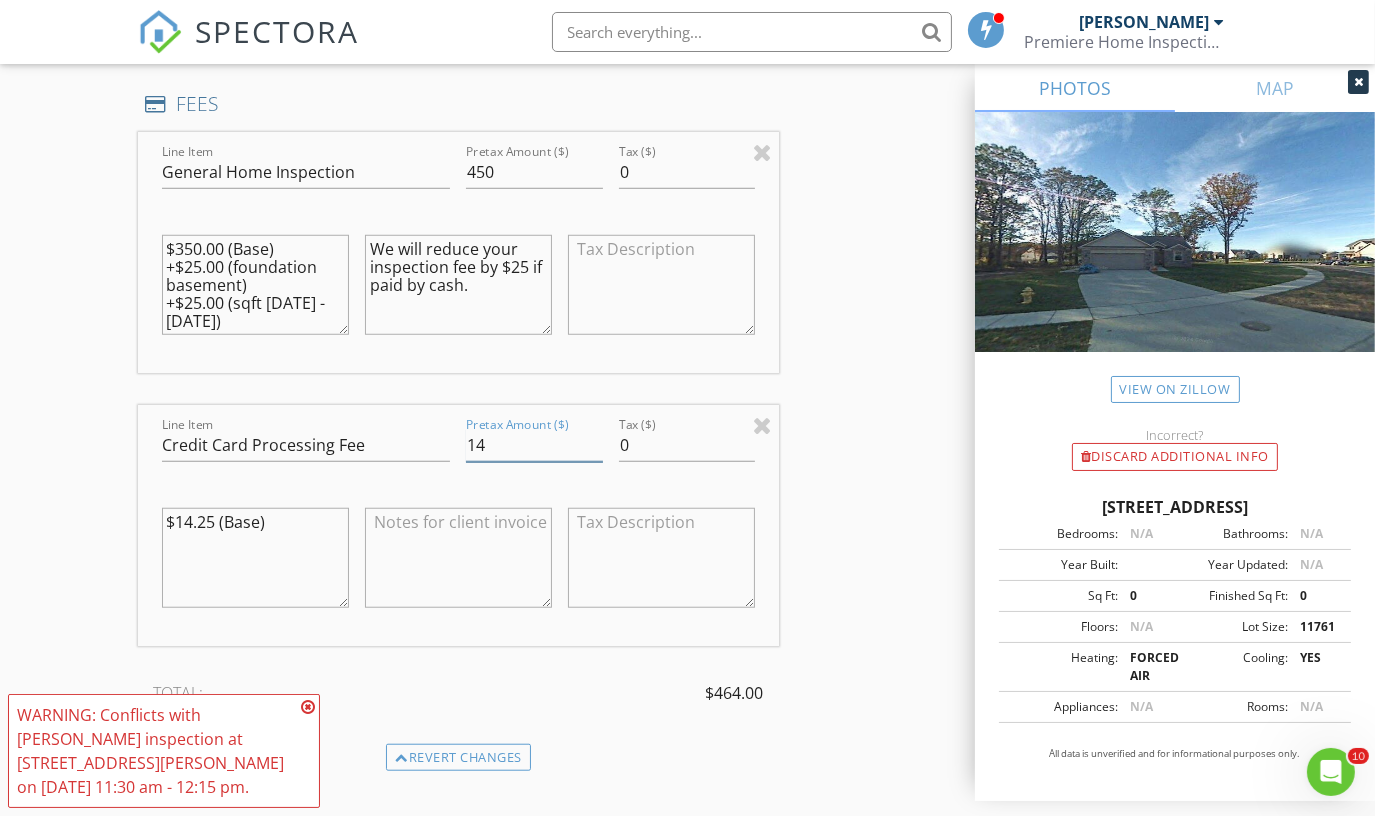 type on "1" 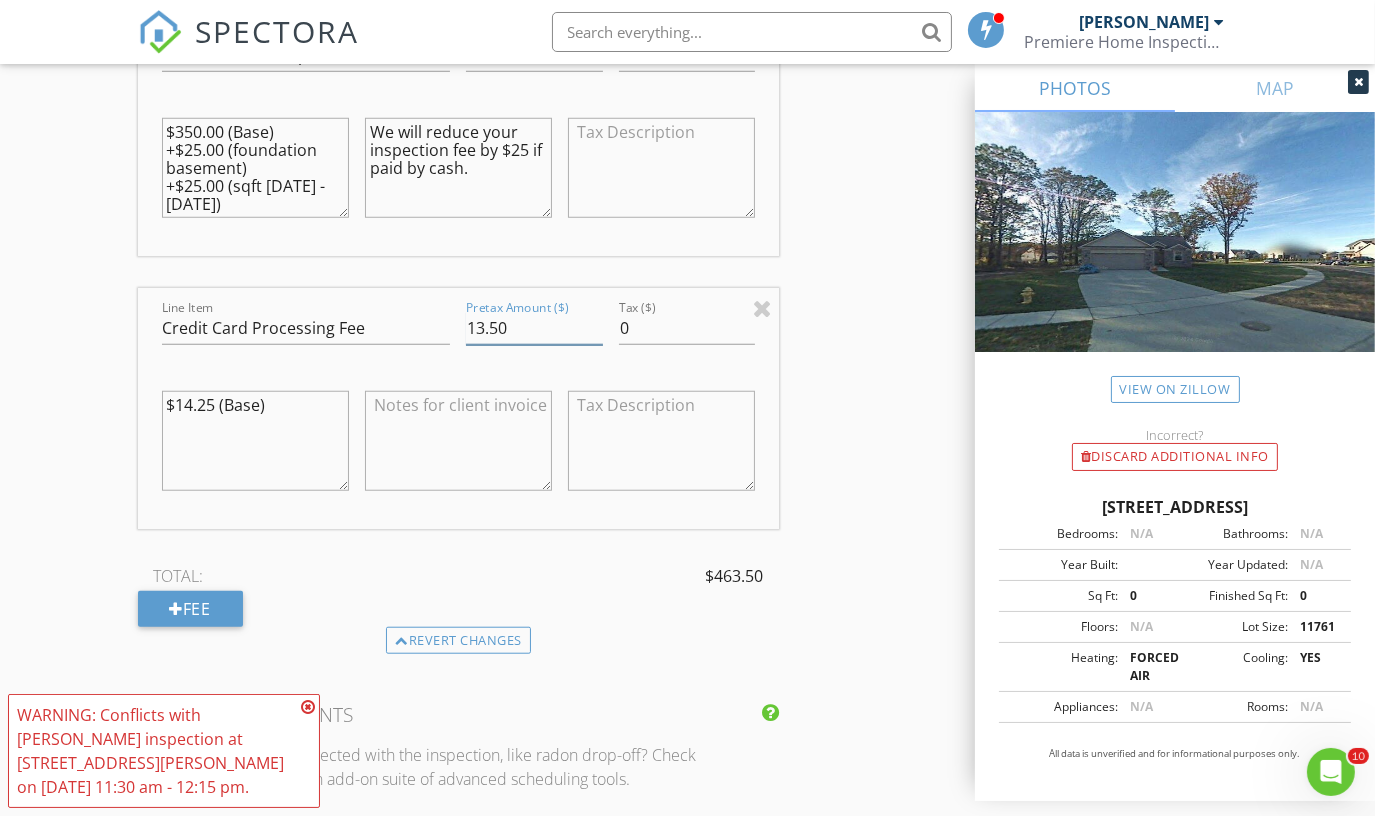 scroll, scrollTop: 2058, scrollLeft: 0, axis: vertical 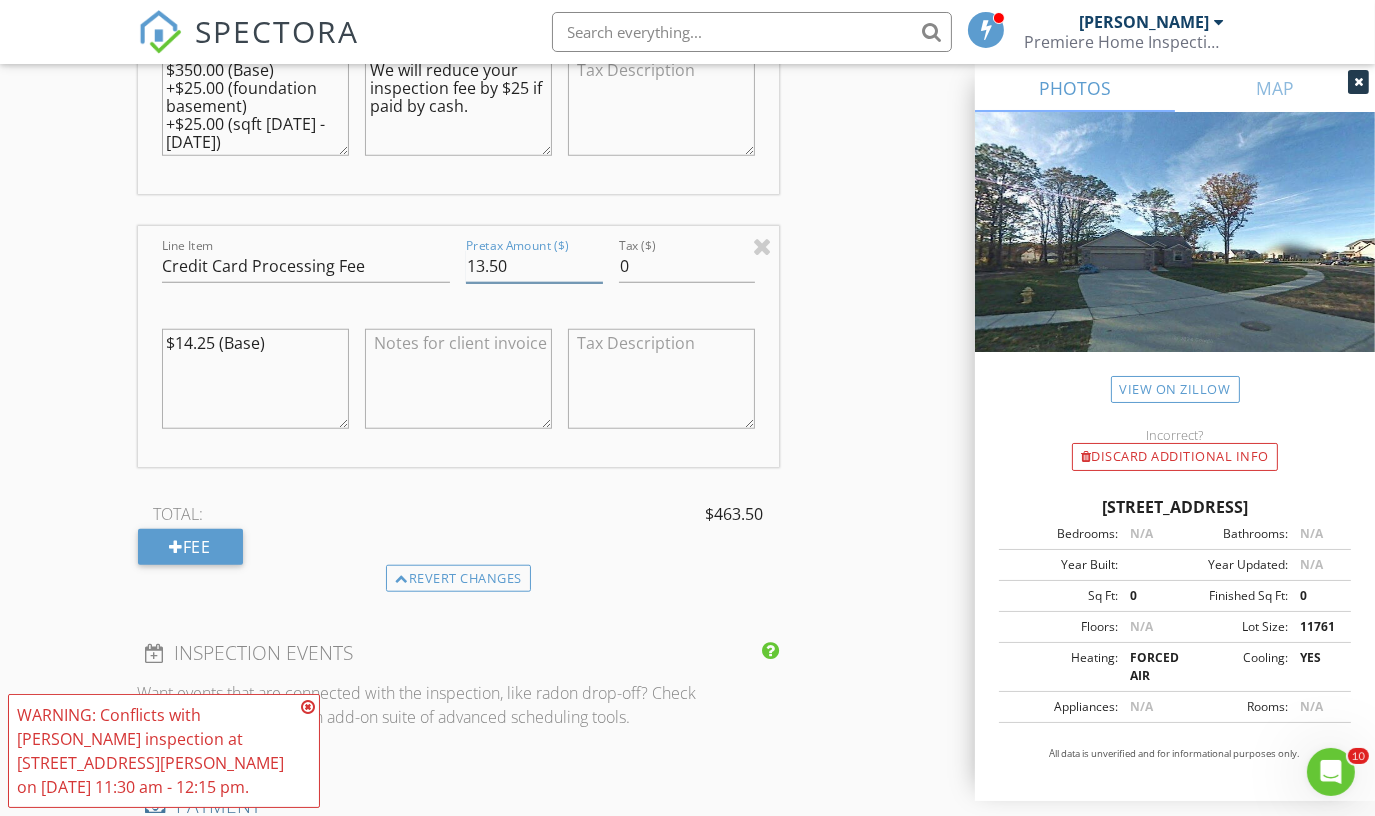 type on "13.50" 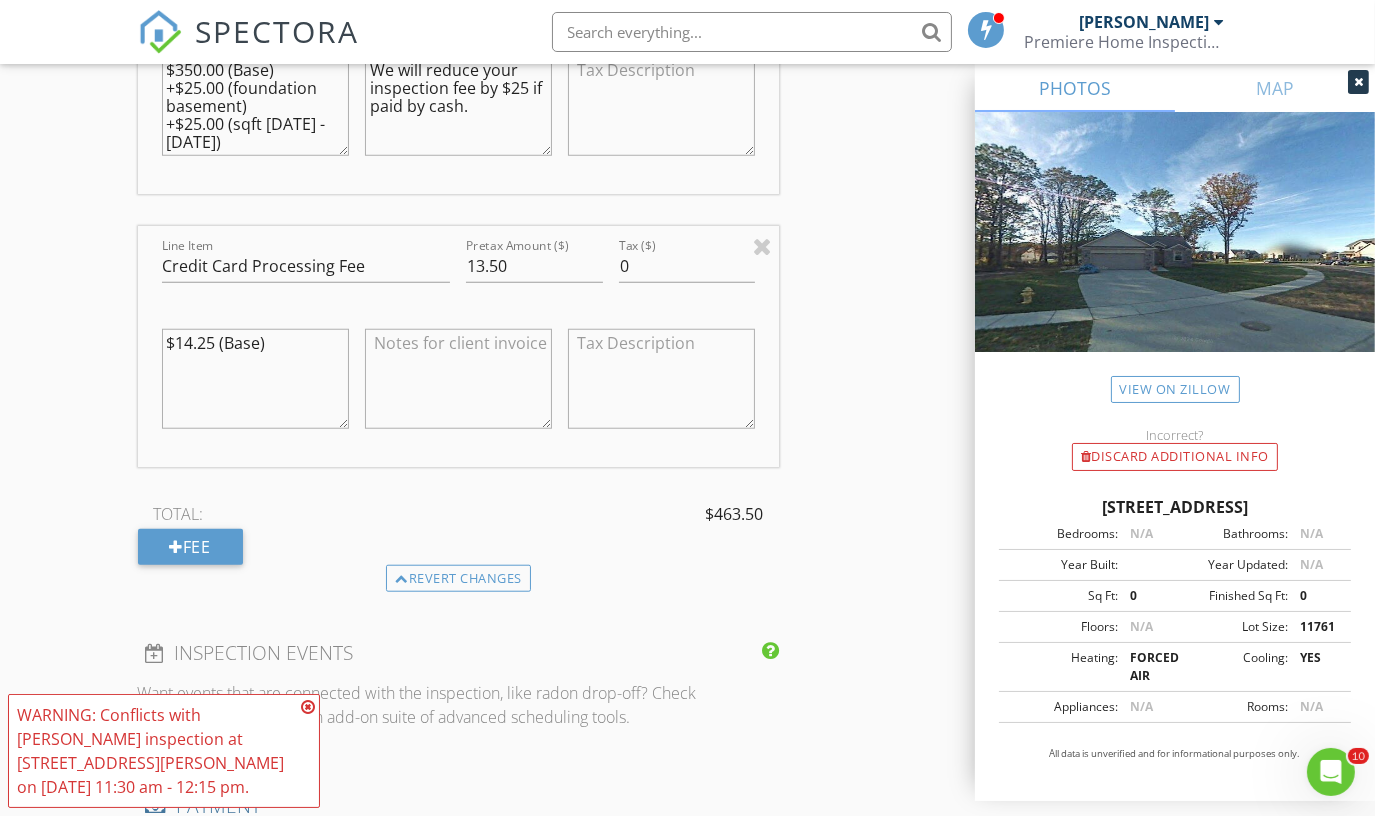 click at bounding box center (458, 379) 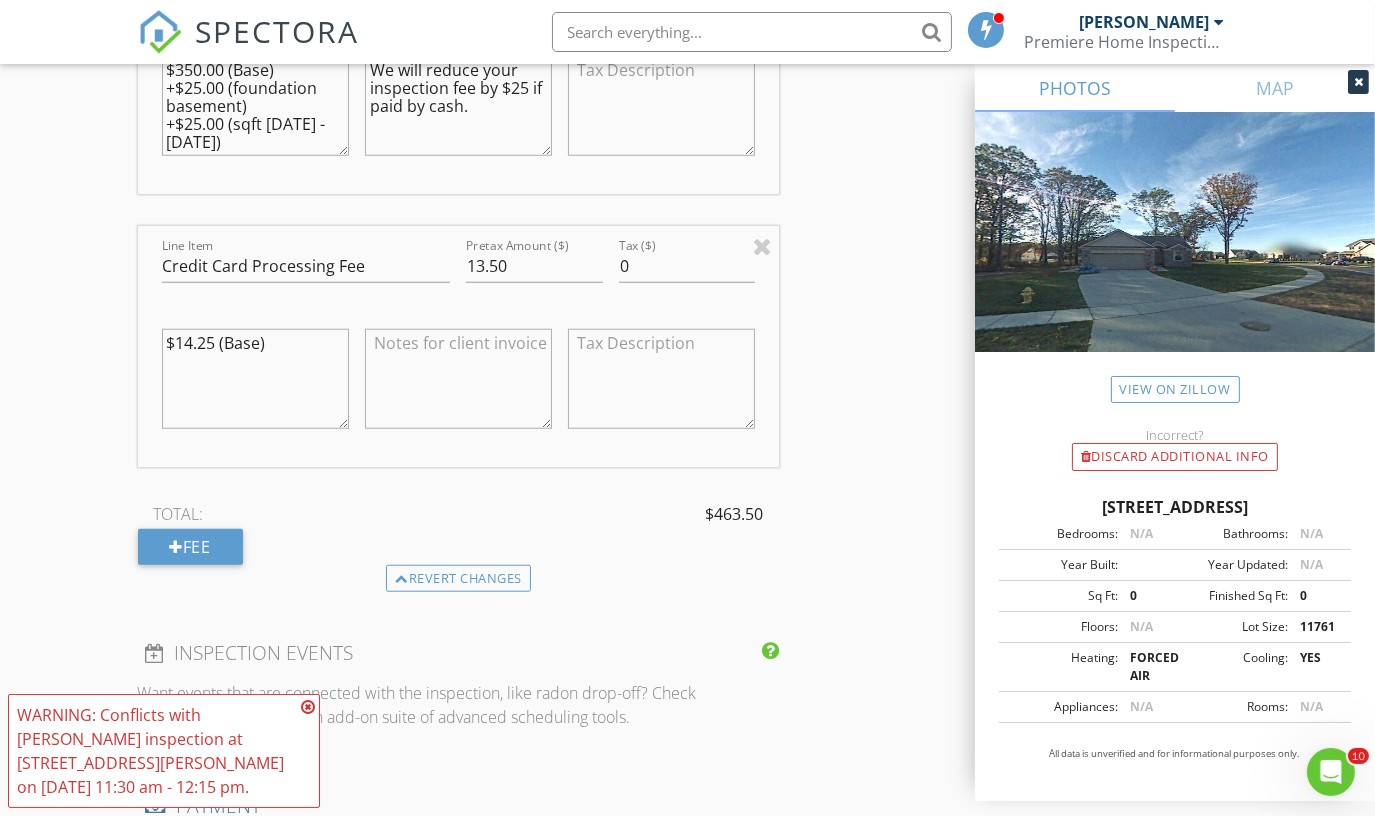 paste on "15257 Oak Valley Ln" 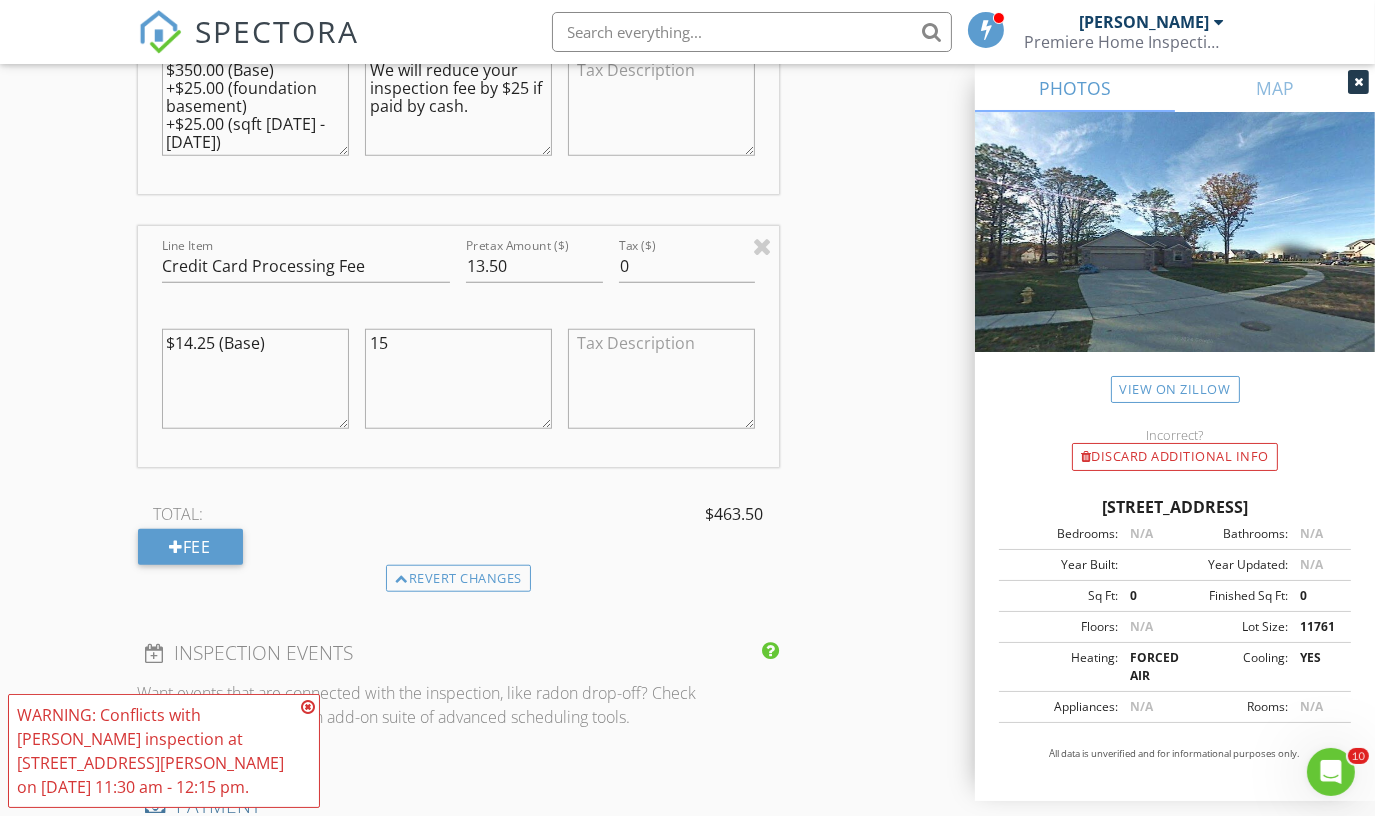 type on "1" 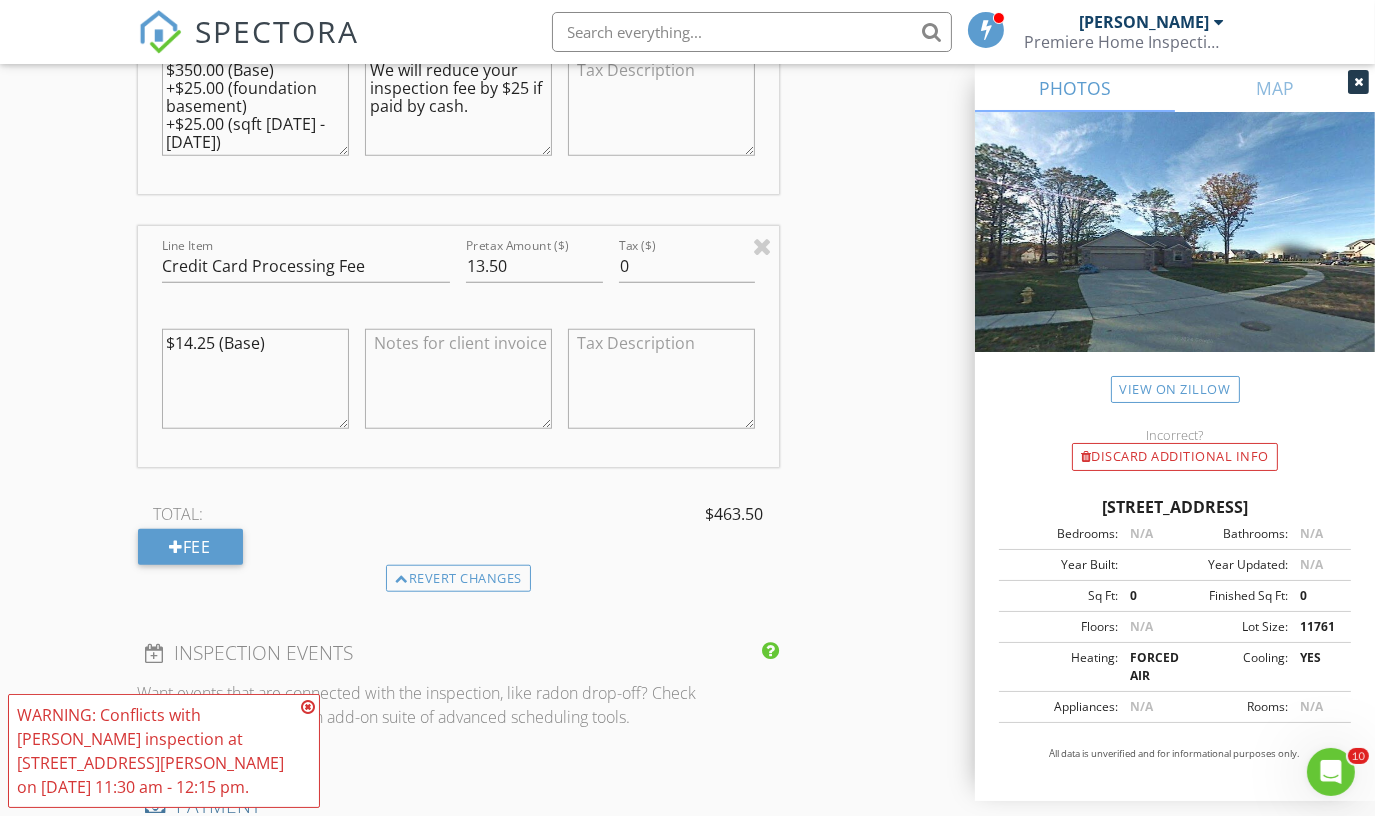 click at bounding box center [458, 379] 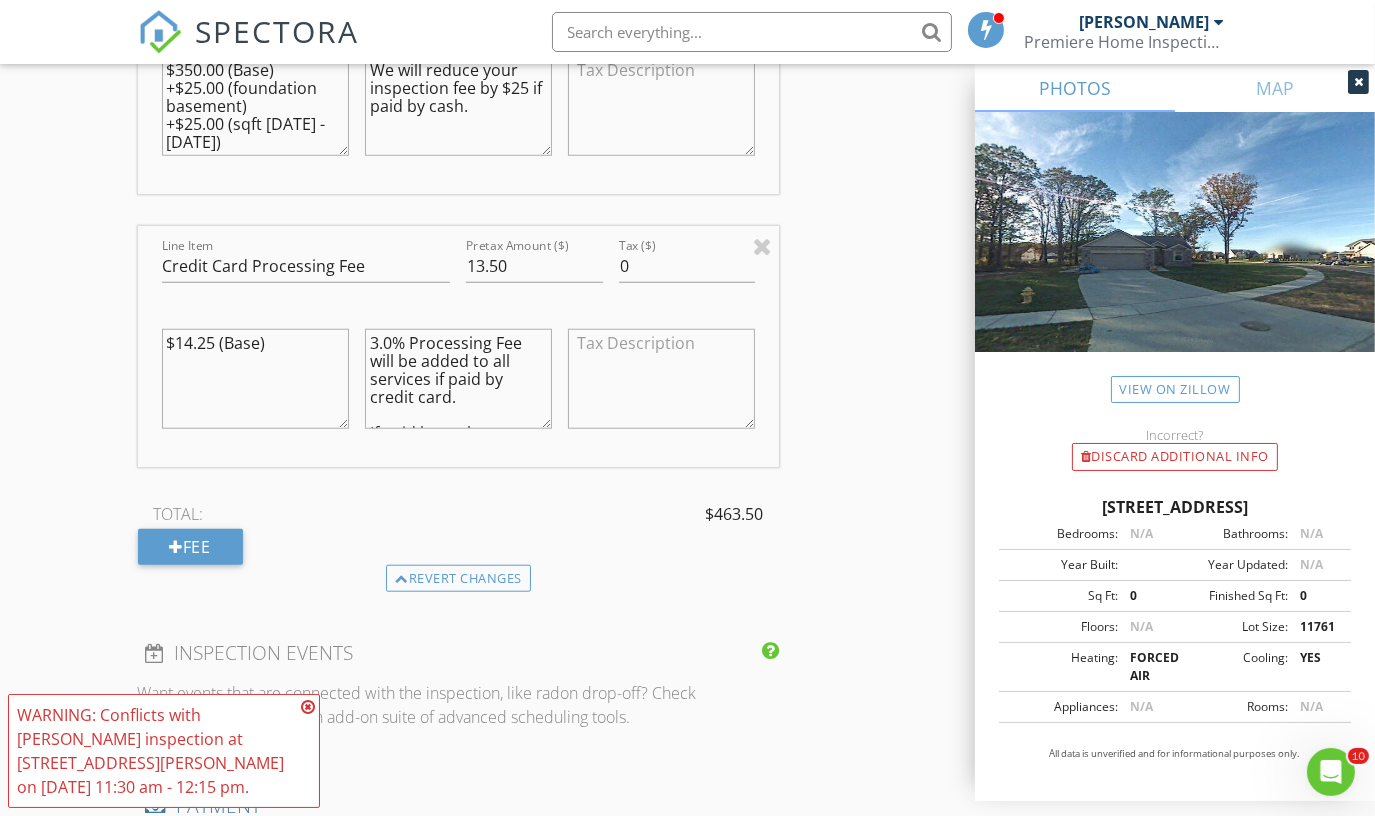 scroll, scrollTop: 69, scrollLeft: 0, axis: vertical 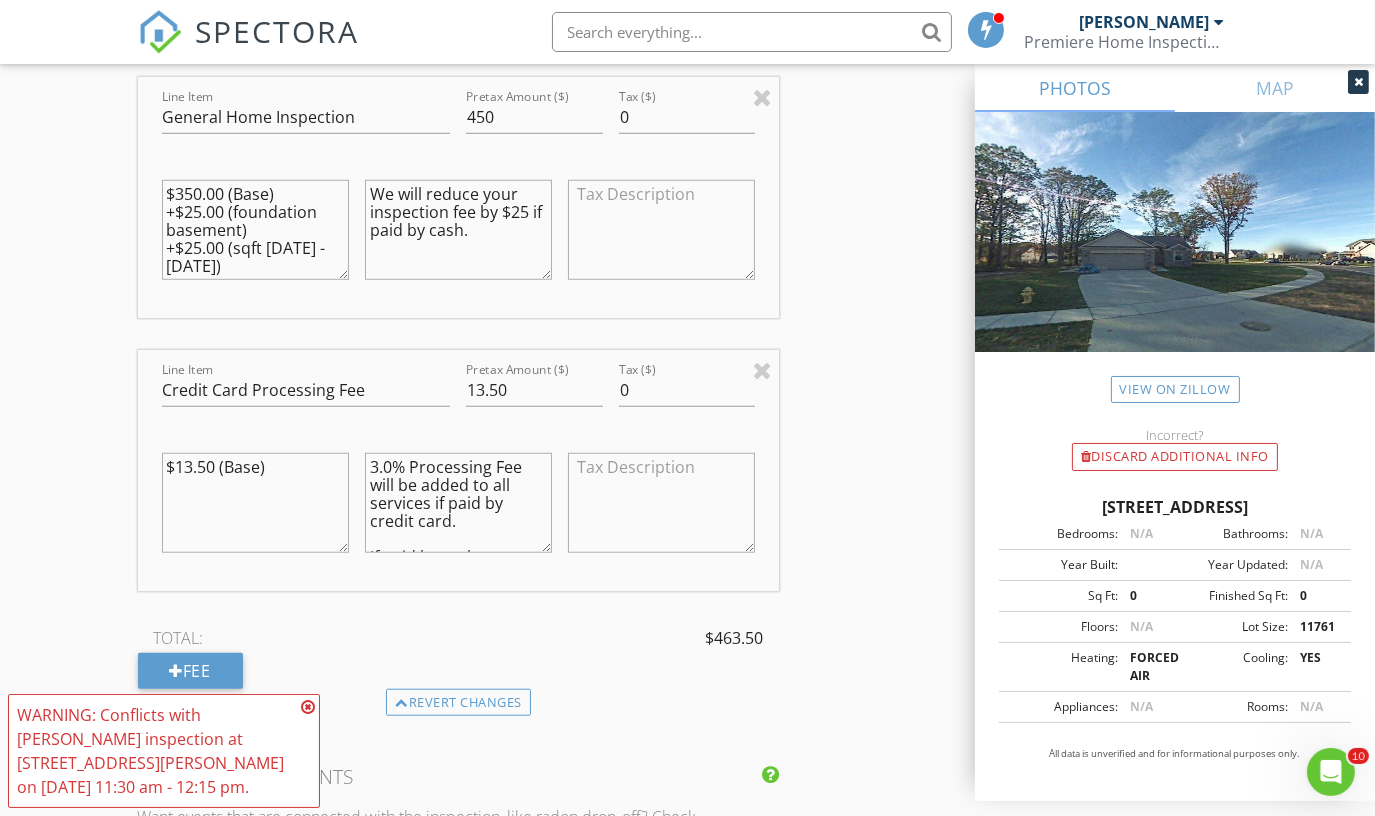 type on "$13.50 (Base)" 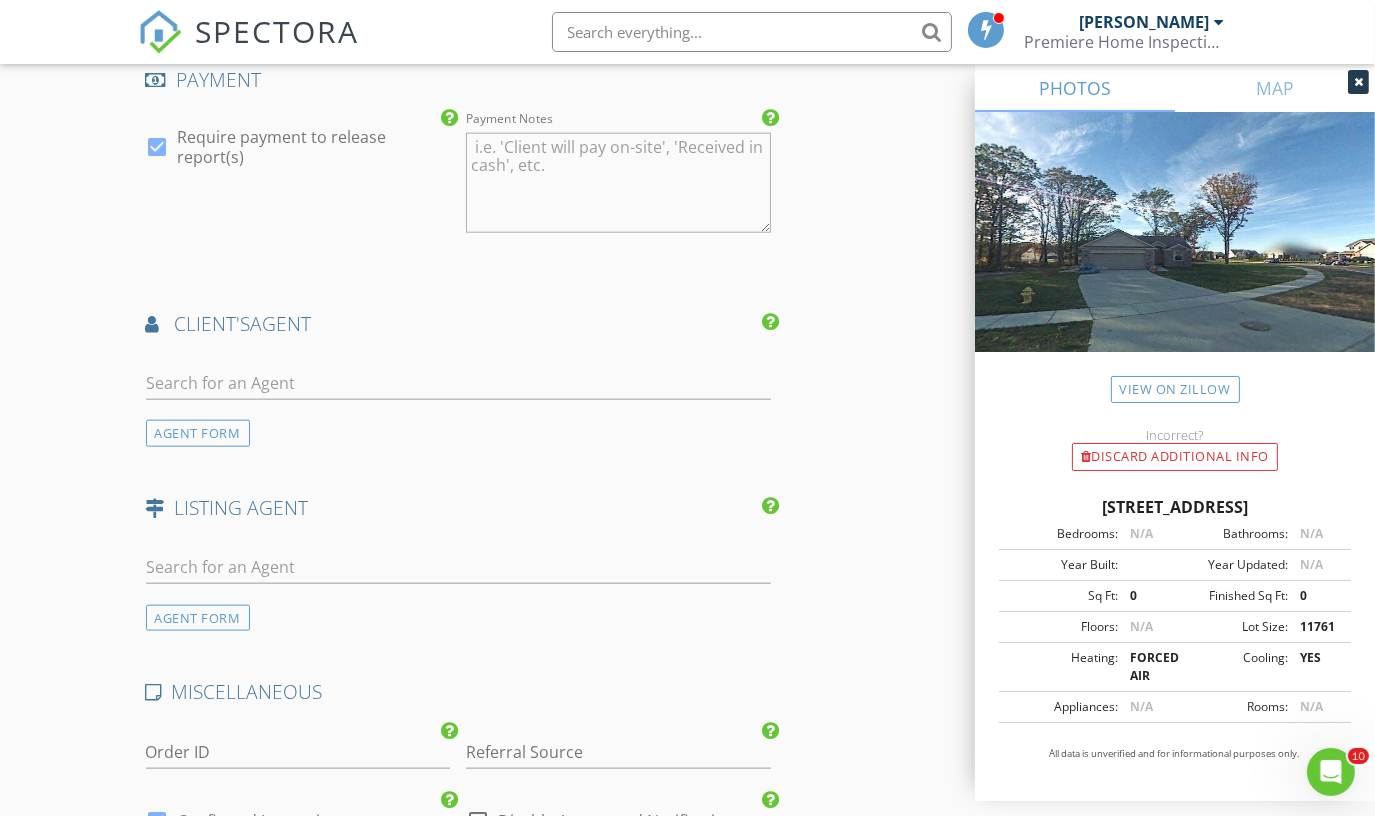 scroll, scrollTop: 2791, scrollLeft: 0, axis: vertical 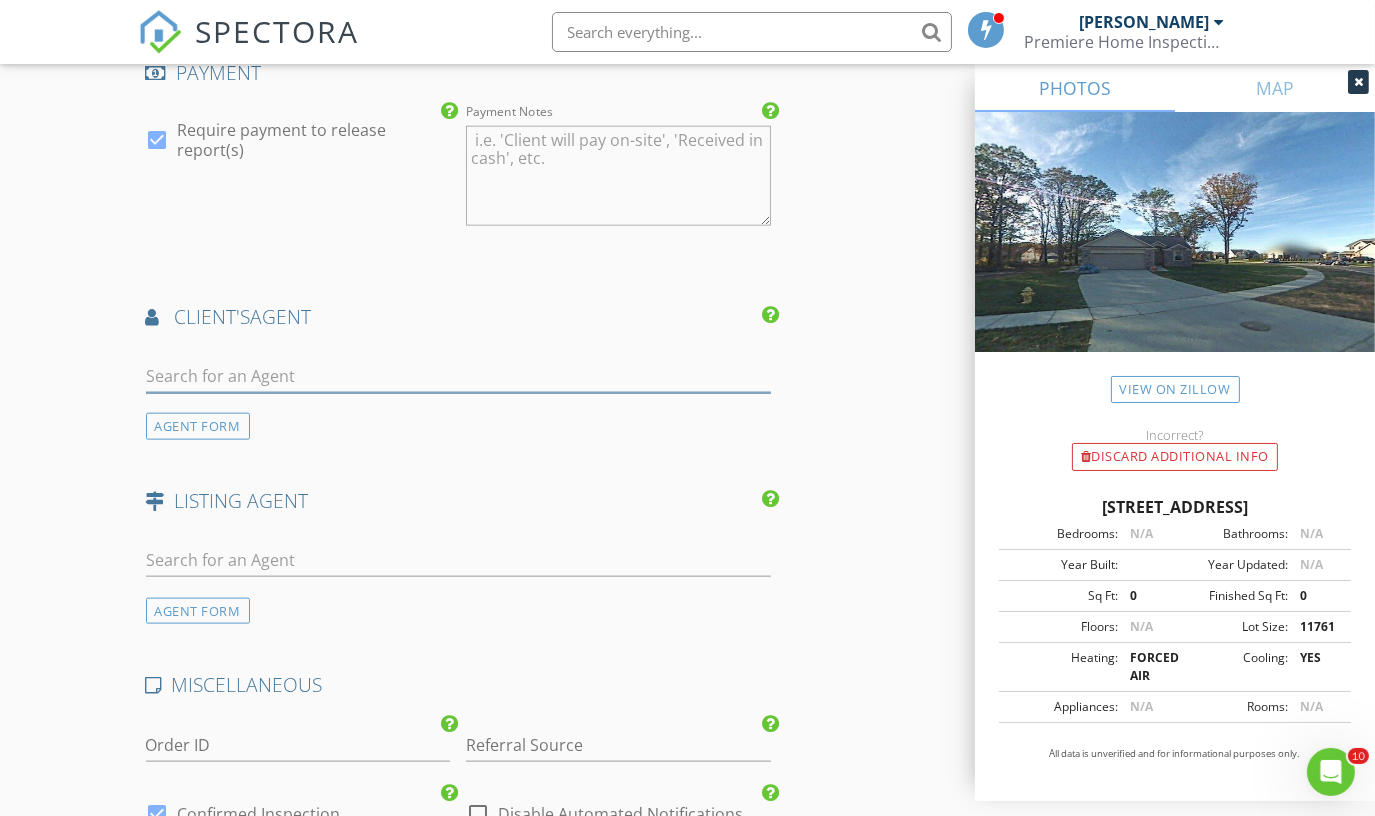 click at bounding box center (459, 376) 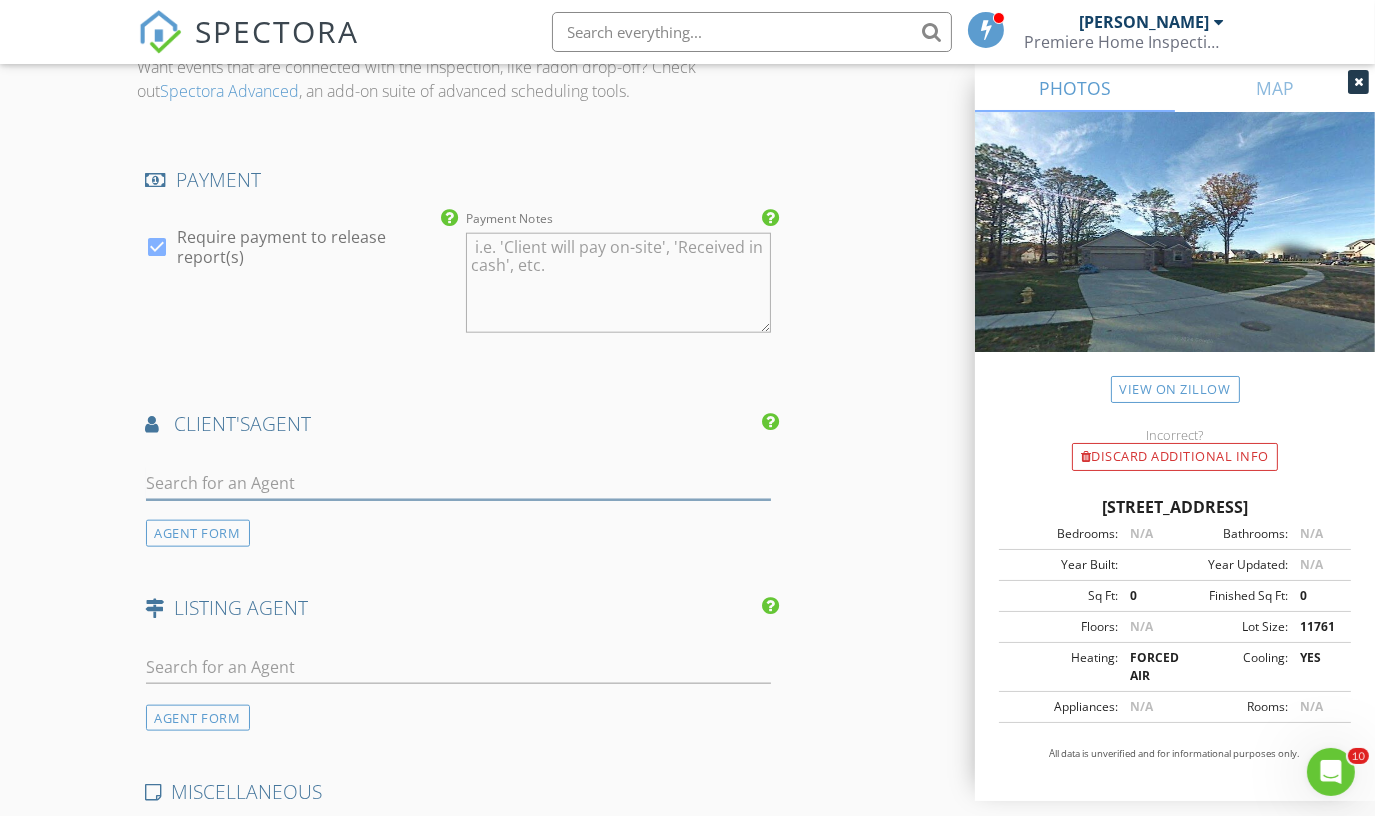 scroll, scrollTop: 2775, scrollLeft: 0, axis: vertical 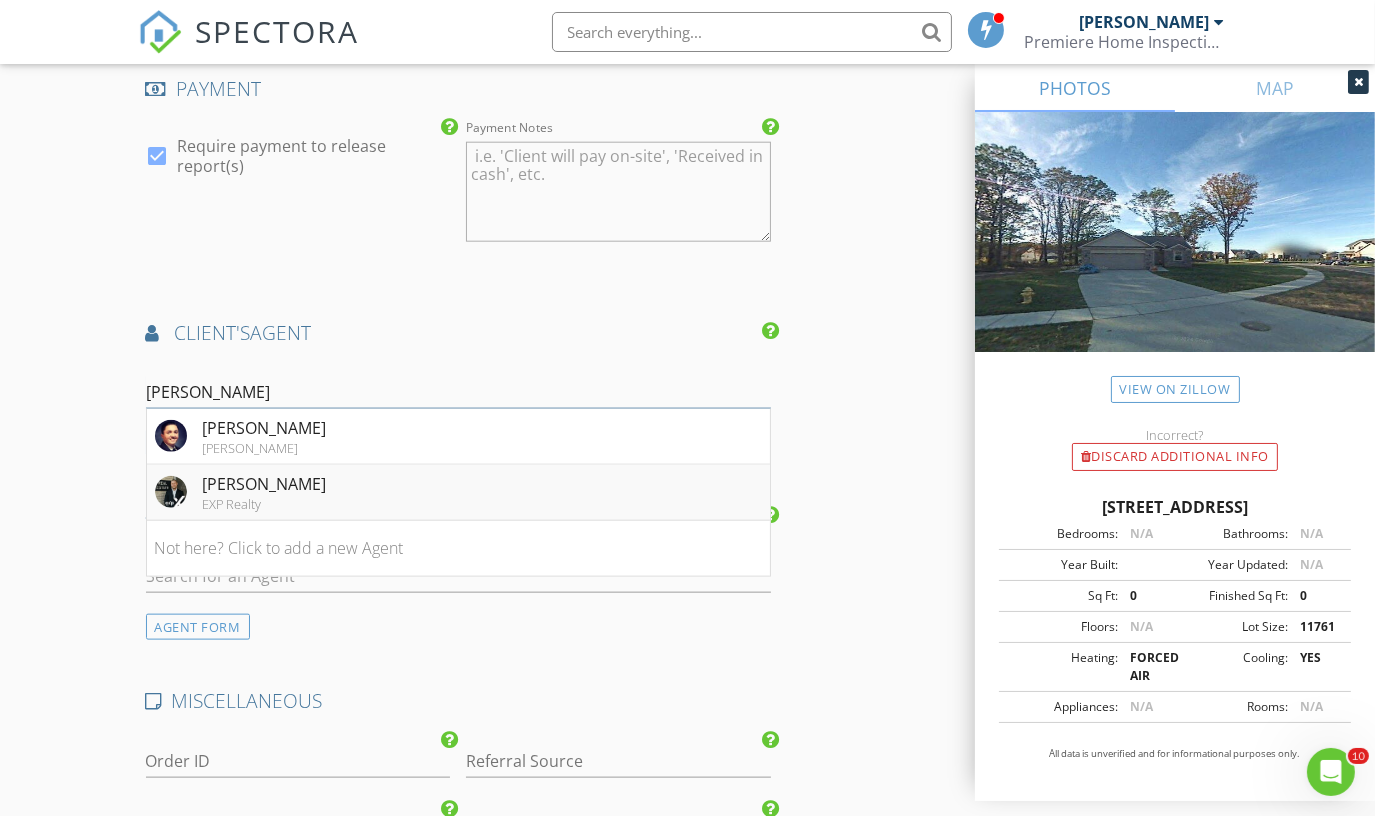 type on "jake" 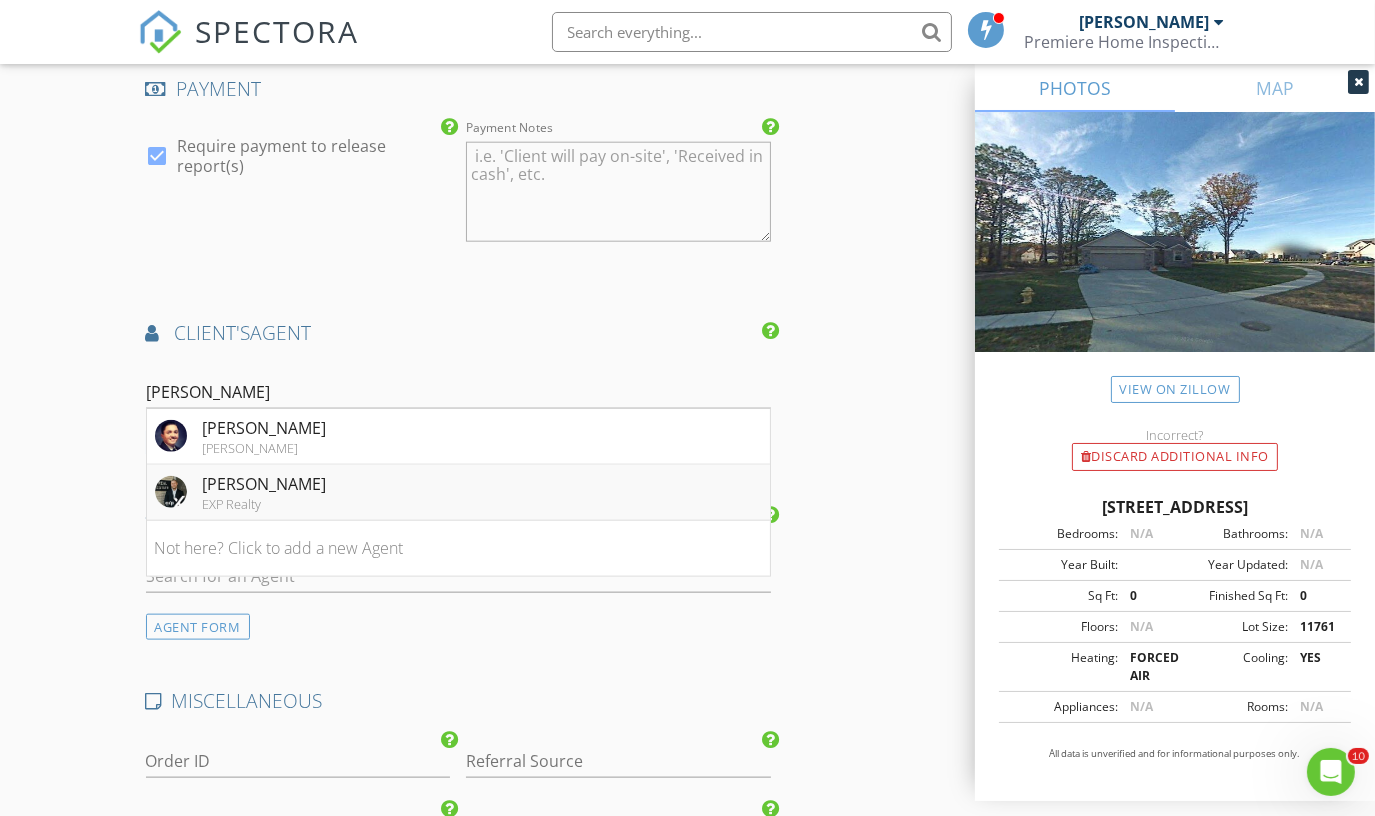 click on "Jake Levicki
EXP Realty" at bounding box center [459, 493] 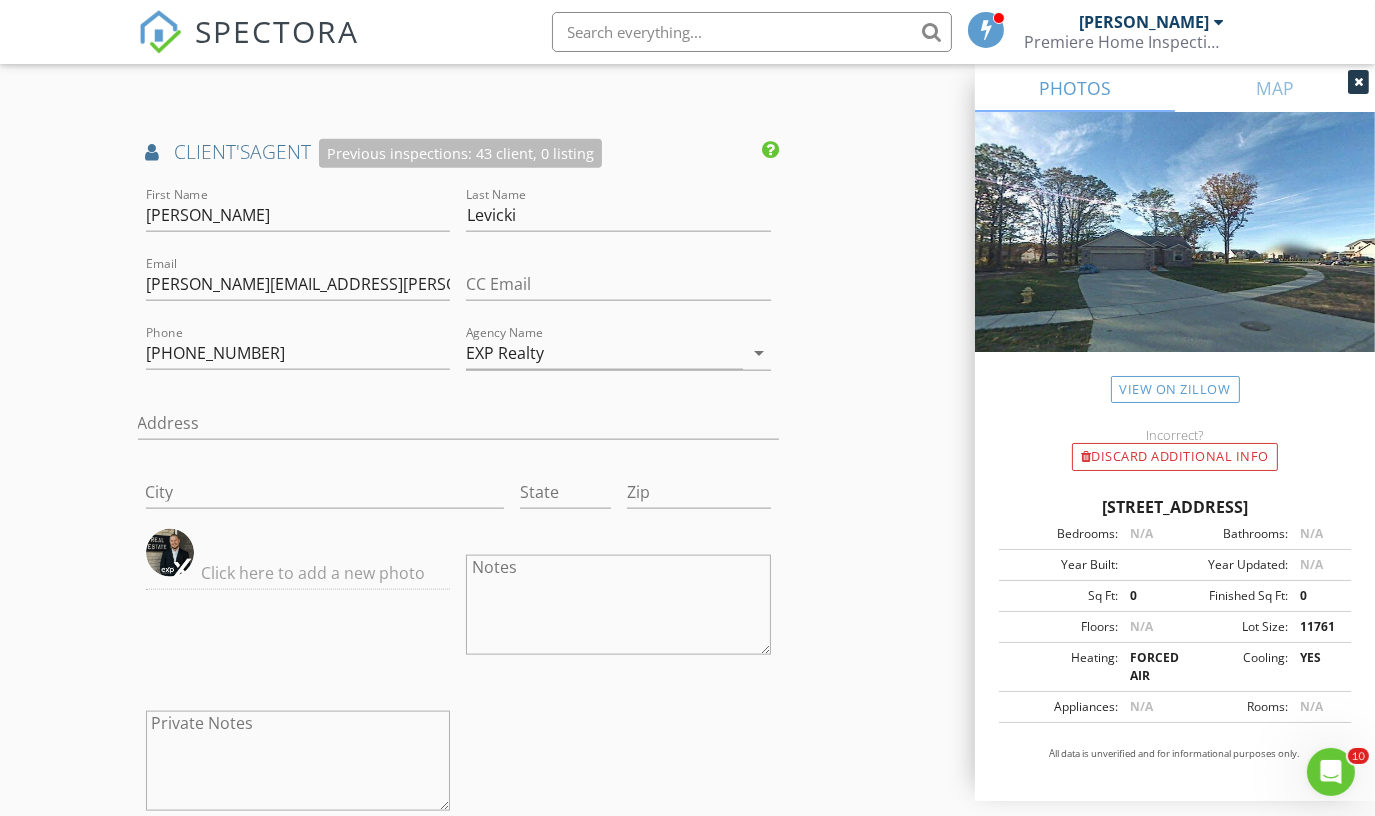 scroll, scrollTop: 2960, scrollLeft: 0, axis: vertical 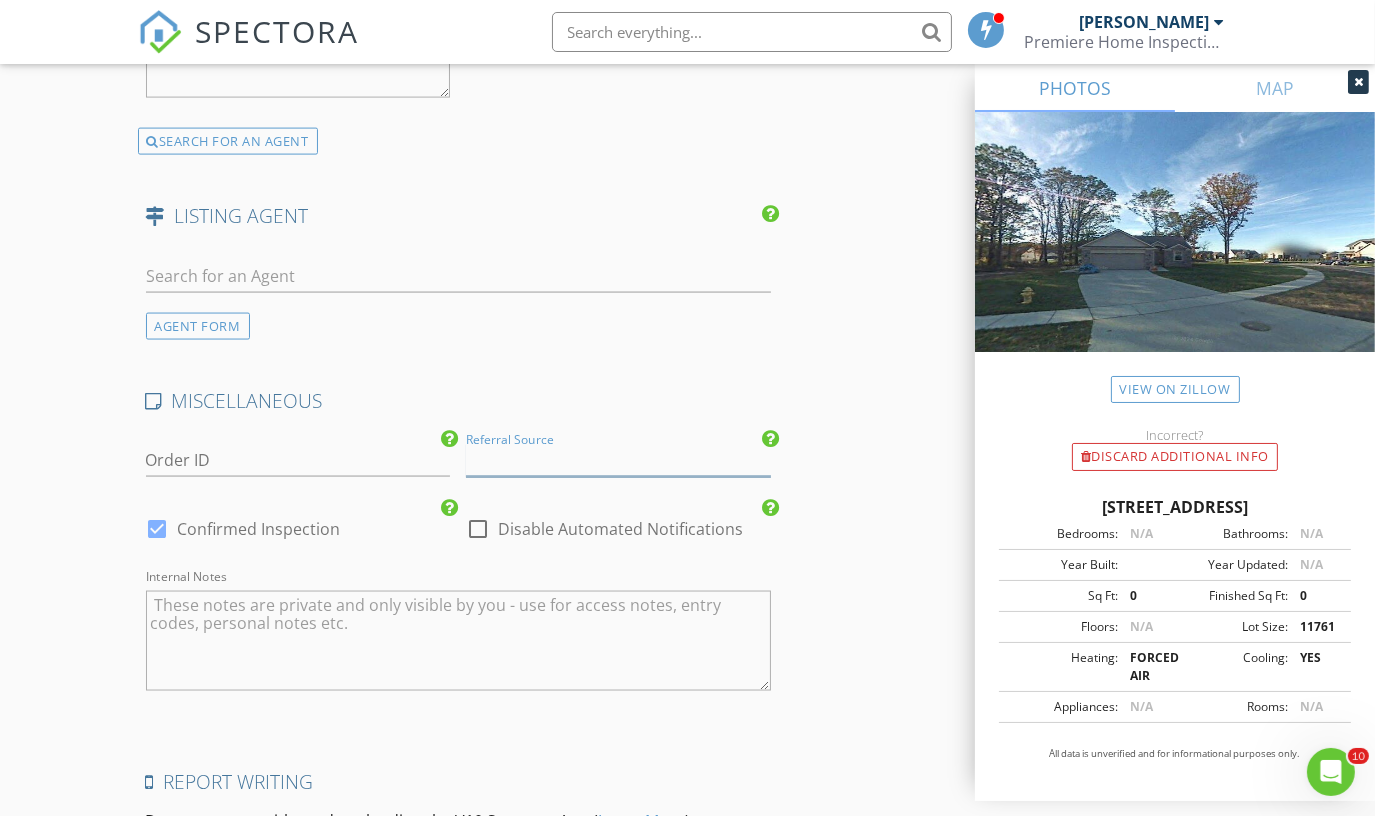 click at bounding box center (618, 460) 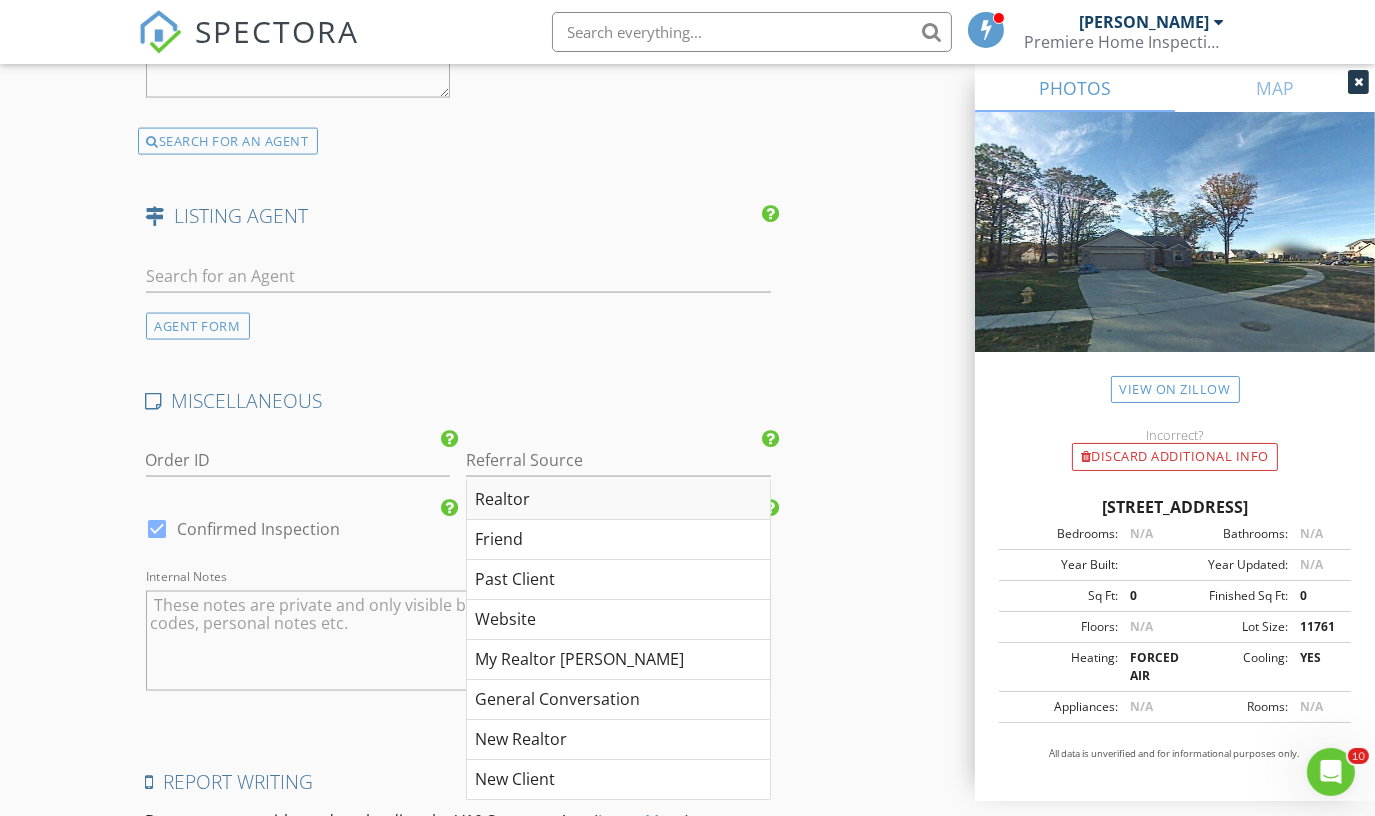 click on "Realtor" at bounding box center (618, 500) 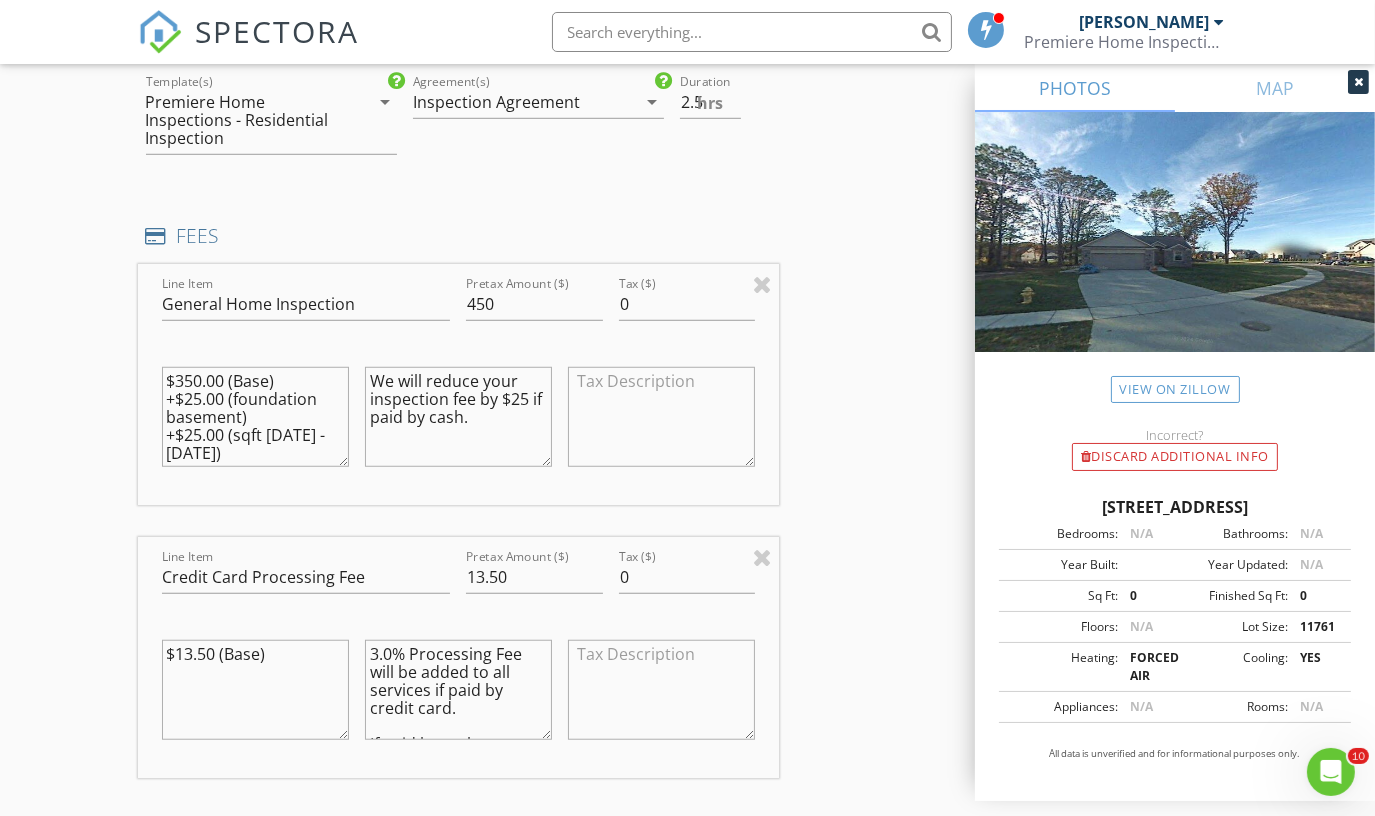 scroll, scrollTop: 1655, scrollLeft: 0, axis: vertical 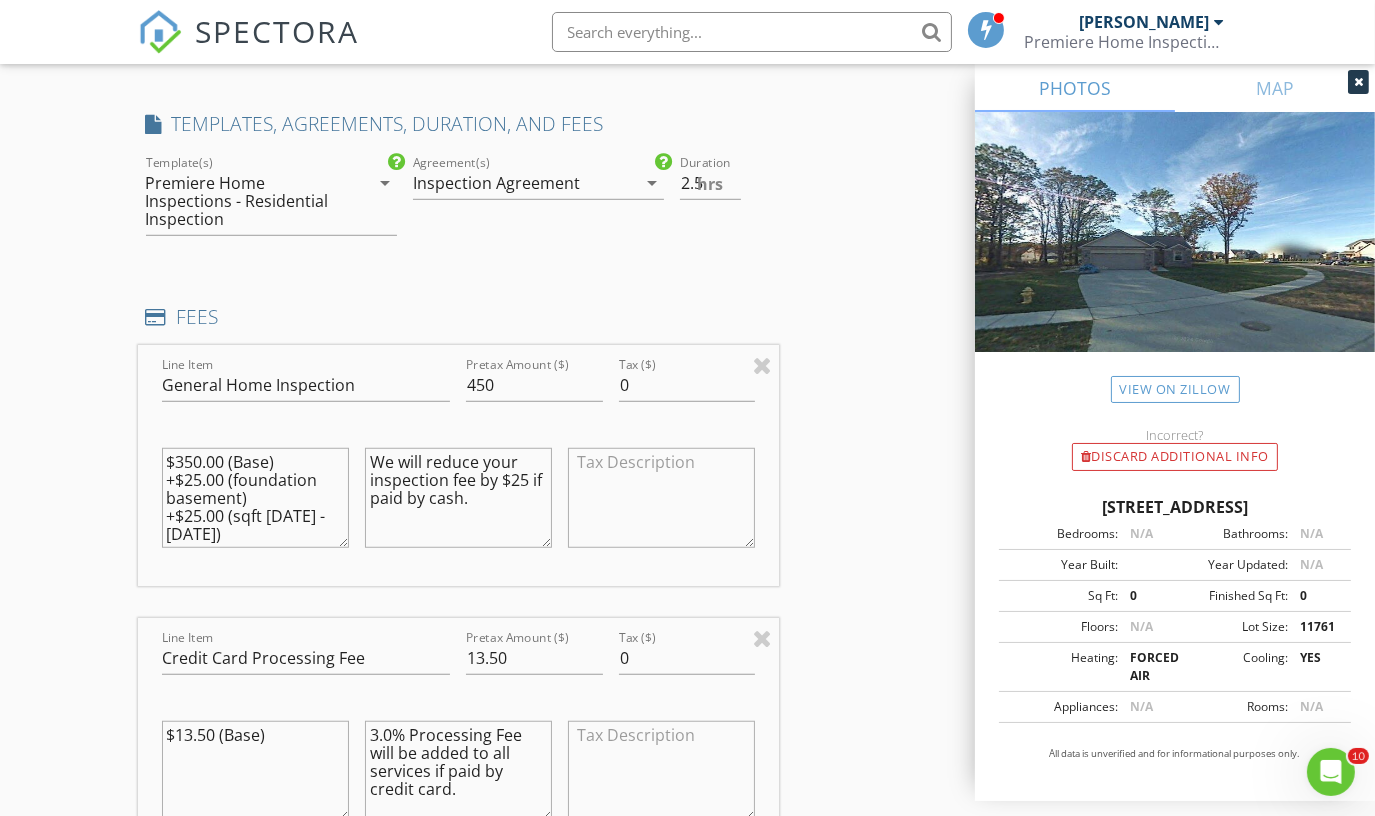 drag, startPoint x: 203, startPoint y: 473, endPoint x: 223, endPoint y: 470, distance: 20.22375 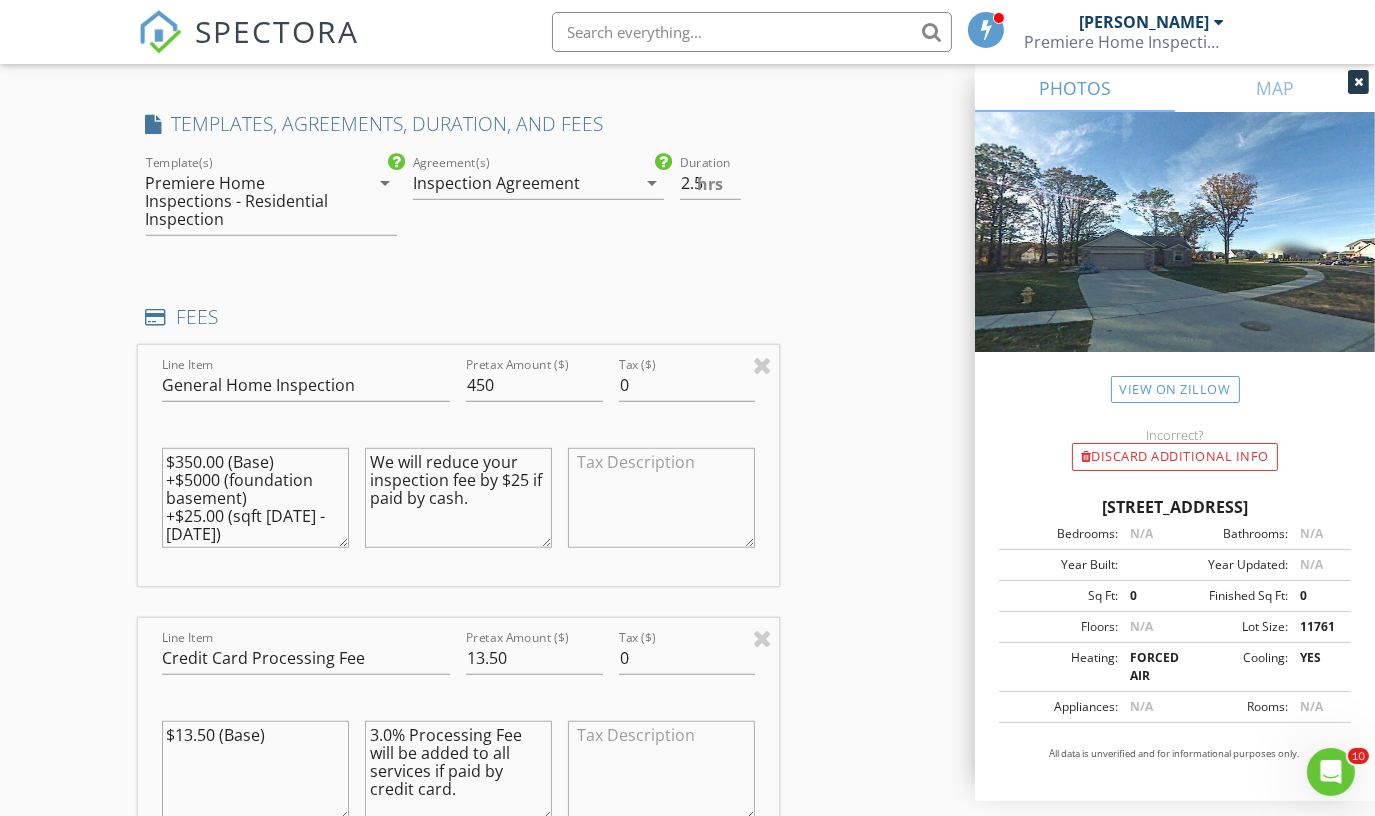 click on "$350.00 (Base)
+$5000 (foundation basement)
+$25.00 (sqft 1000 - 1999)" at bounding box center (255, 498) 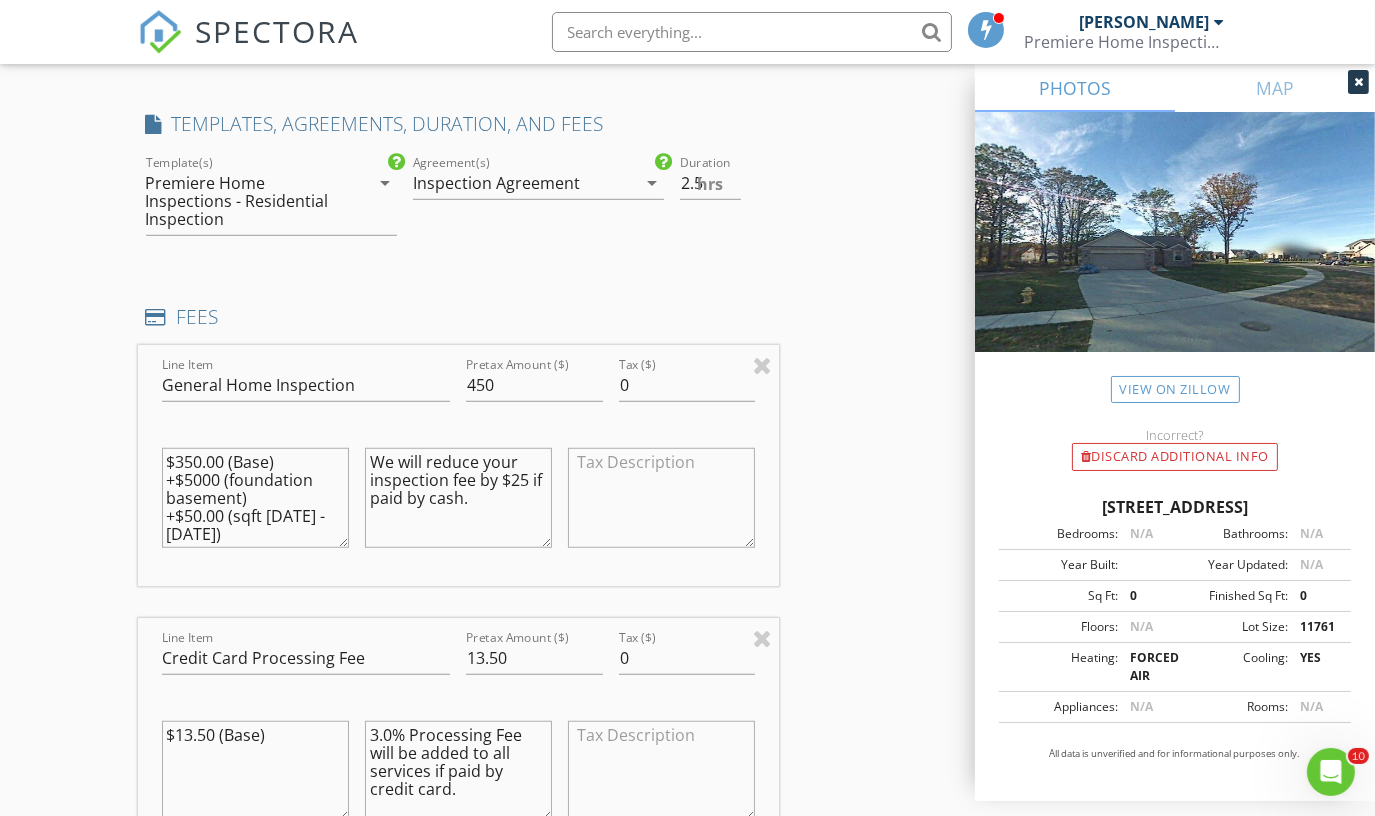 scroll, scrollTop: 3921, scrollLeft: 0, axis: vertical 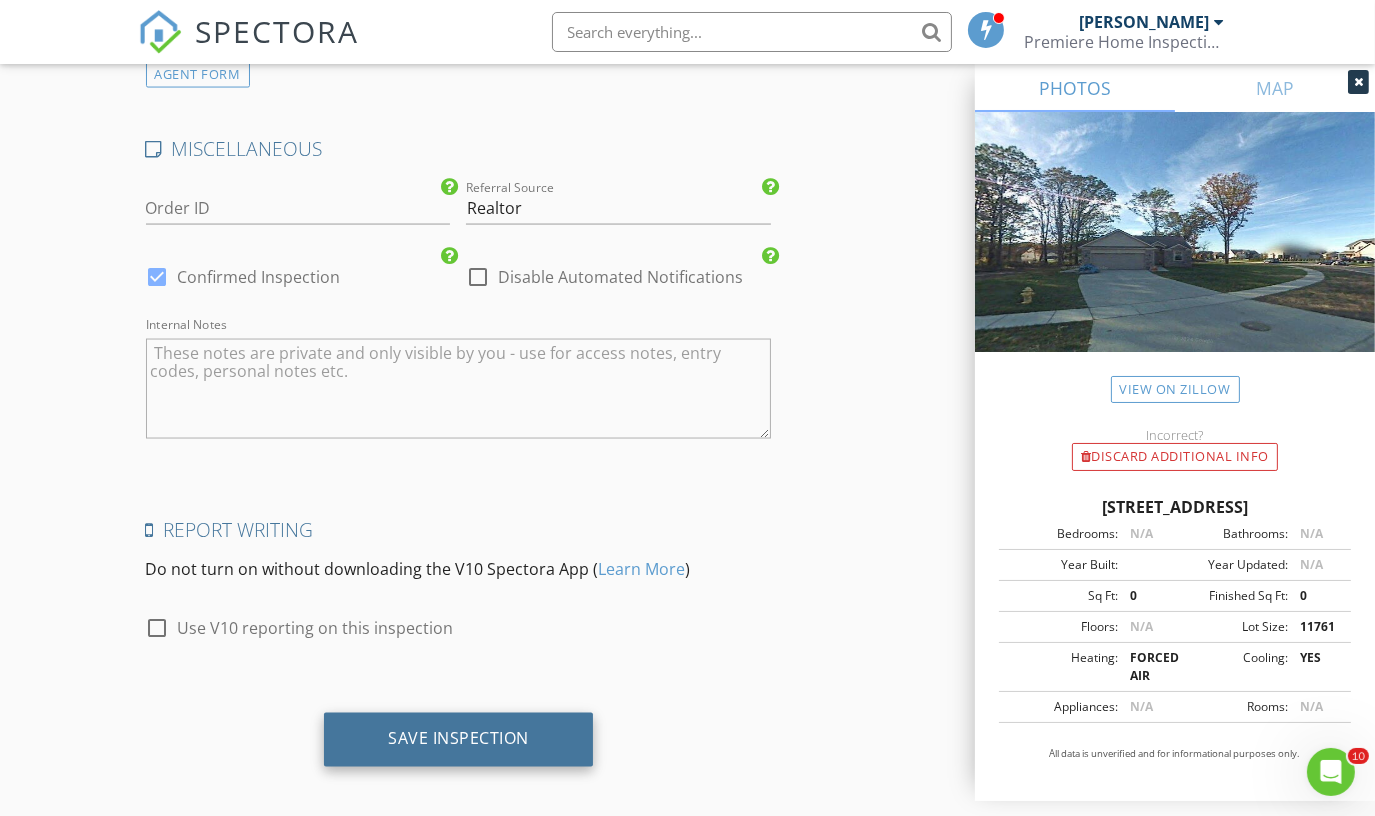 type on "$350.00 (Base)
+$5000 (foundation basement)
+$50.00 (sqft 1000 - 1999)" 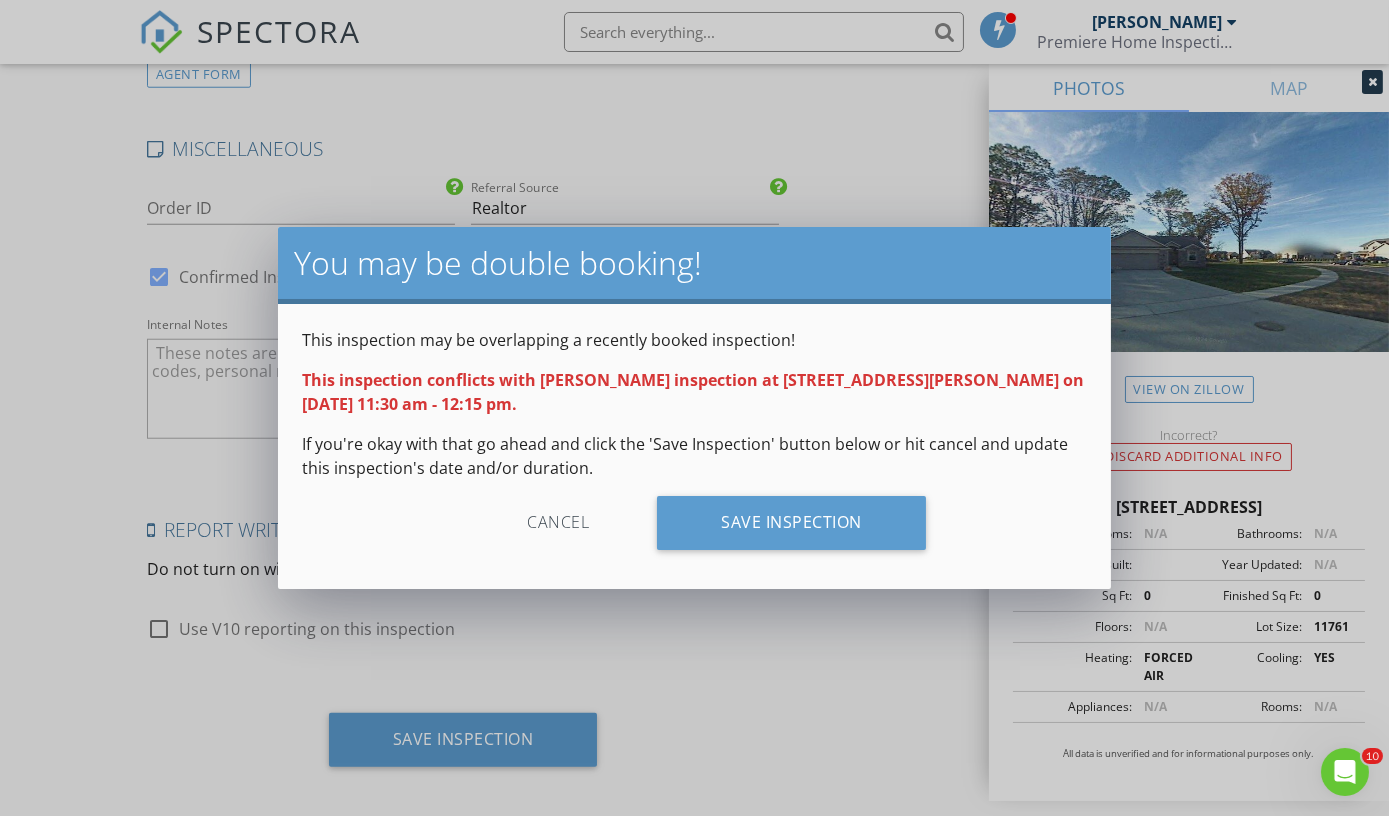 click on "You may be double booking!   This inspection may be overlapping a recently booked inspection!   This inspection
conflicts with Scott Foland's inspection at 1256 Sandy Creek Rd on 07/15/2025 11:30 am - 12:15 pm.   If you're okay with that go ahead and click the 'Save Inspection'
button below or hit cancel and update this inspection's date and/or
duration.   Cancel    Save Inspection" at bounding box center [694, 408] 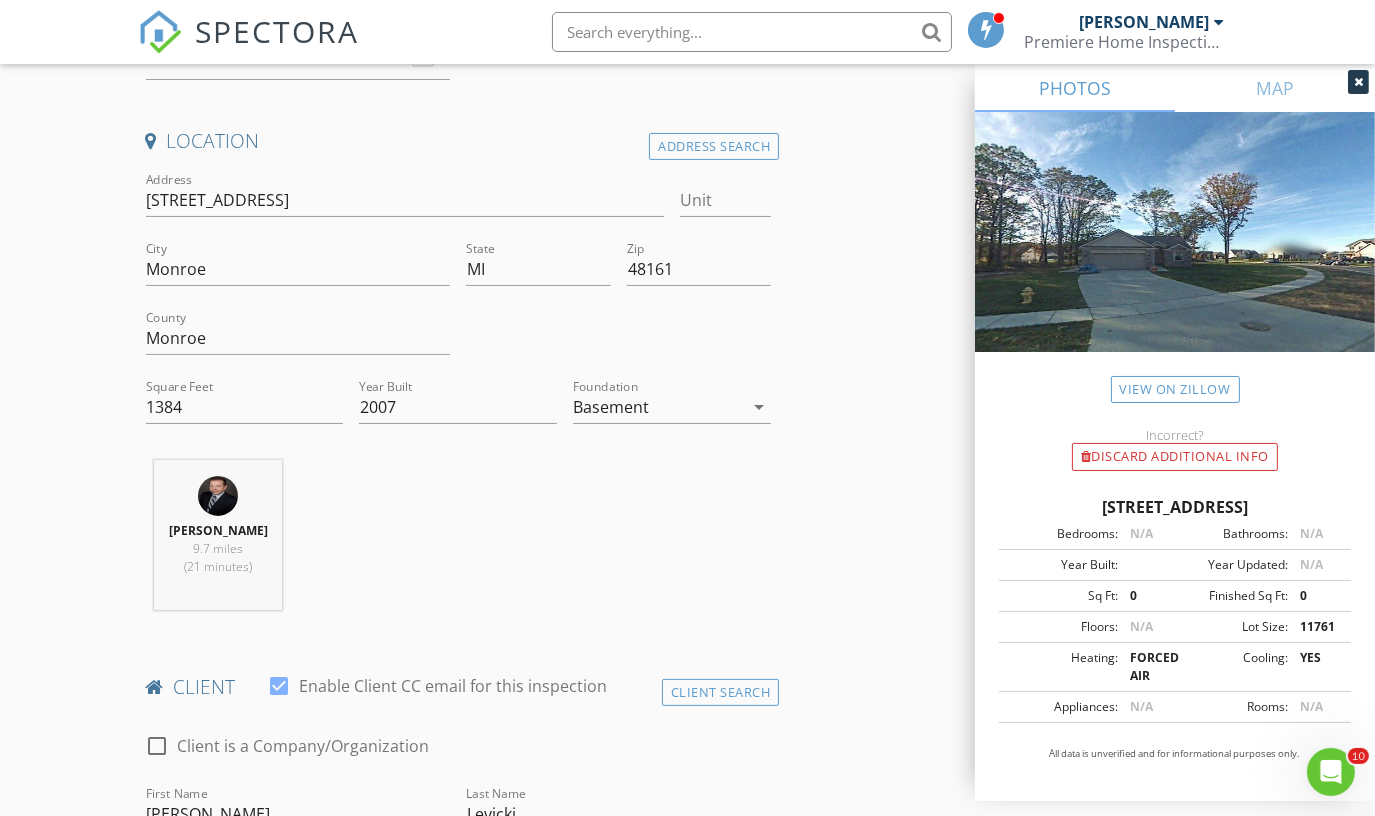 scroll, scrollTop: 148, scrollLeft: 0, axis: vertical 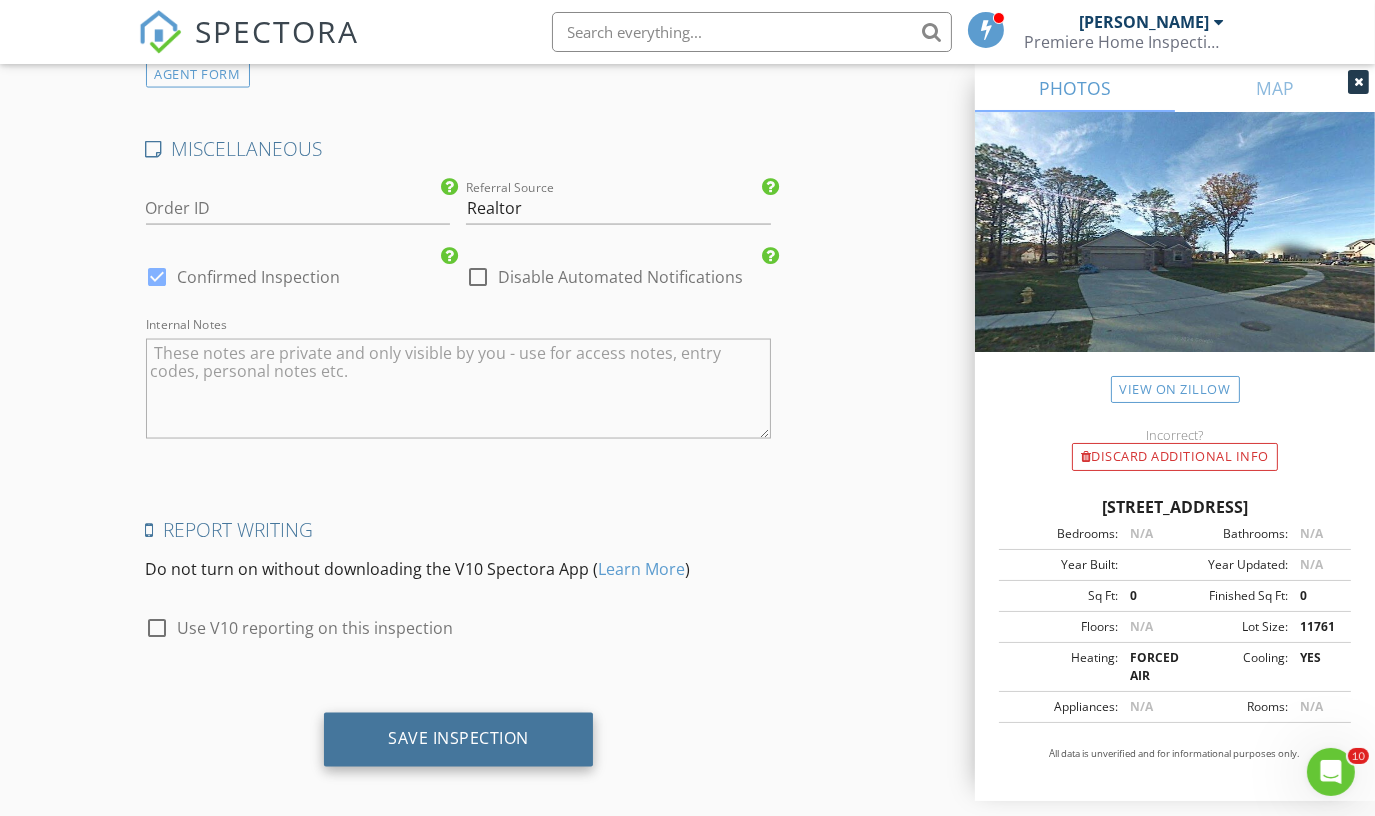 click on "Save Inspection" at bounding box center (458, 739) 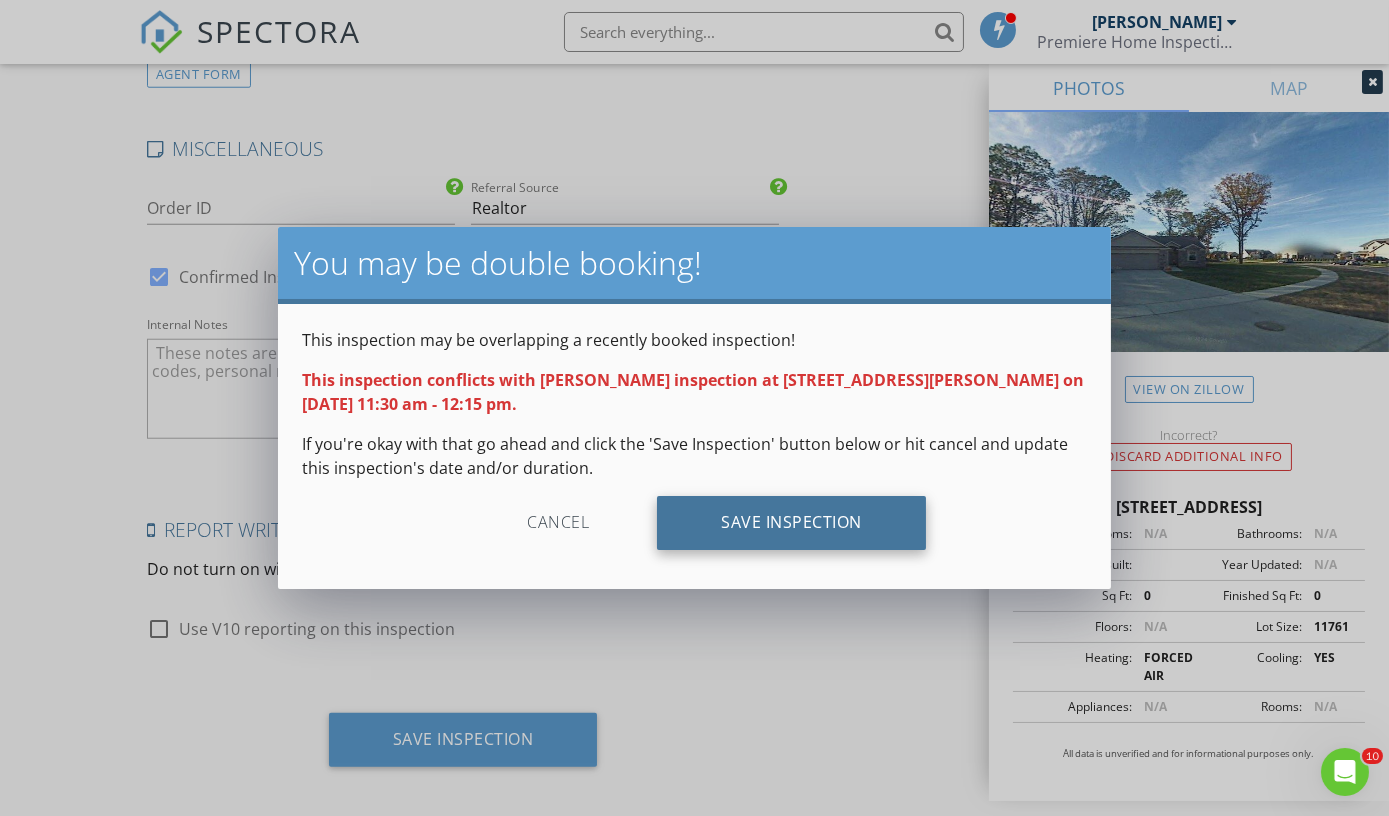 click on "Save Inspection" at bounding box center (791, 523) 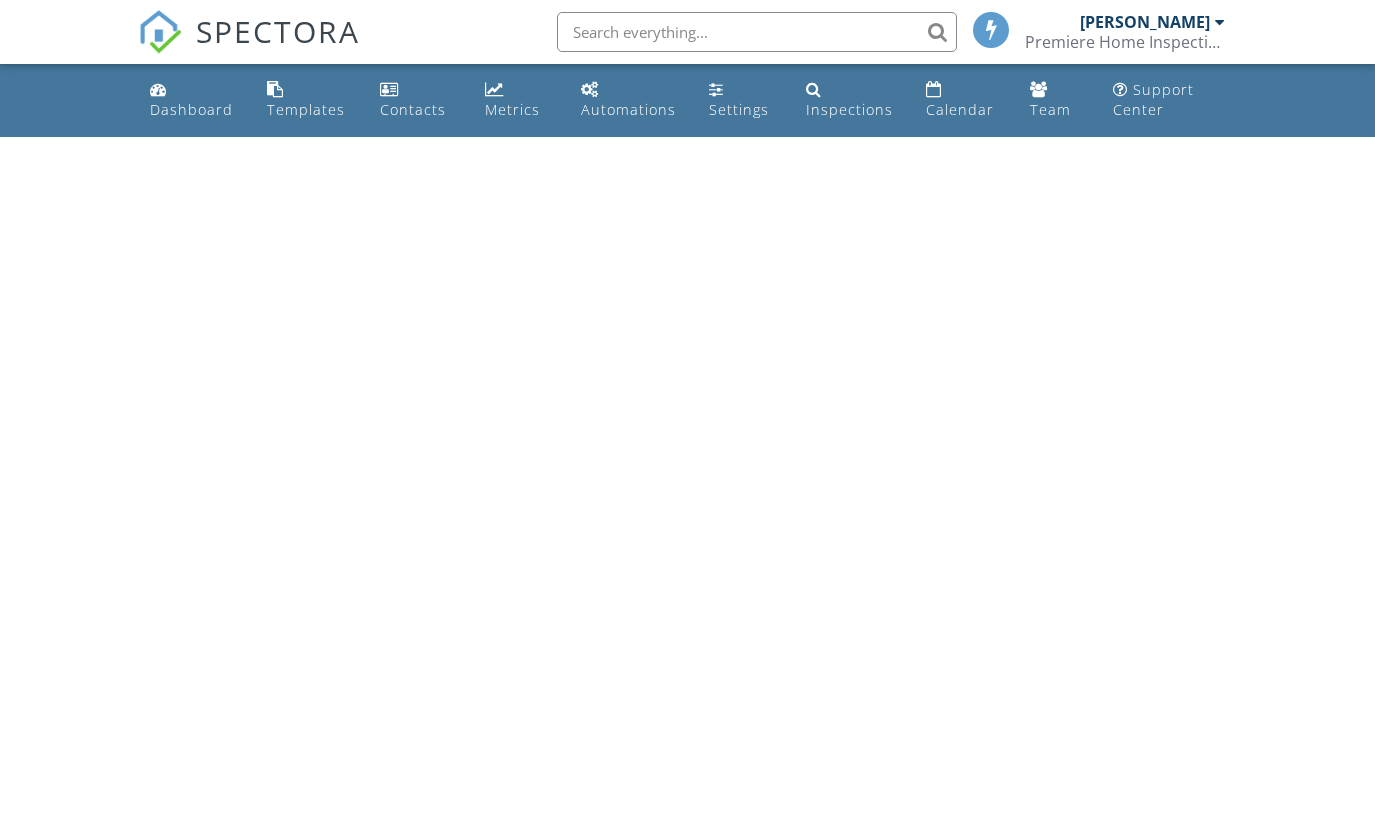 scroll, scrollTop: 0, scrollLeft: 0, axis: both 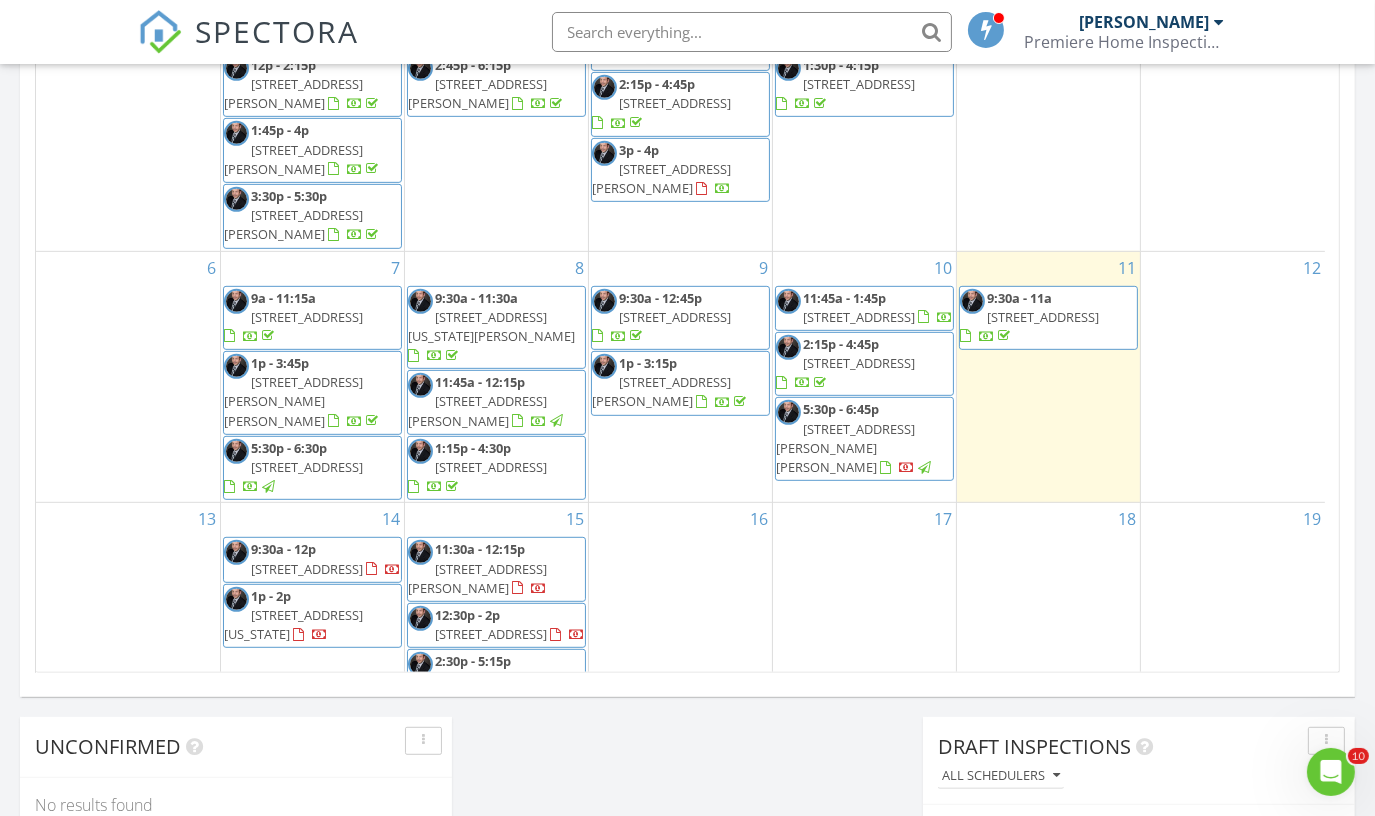 click on "15736 Virginia Ct, RAISINVL Township 48161" at bounding box center [293, 624] 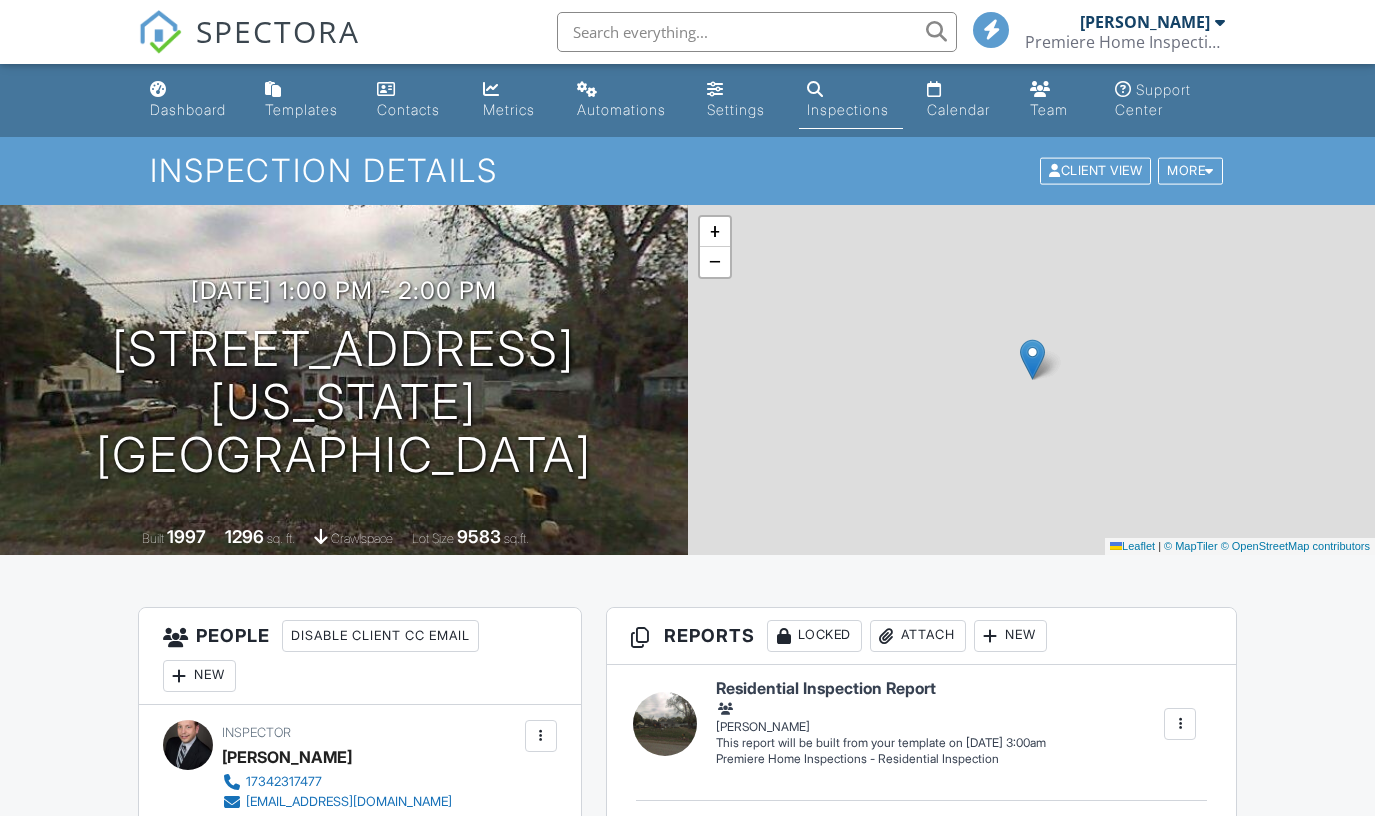 scroll, scrollTop: 0, scrollLeft: 0, axis: both 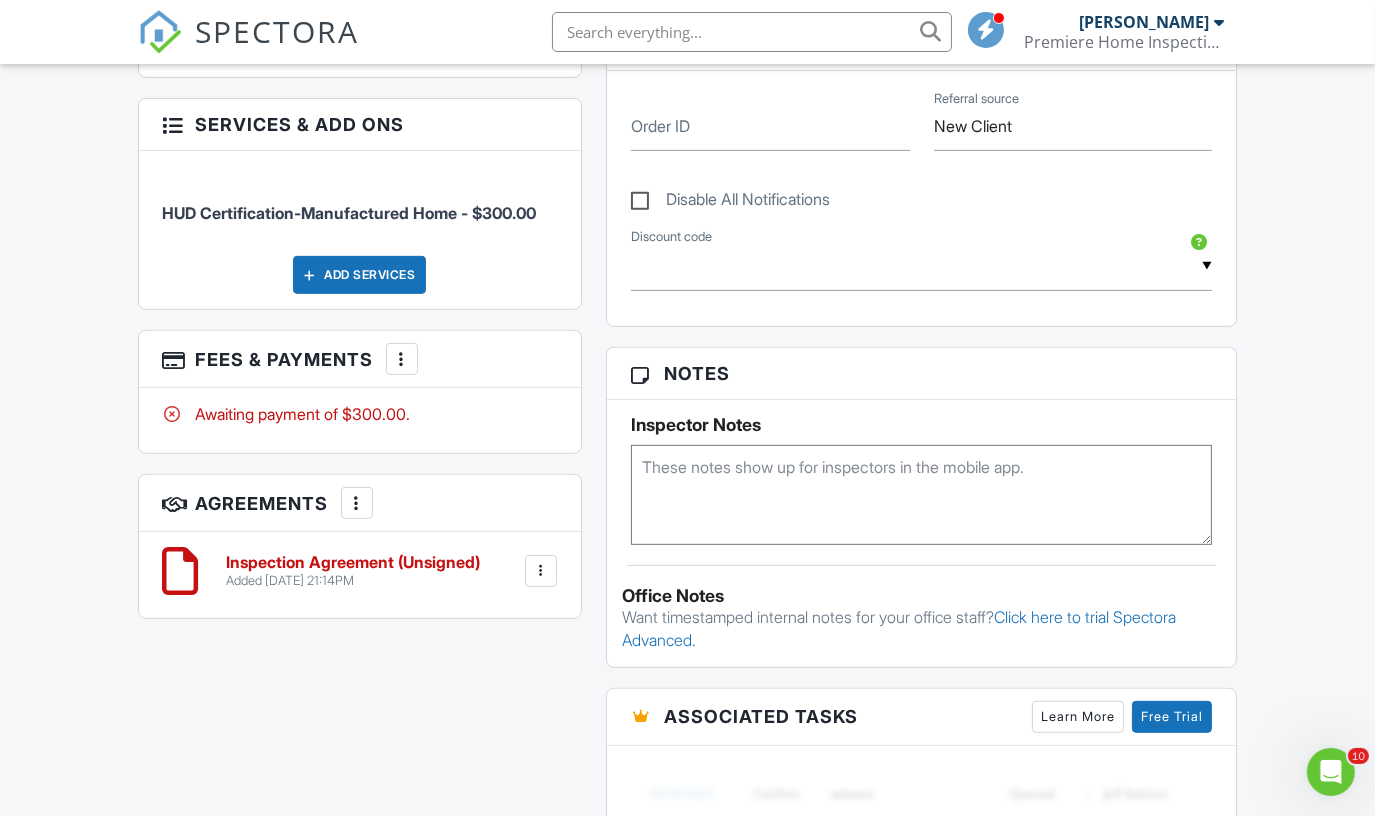 click at bounding box center [402, 359] 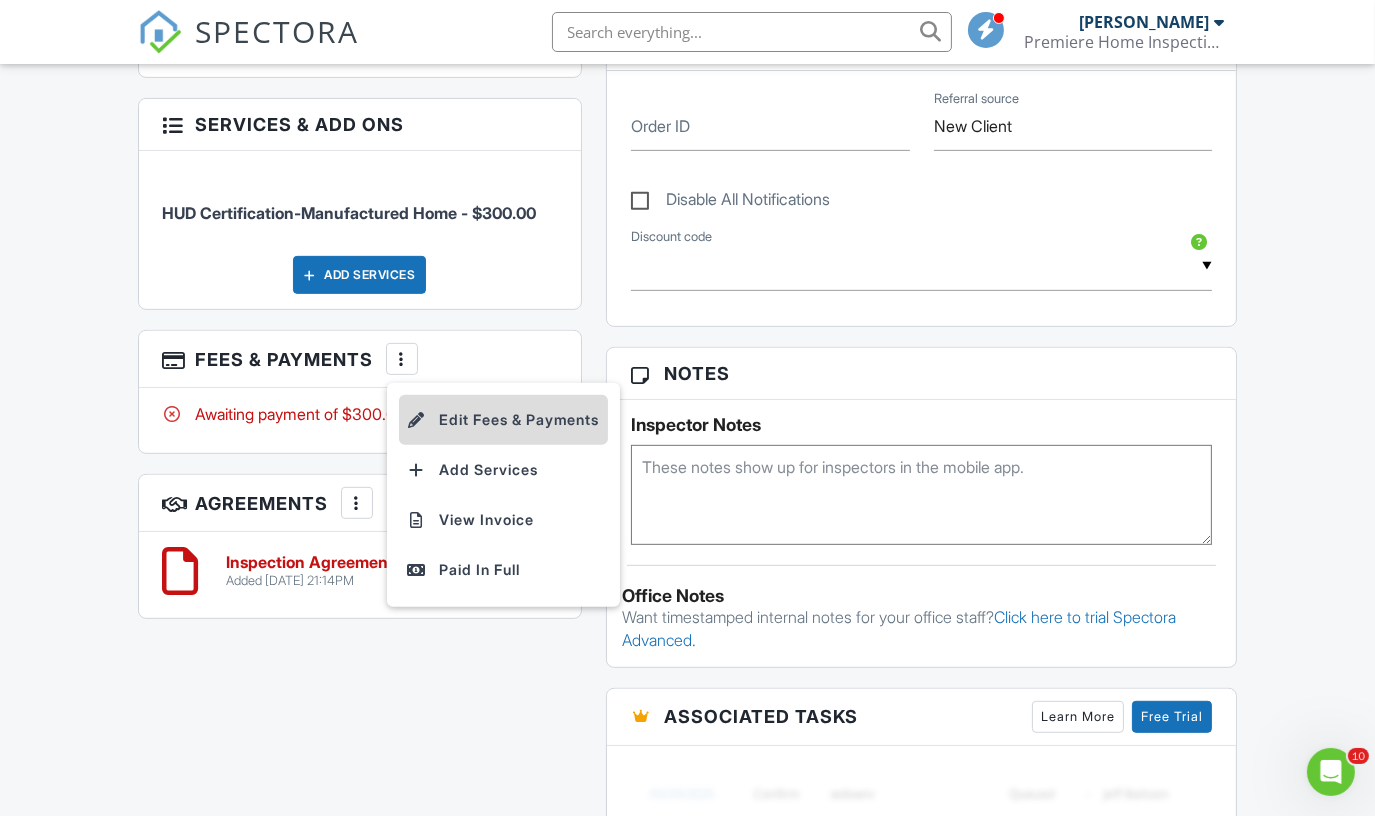 click on "Edit Fees & Payments" at bounding box center [503, 420] 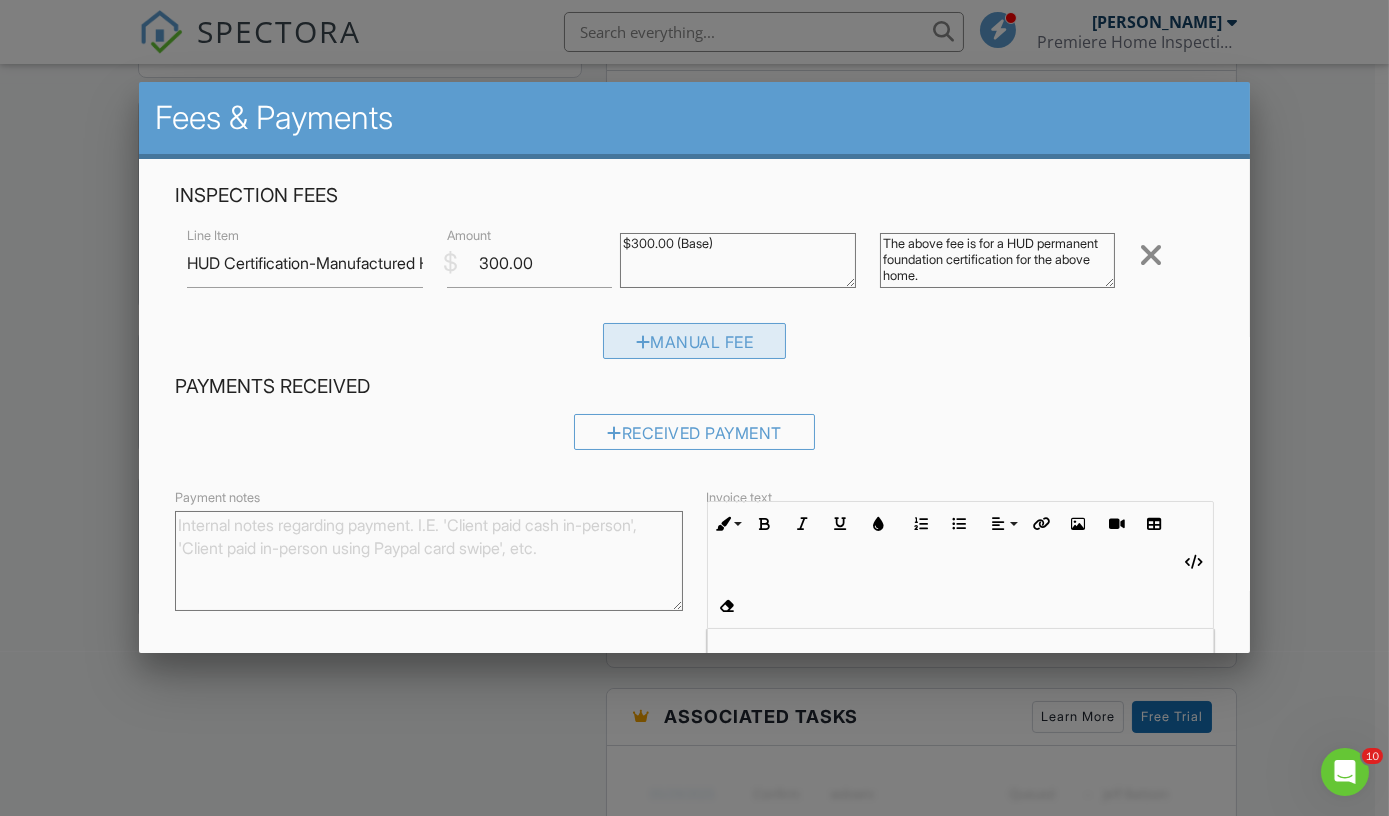 click on "Manual Fee" at bounding box center (695, 341) 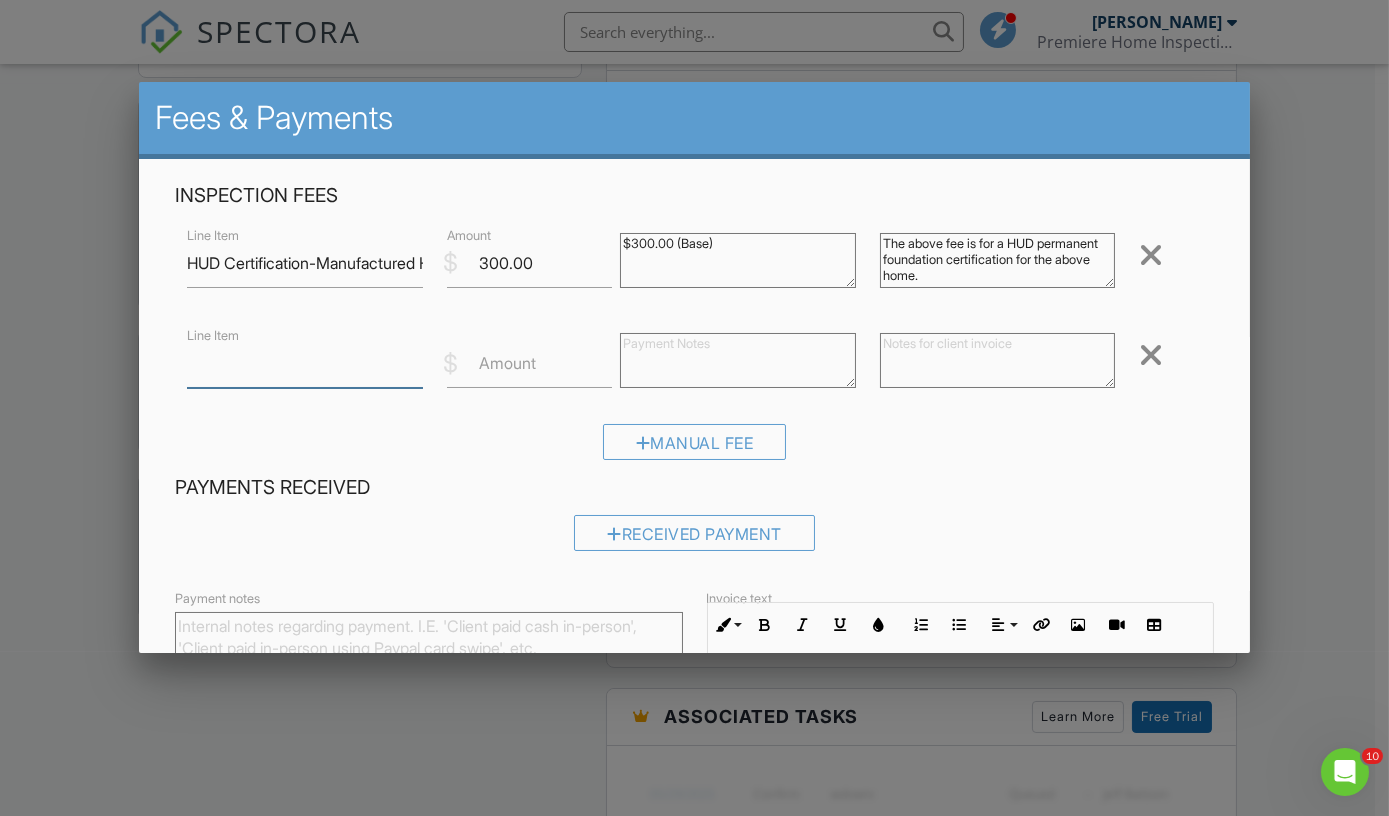 click on "Line Item" at bounding box center [305, 363] 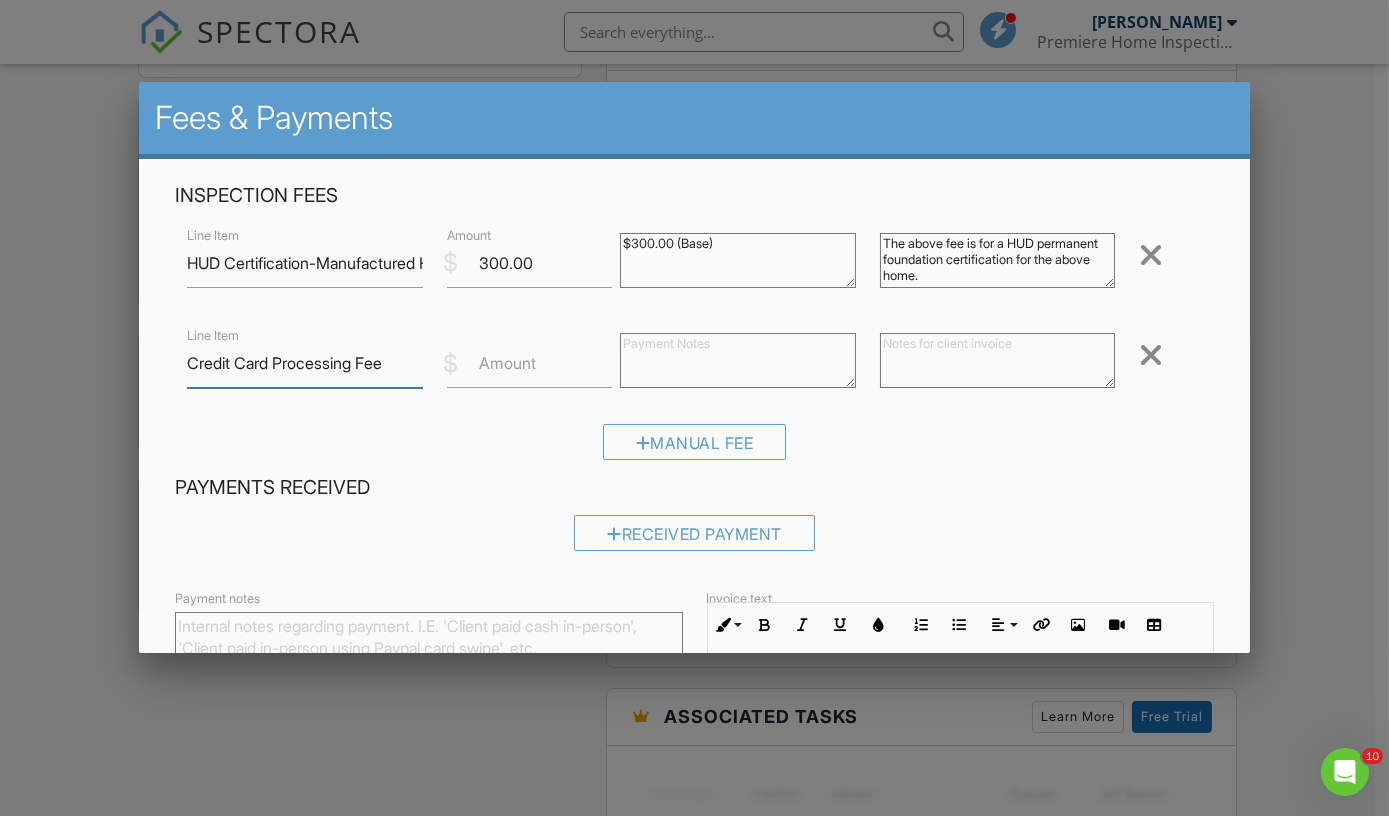 type on "Credit Card Processing Fee" 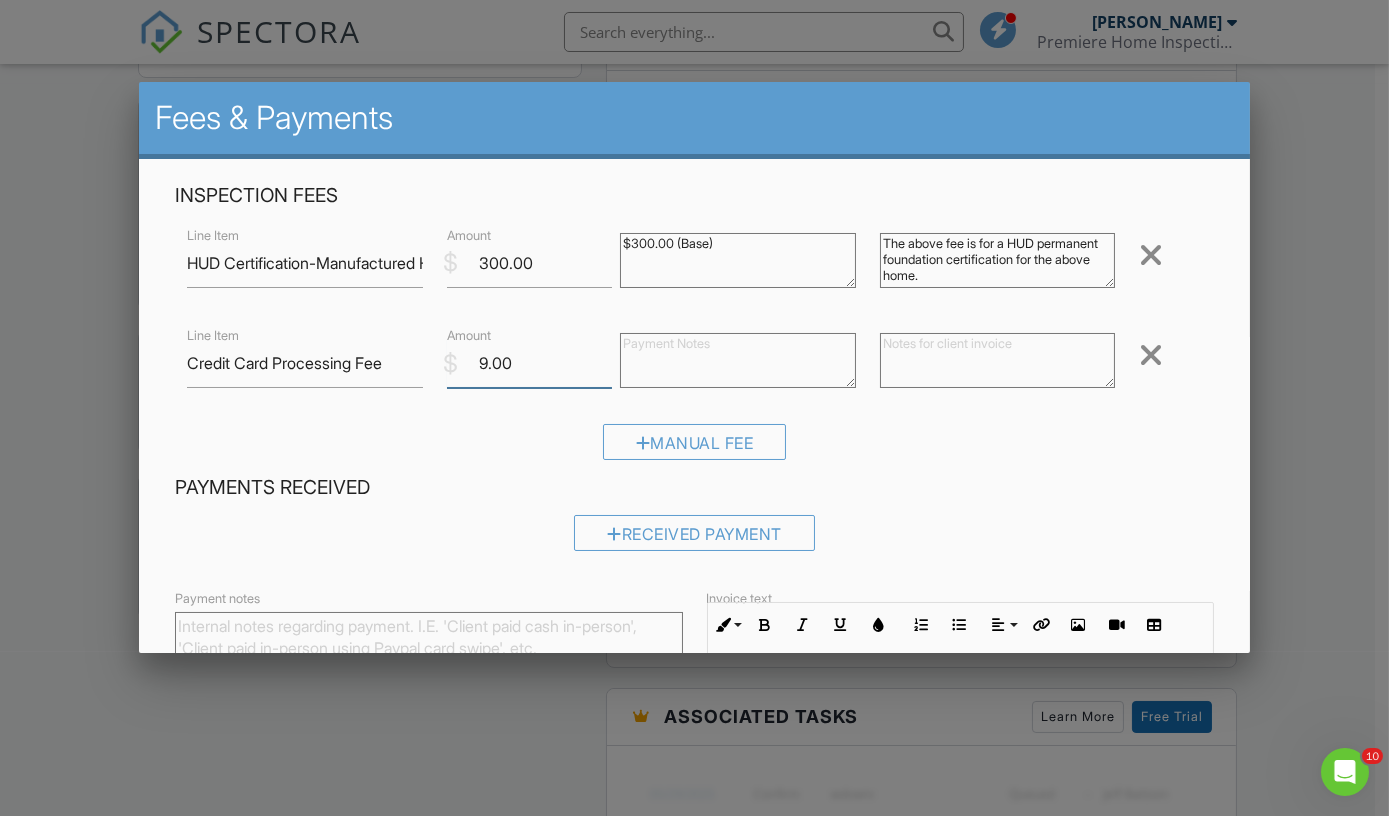 type on "9.00" 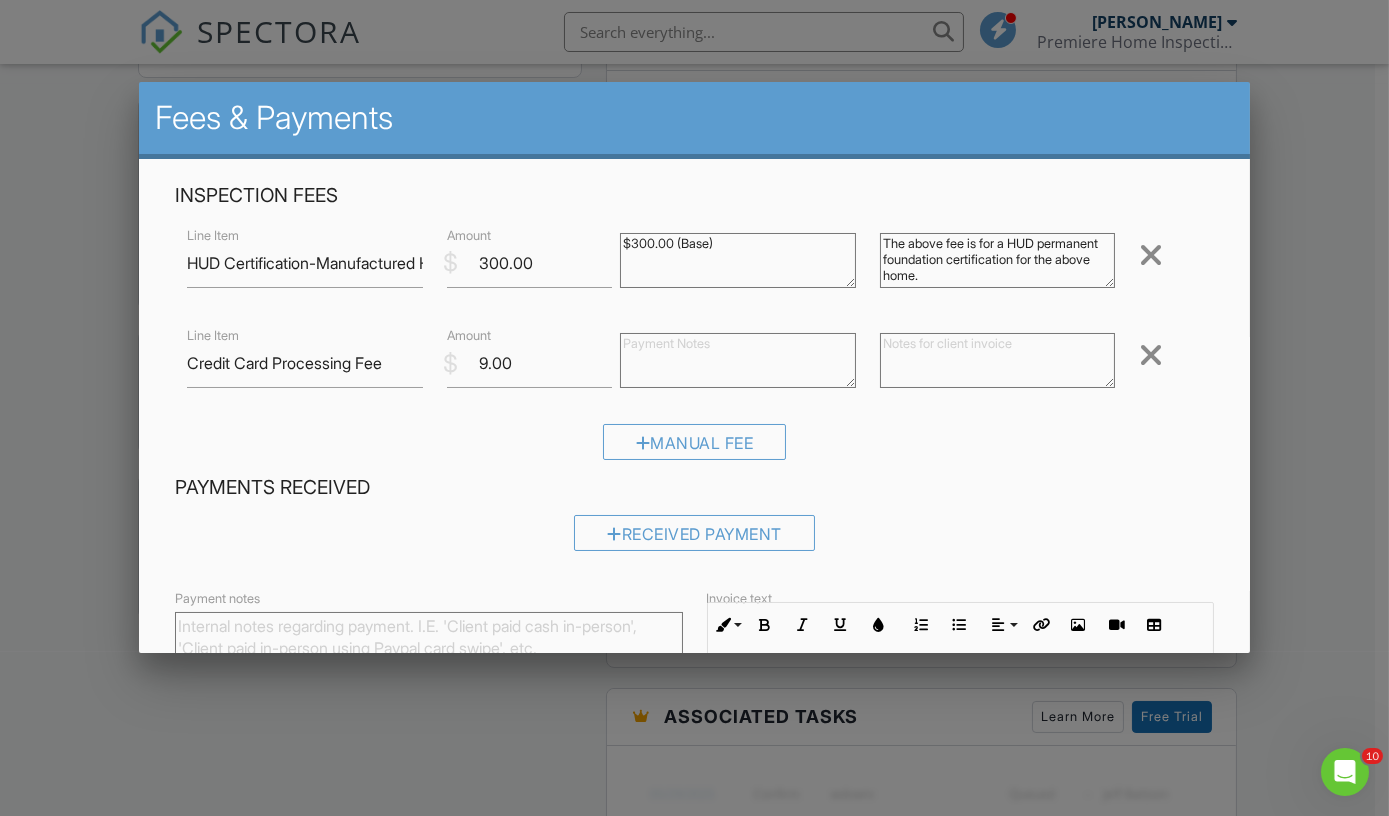 click at bounding box center [738, 360] 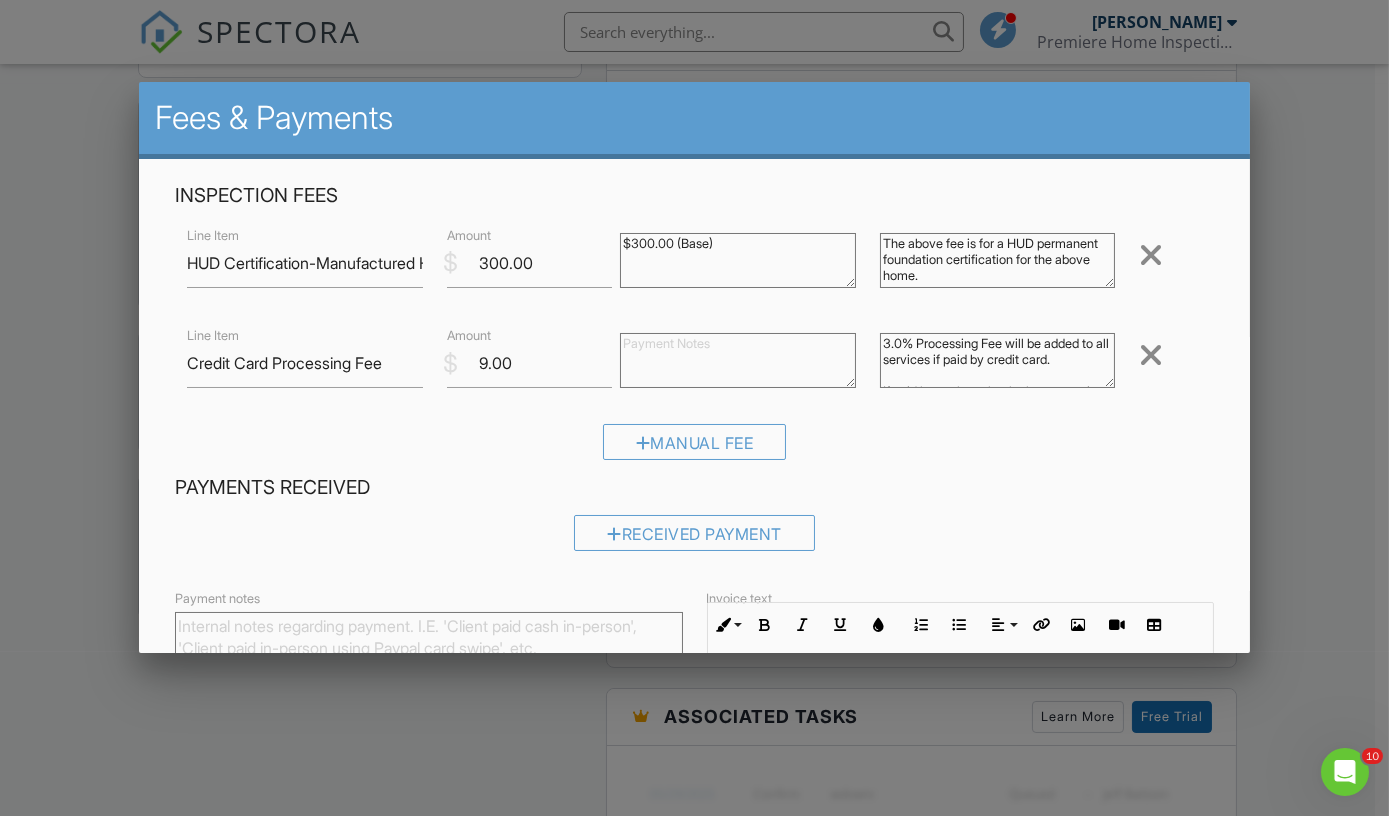 scroll, scrollTop: 59, scrollLeft: 0, axis: vertical 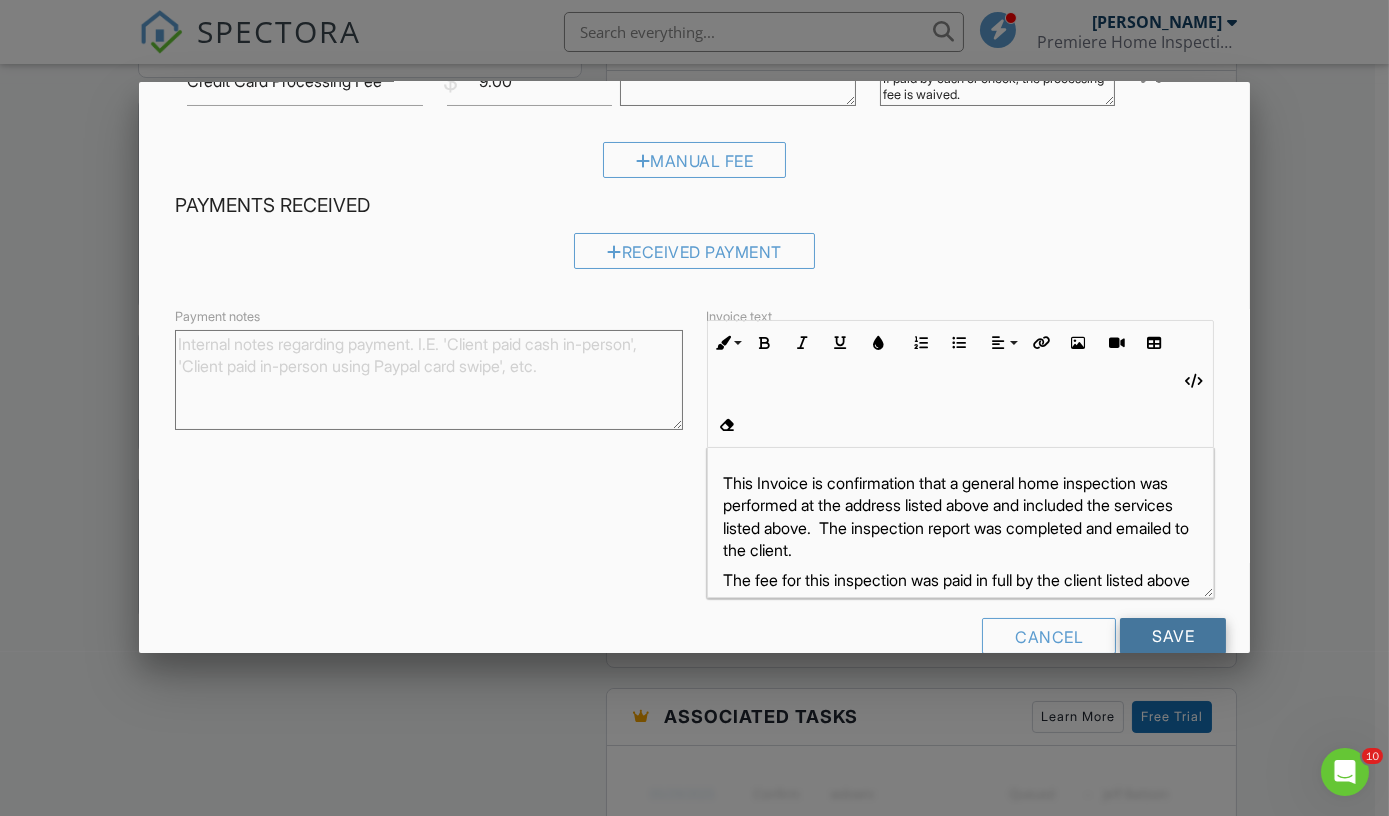 type on "3.0% Processing Fee will be added to all services if paid by credit card.
If paid by cash or check, the processing fee is waived." 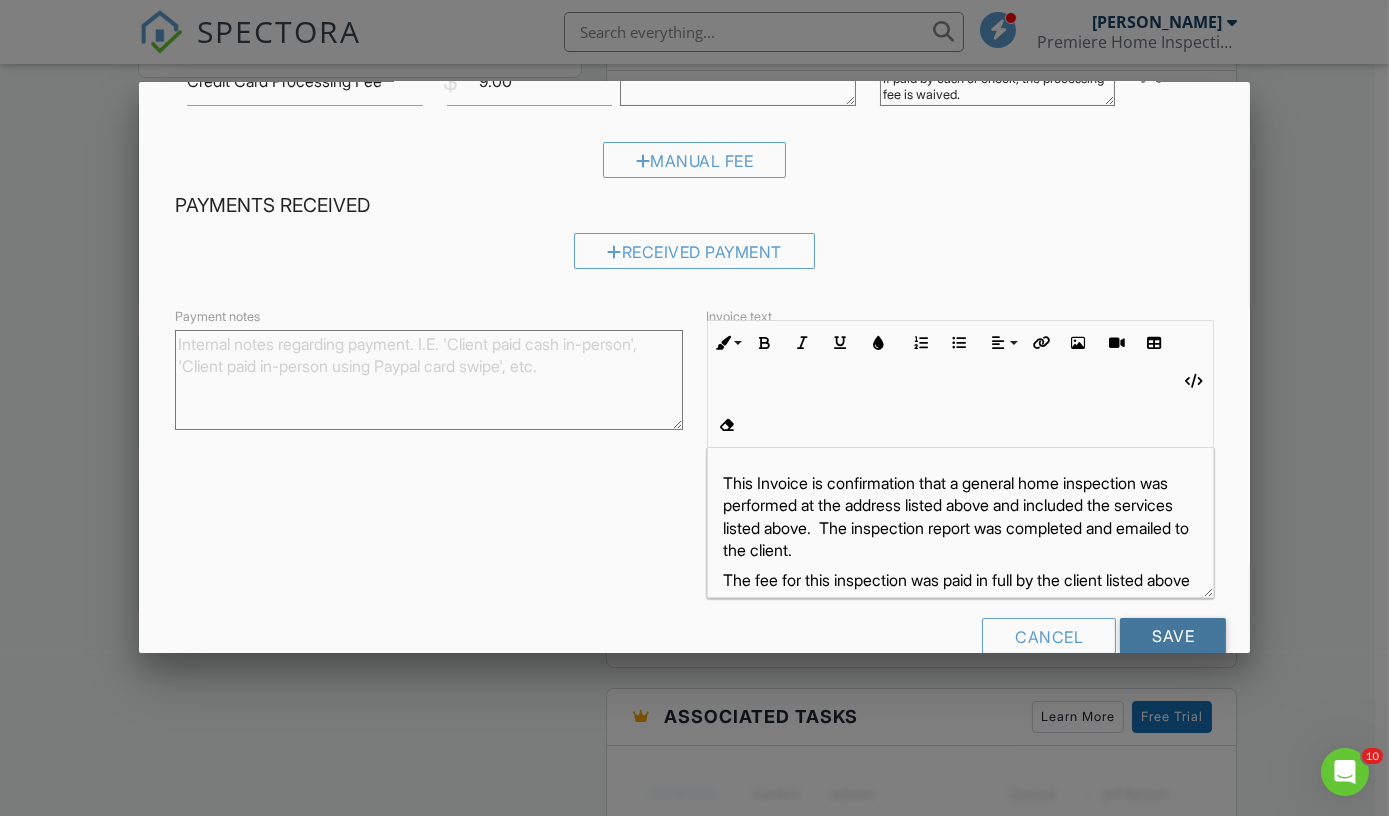 click on "Save" at bounding box center (1173, 636) 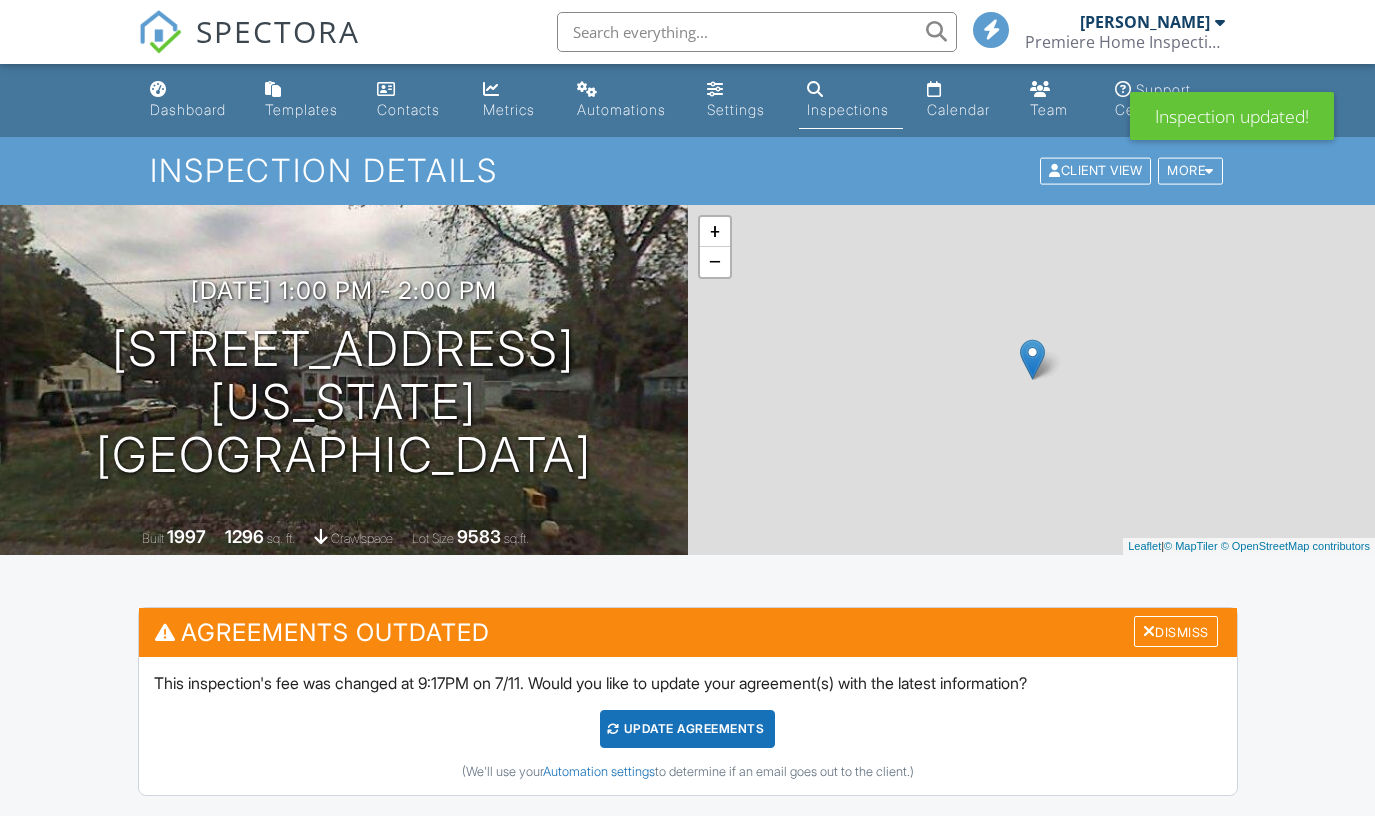 scroll, scrollTop: 0, scrollLeft: 0, axis: both 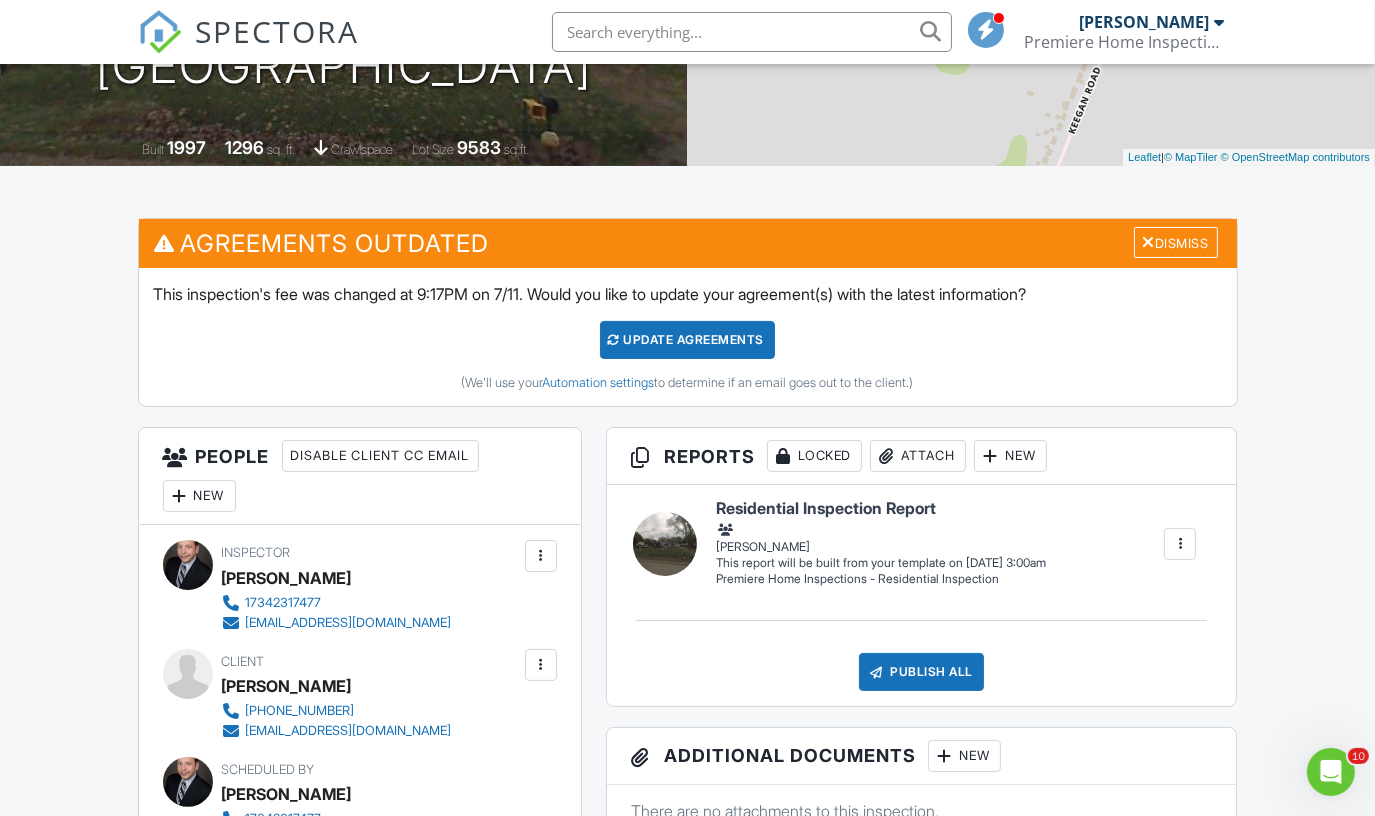 click on "Update Agreements" at bounding box center (687, 340) 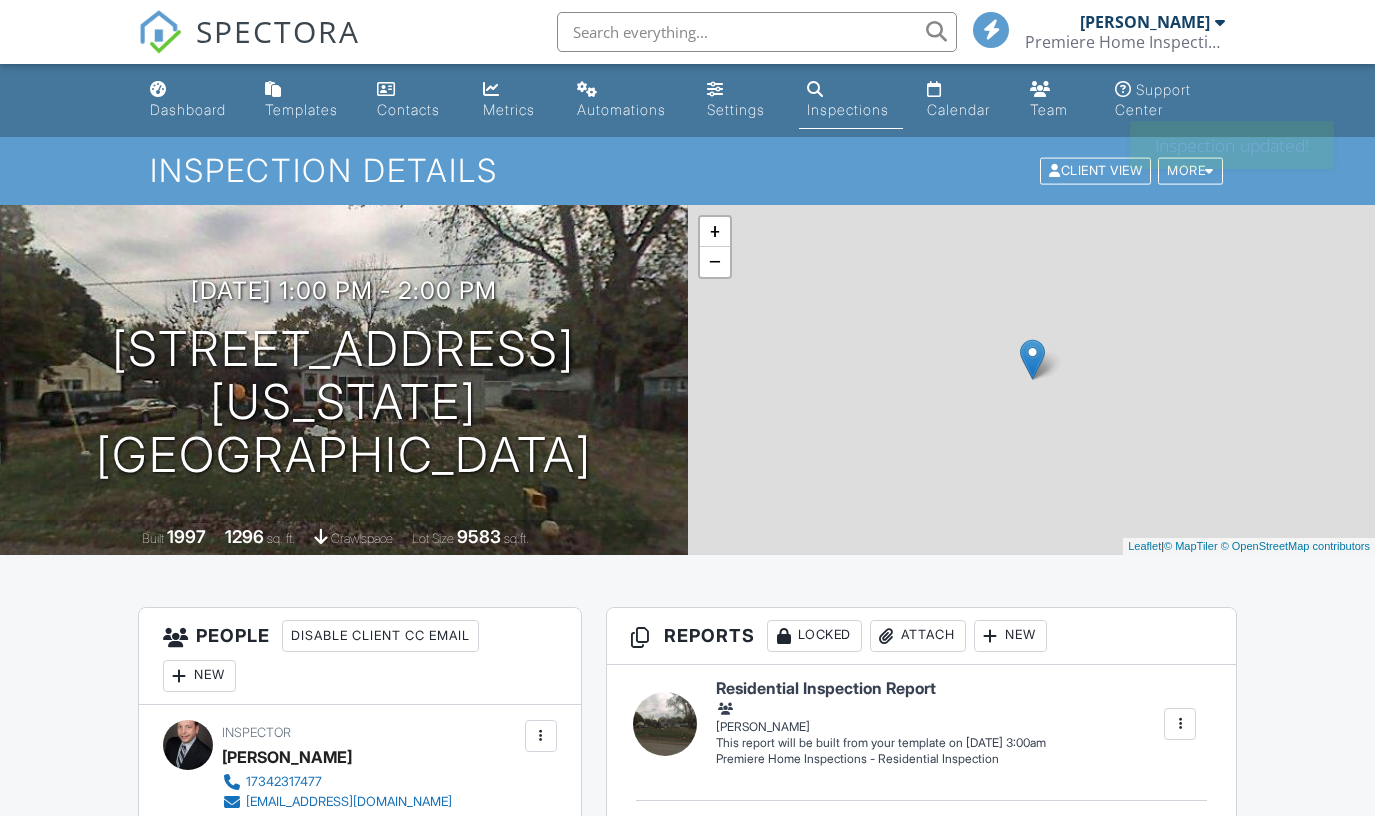 scroll, scrollTop: 0, scrollLeft: 0, axis: both 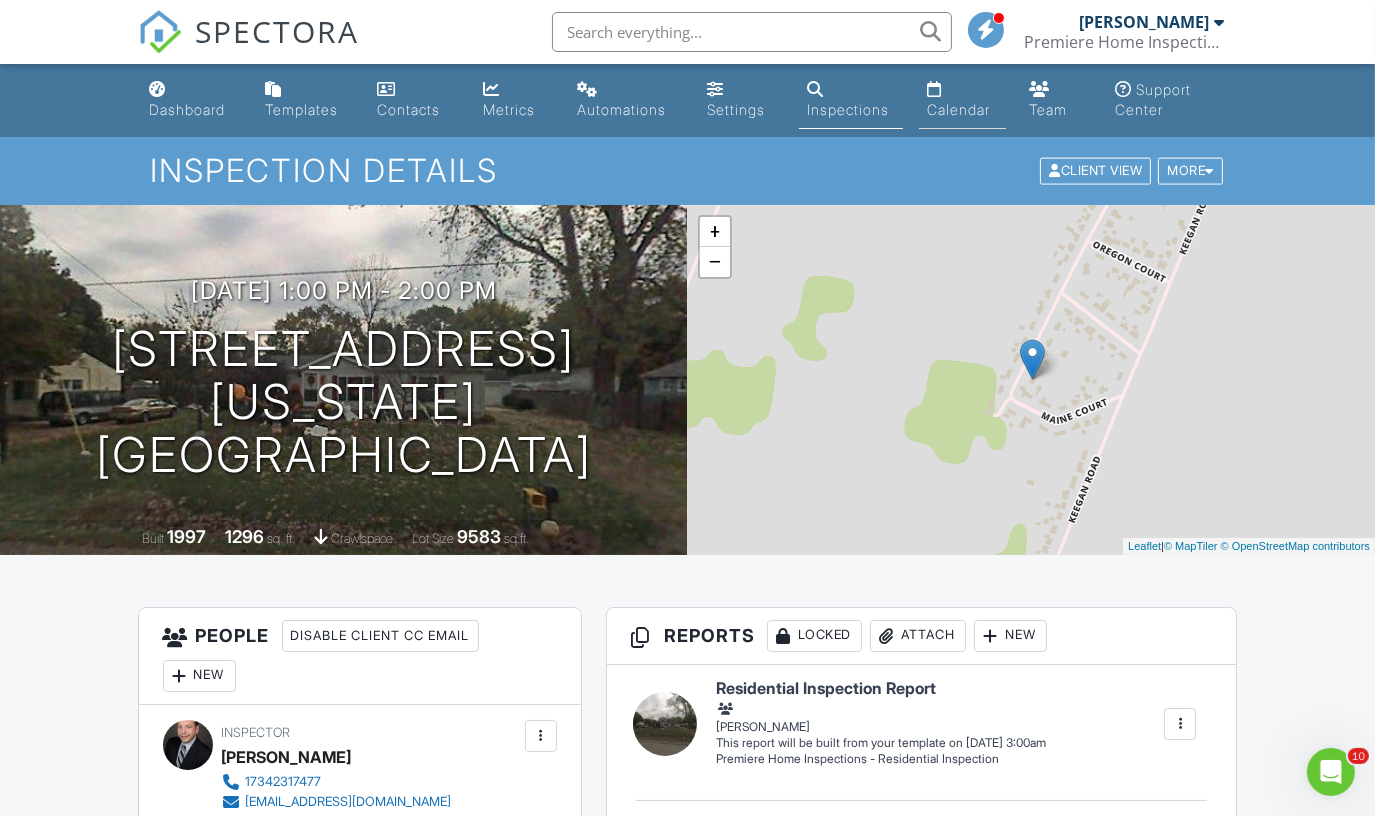 click on "Calendar" at bounding box center [962, 100] 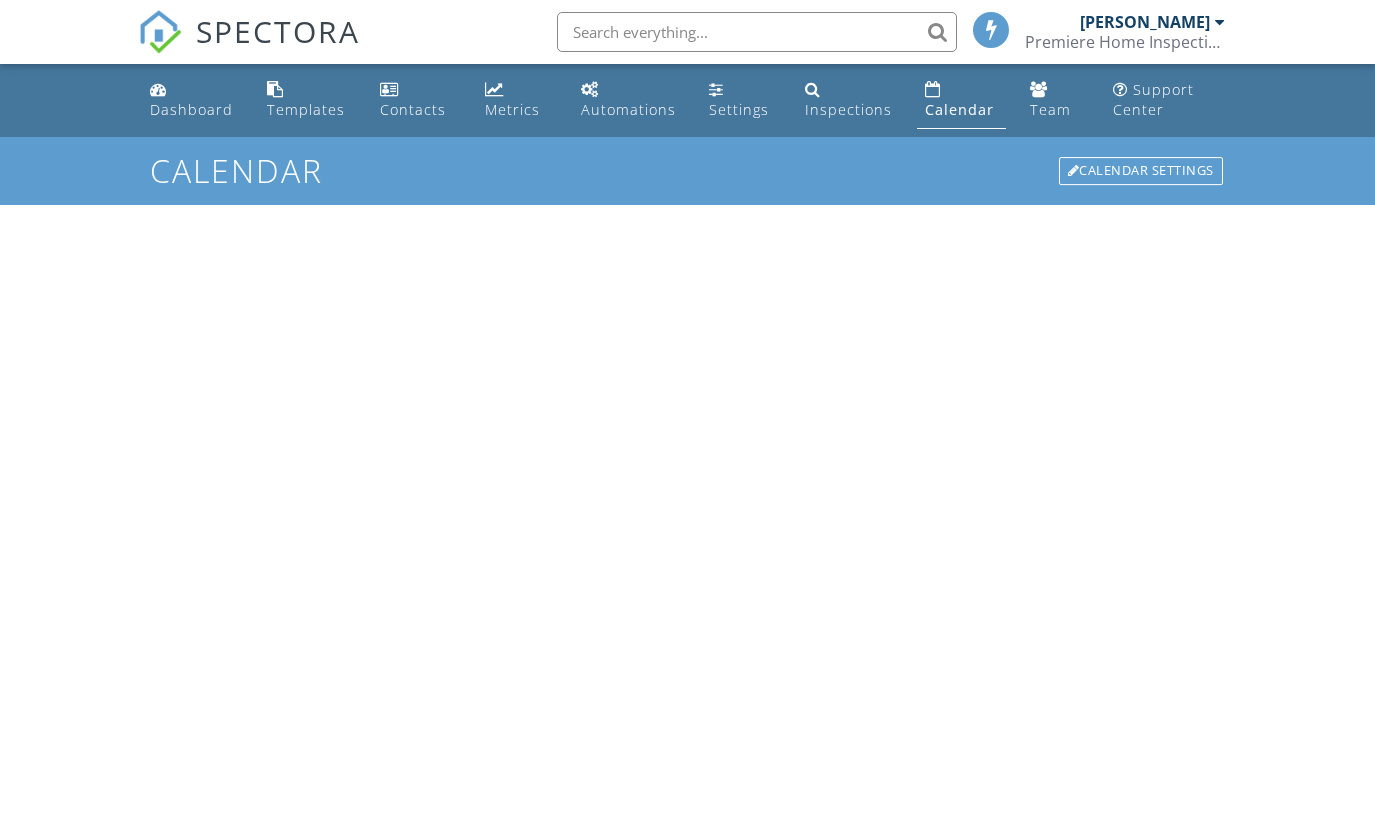 scroll, scrollTop: 0, scrollLeft: 0, axis: both 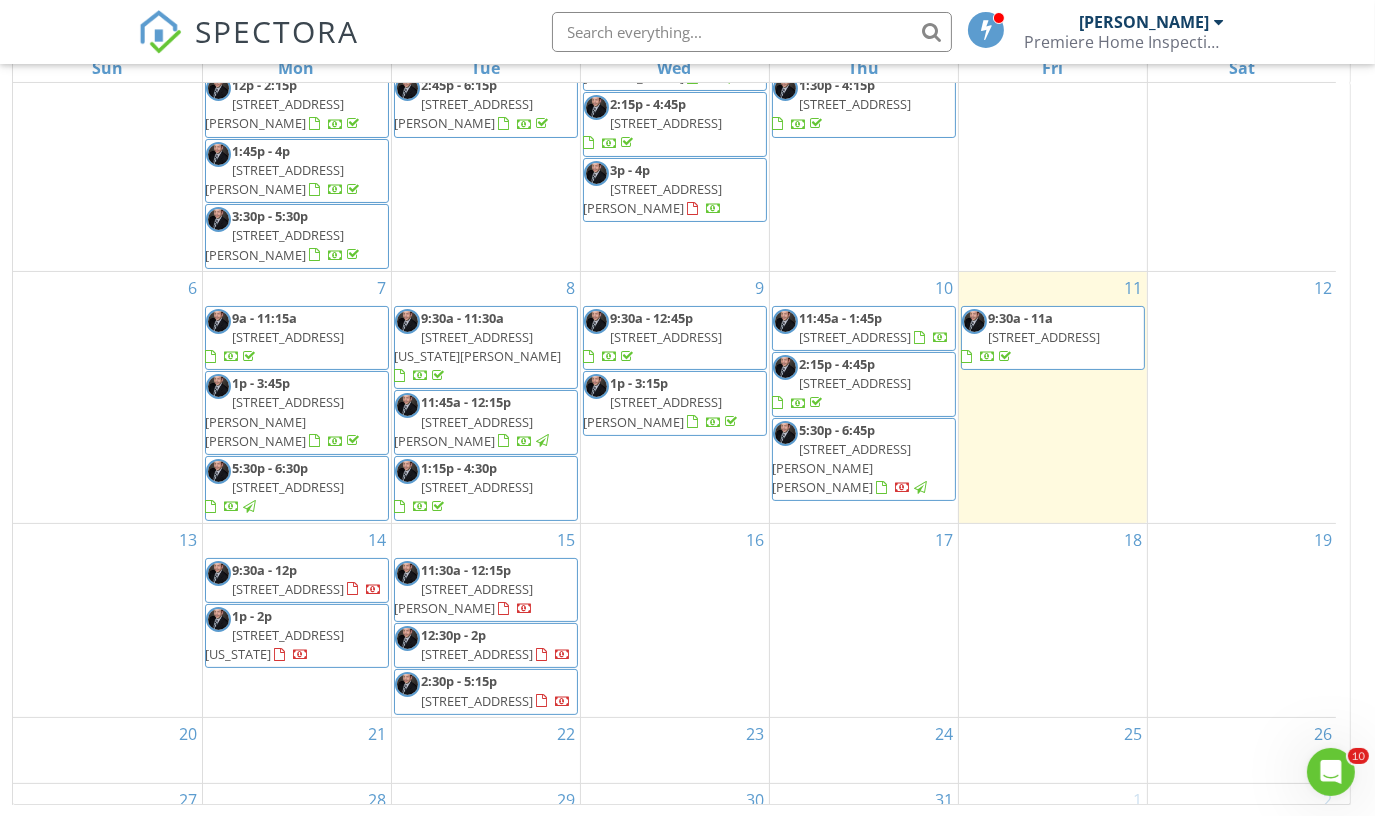 click on "[STREET_ADDRESS]" at bounding box center (289, 589) 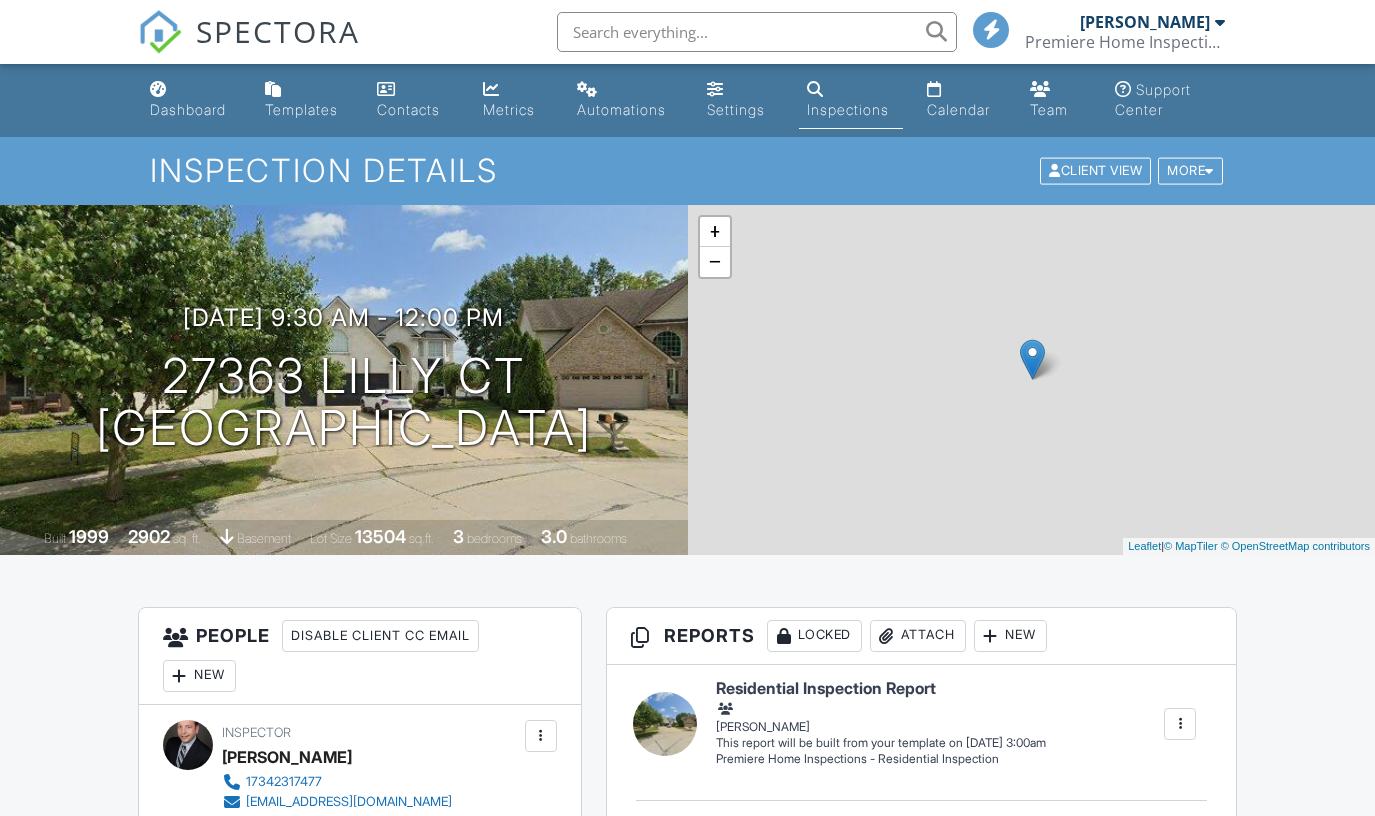 scroll, scrollTop: 0, scrollLeft: 0, axis: both 